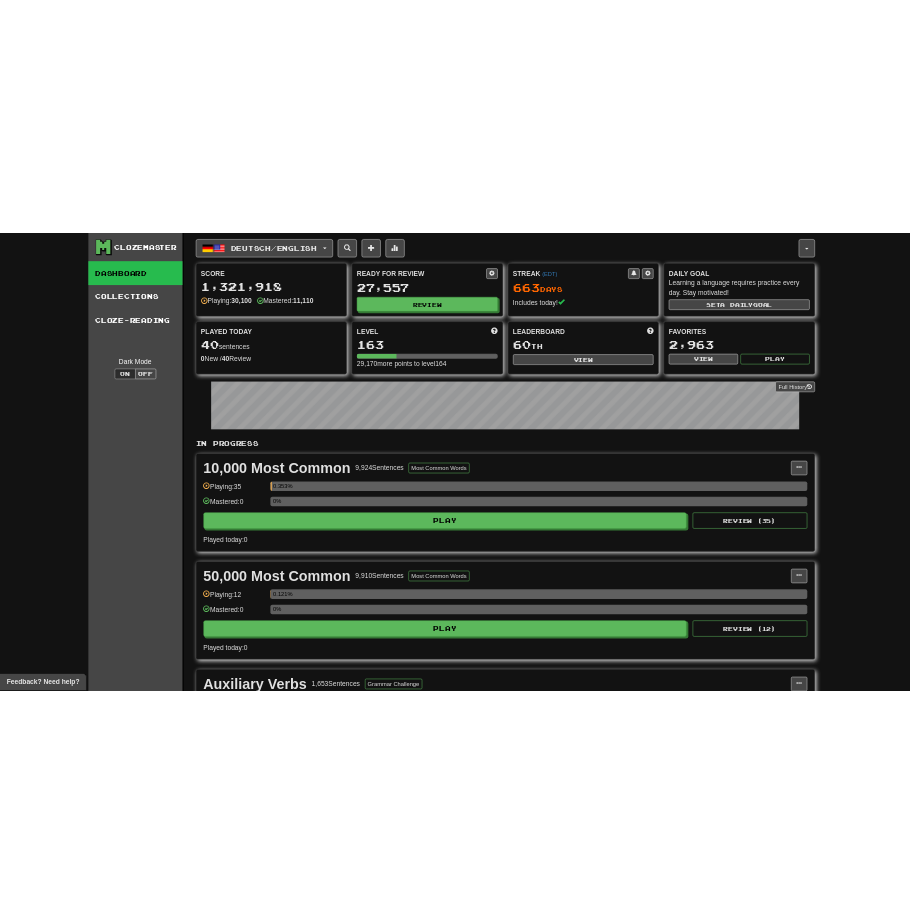 scroll, scrollTop: 0, scrollLeft: 0, axis: both 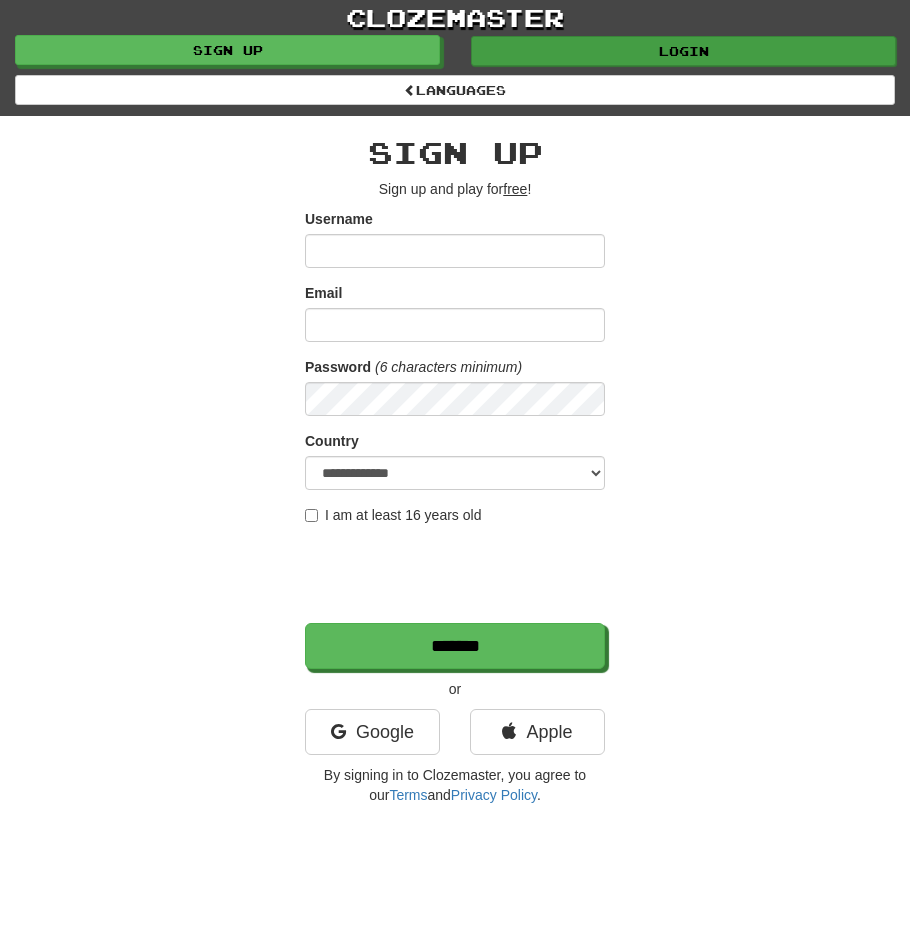 type on "**********" 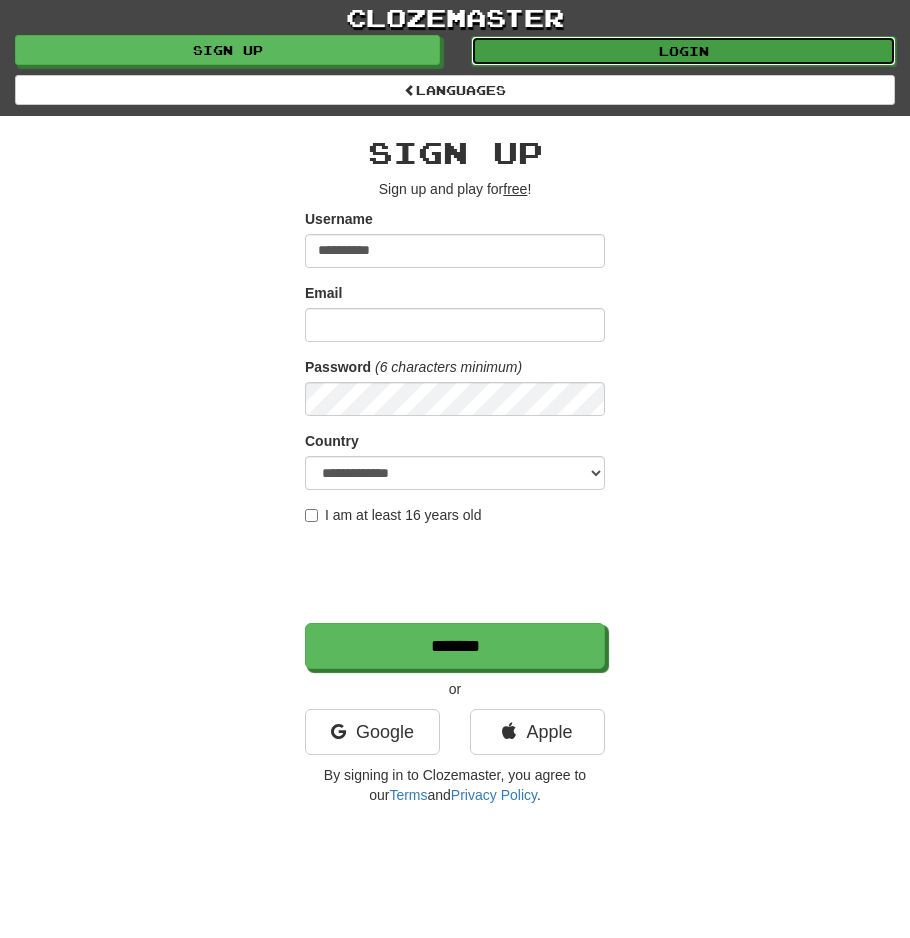 click on "Login" at bounding box center (683, 51) 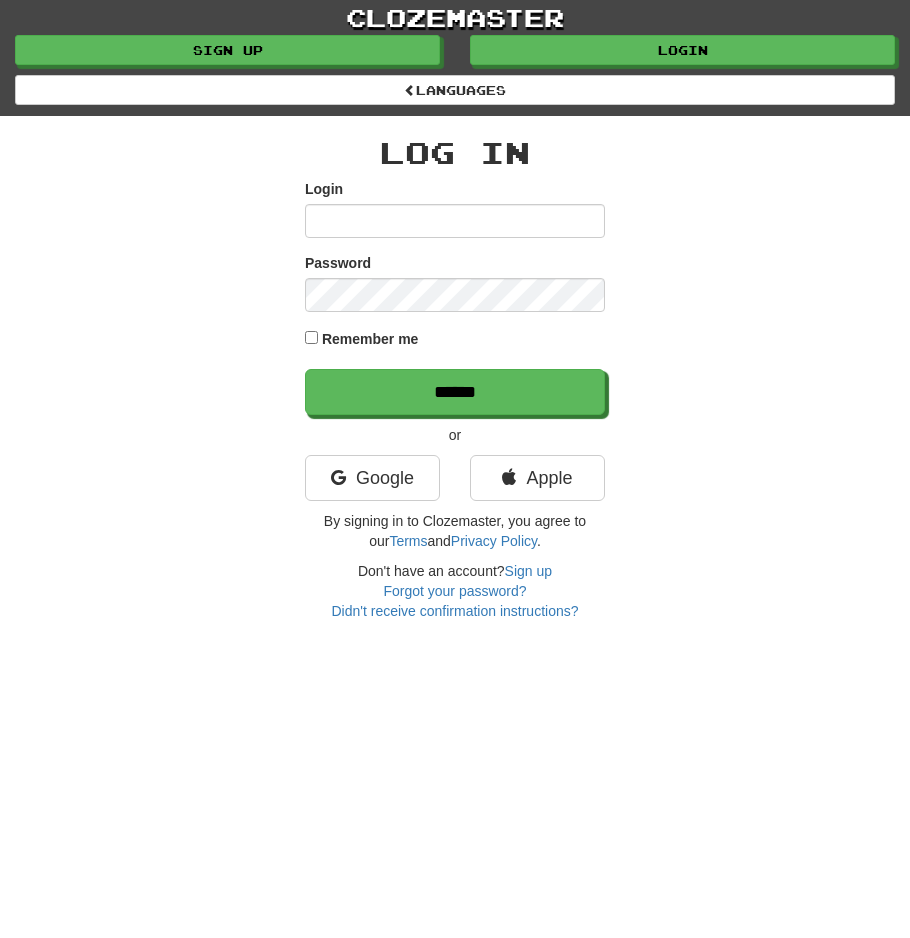 scroll, scrollTop: 0, scrollLeft: 0, axis: both 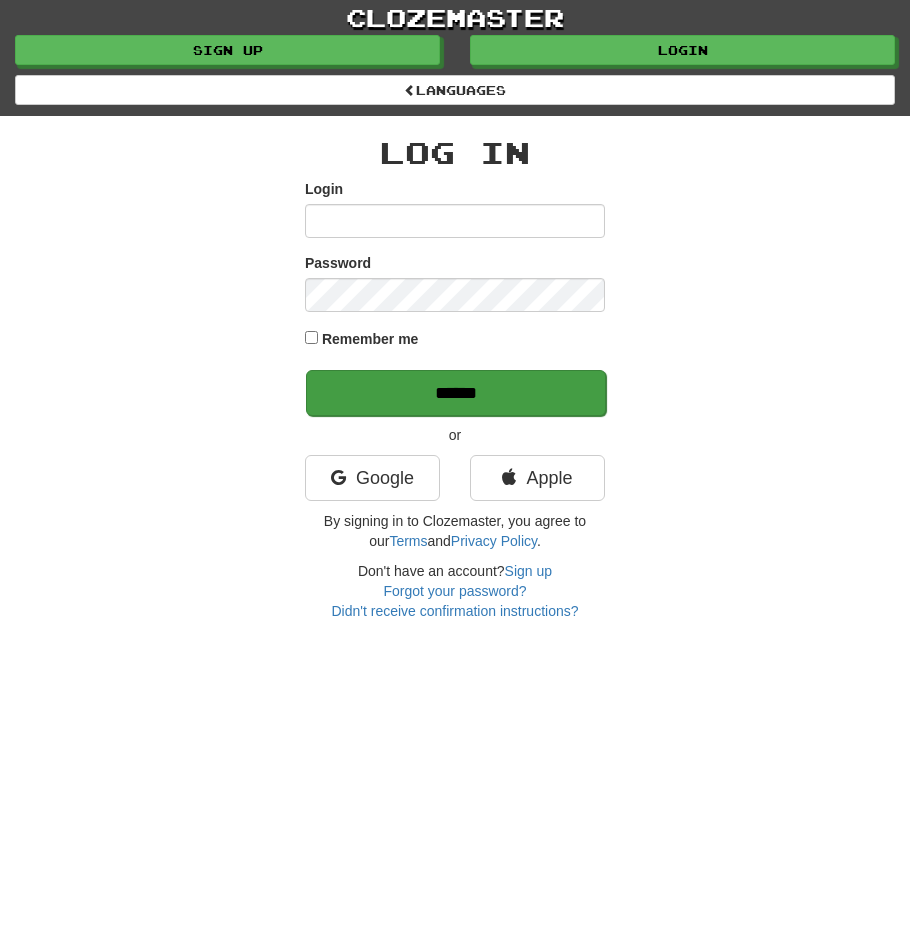 type on "**********" 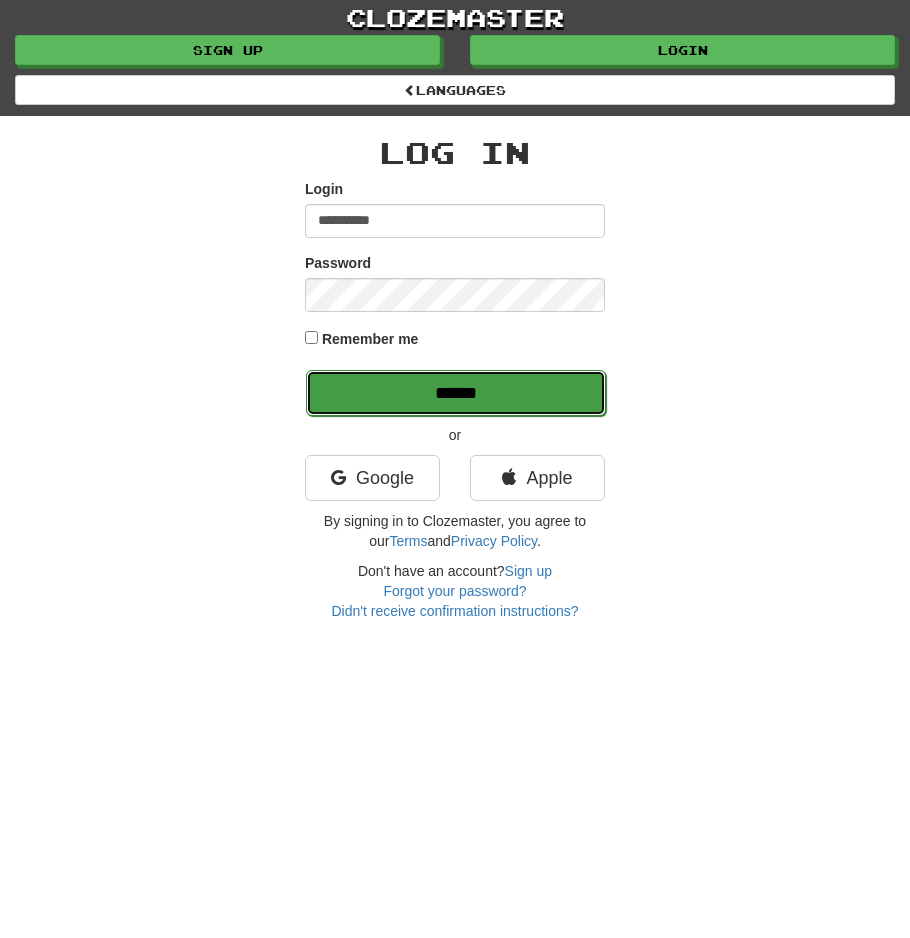 click on "******" at bounding box center [456, 393] 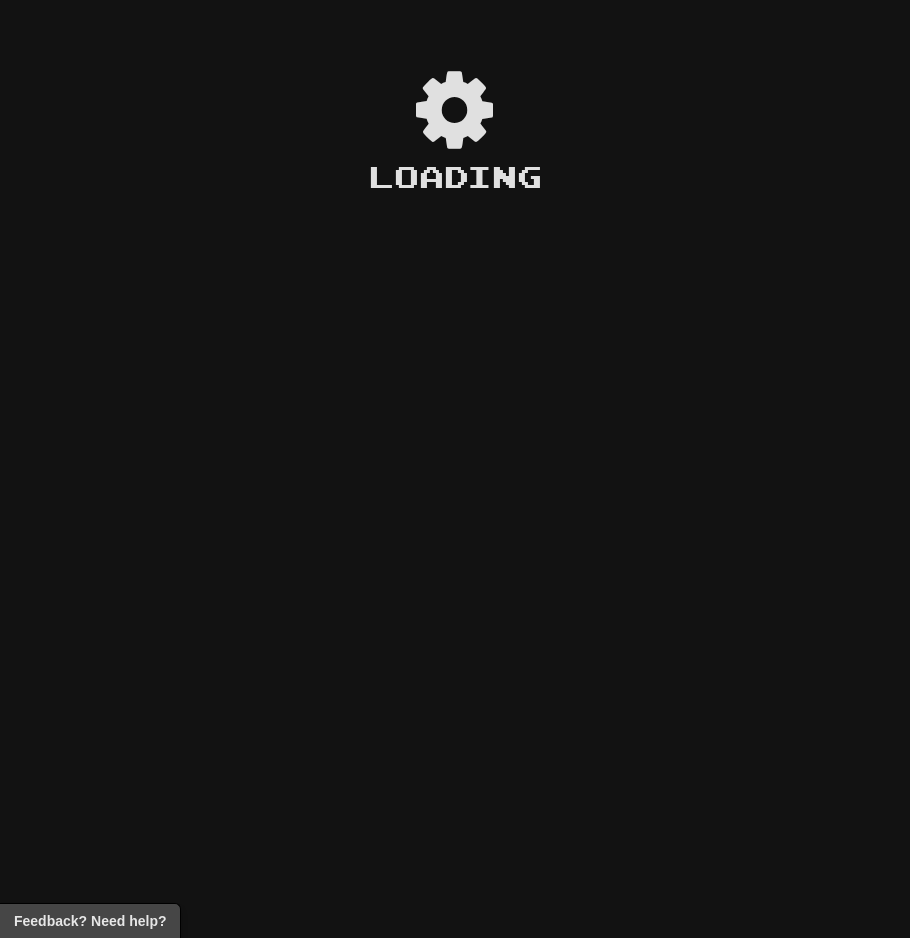 scroll, scrollTop: 0, scrollLeft: 0, axis: both 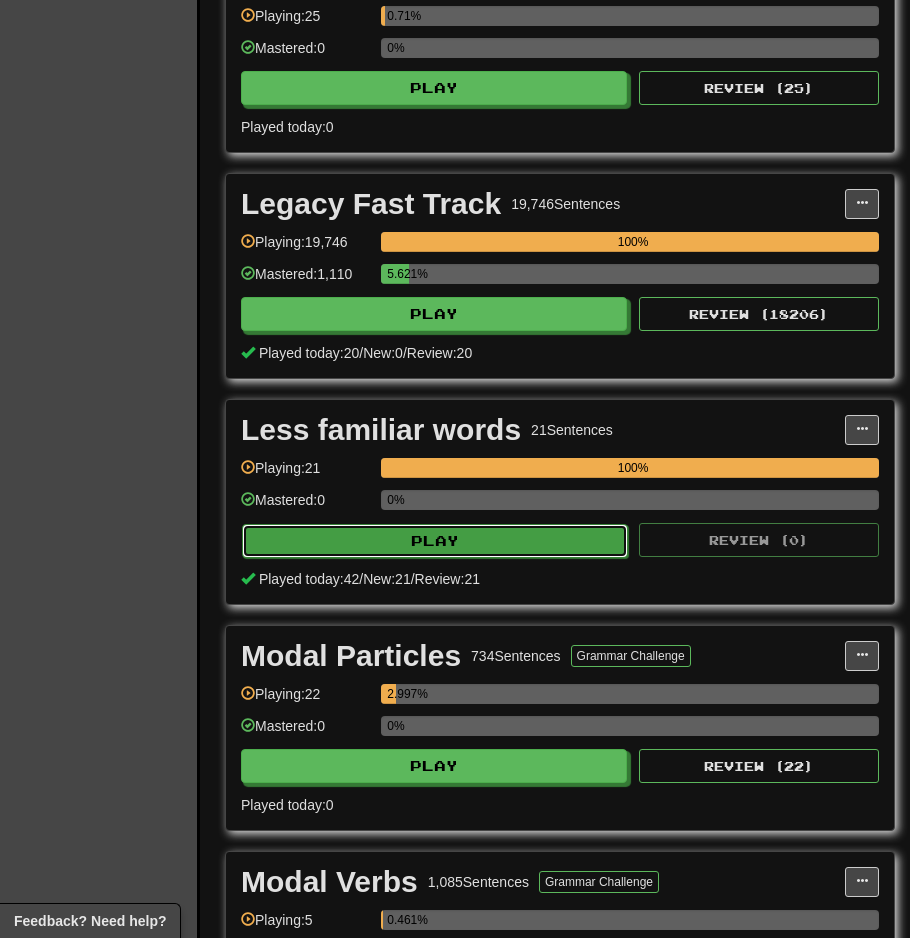 click on "Play" at bounding box center [435, 541] 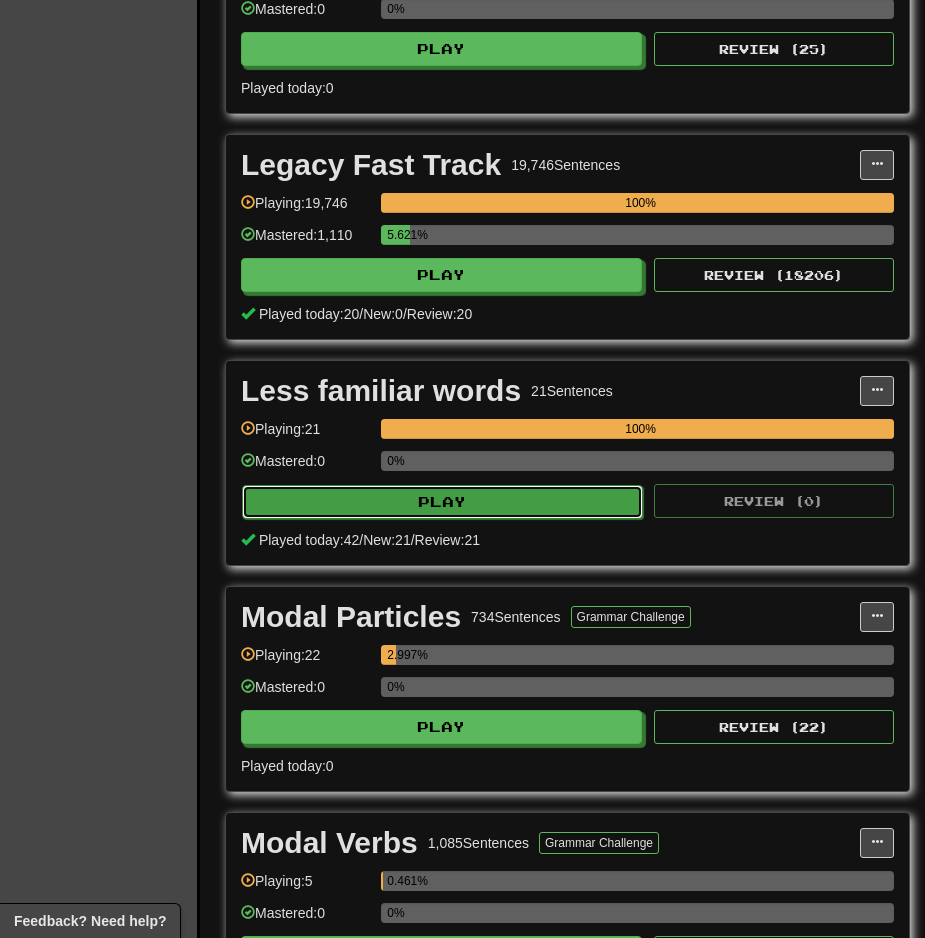 select on "********" 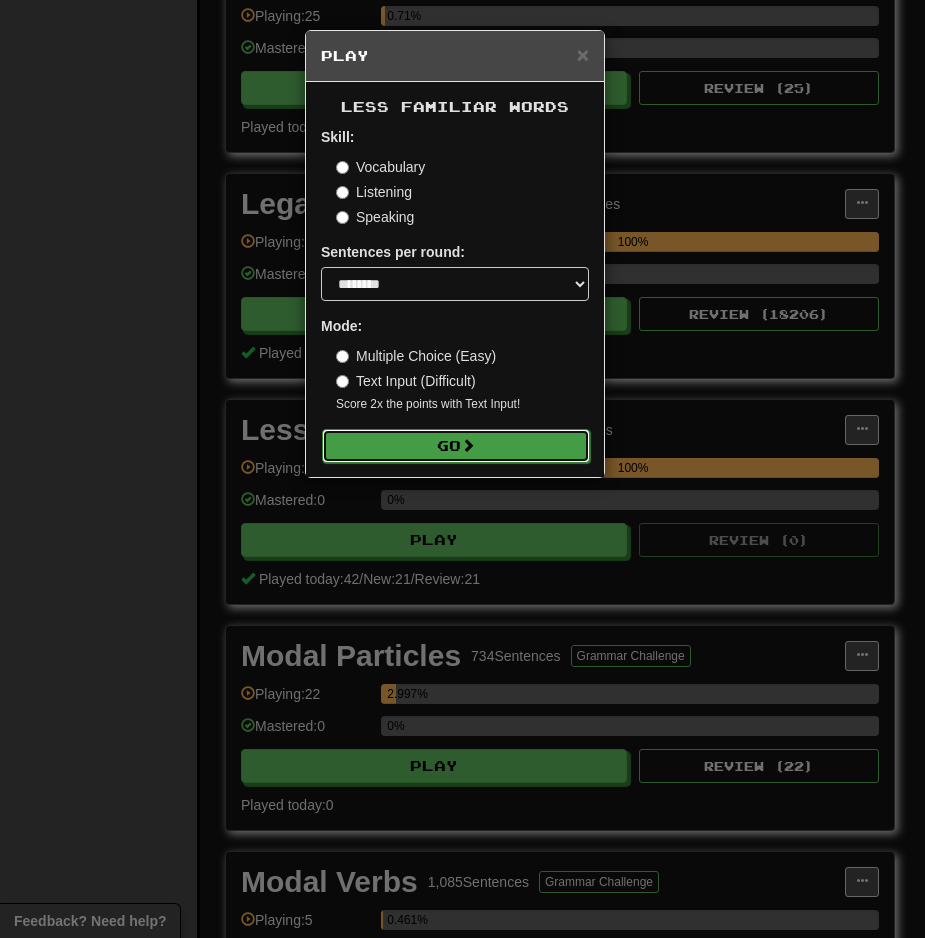 click on "Go" at bounding box center (456, 446) 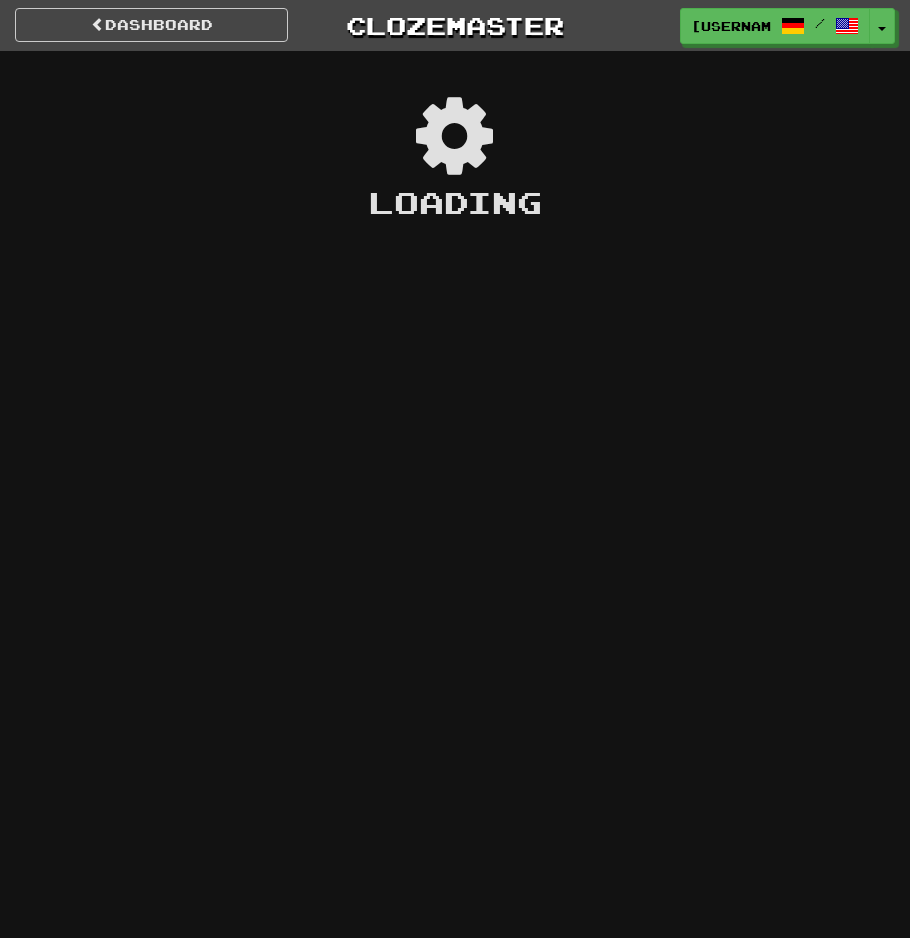 scroll, scrollTop: 0, scrollLeft: 0, axis: both 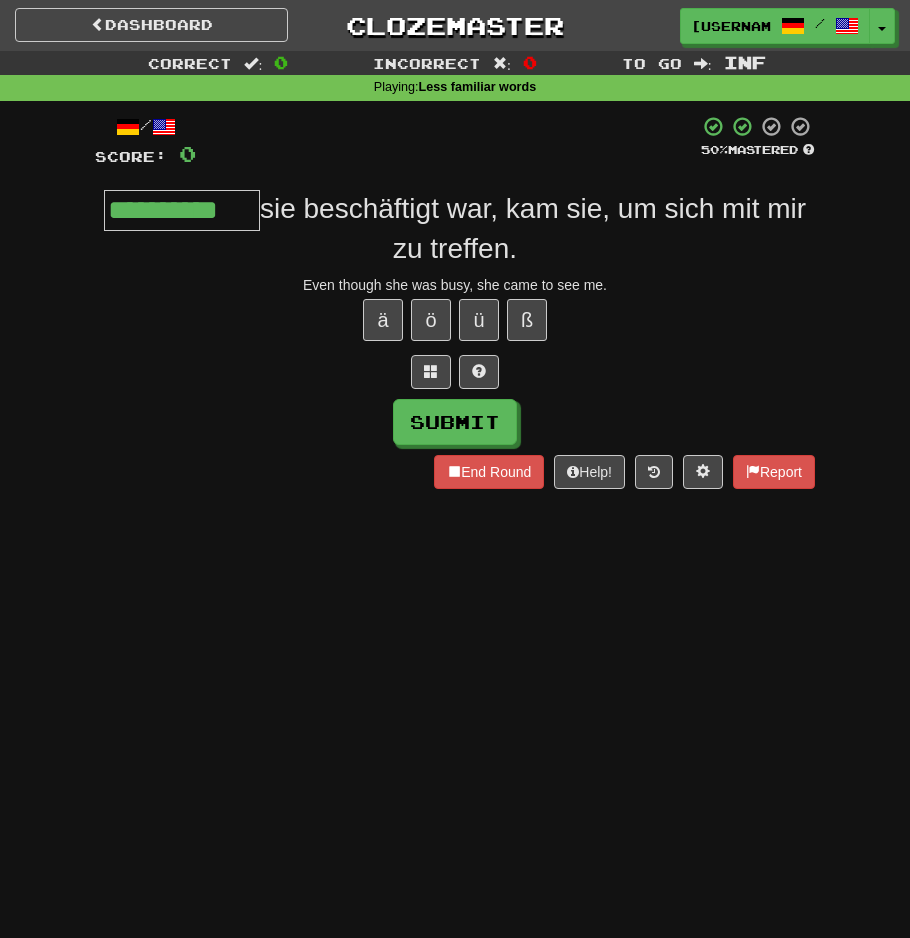 type on "**********" 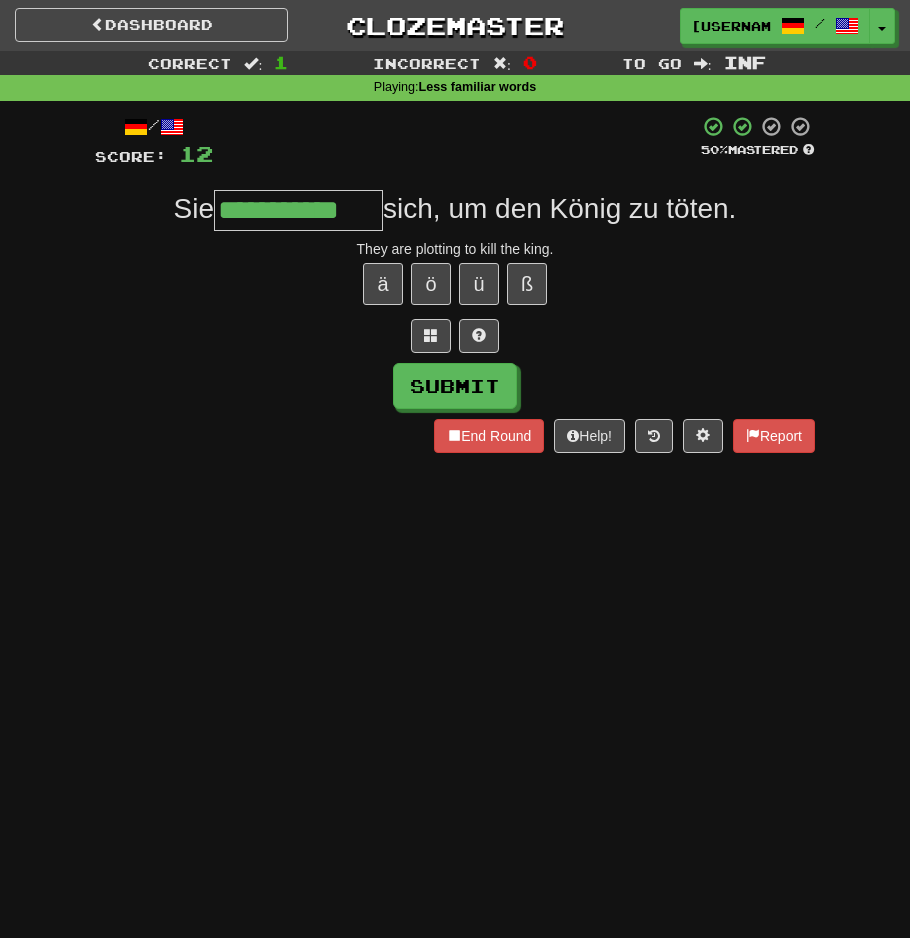type on "**********" 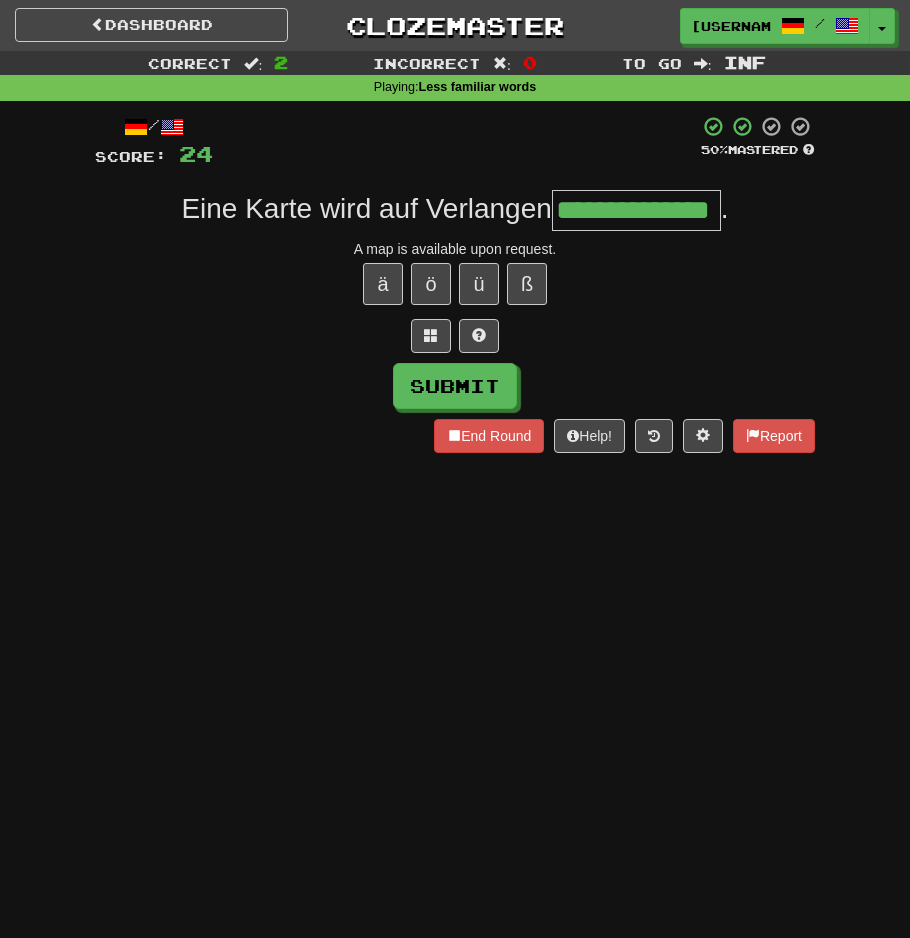 type on "**********" 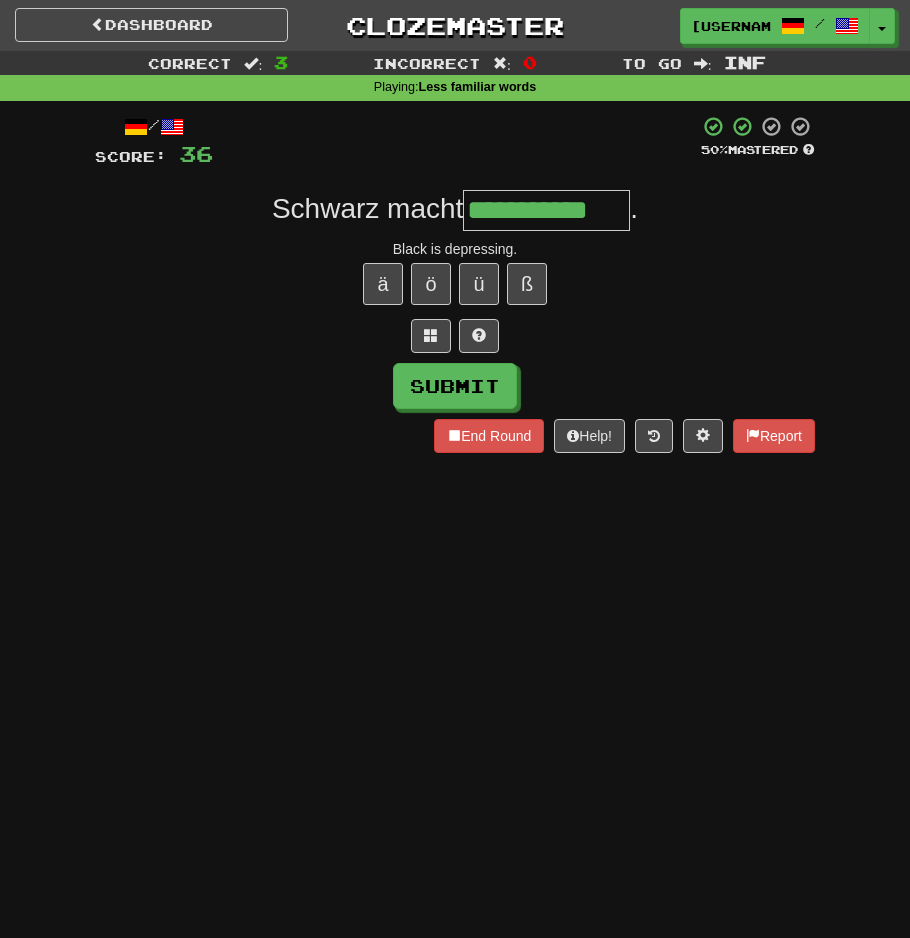 type on "**********" 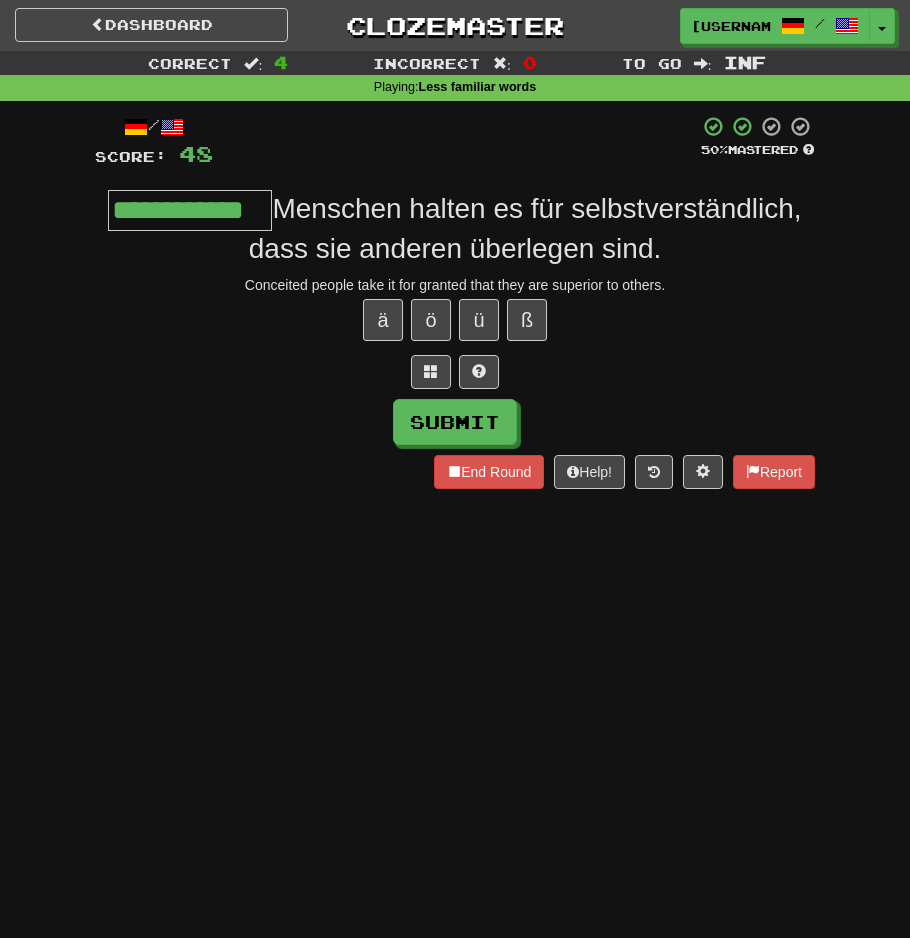 type on "**********" 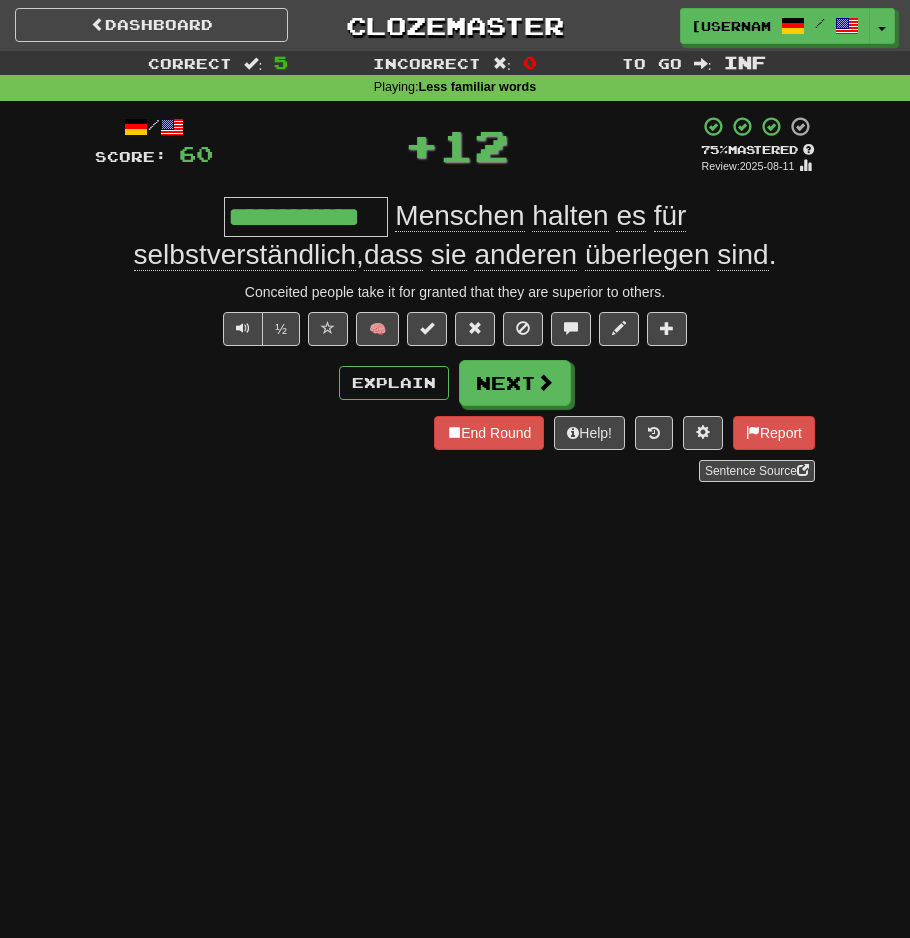 click on "**********" at bounding box center (455, 280) 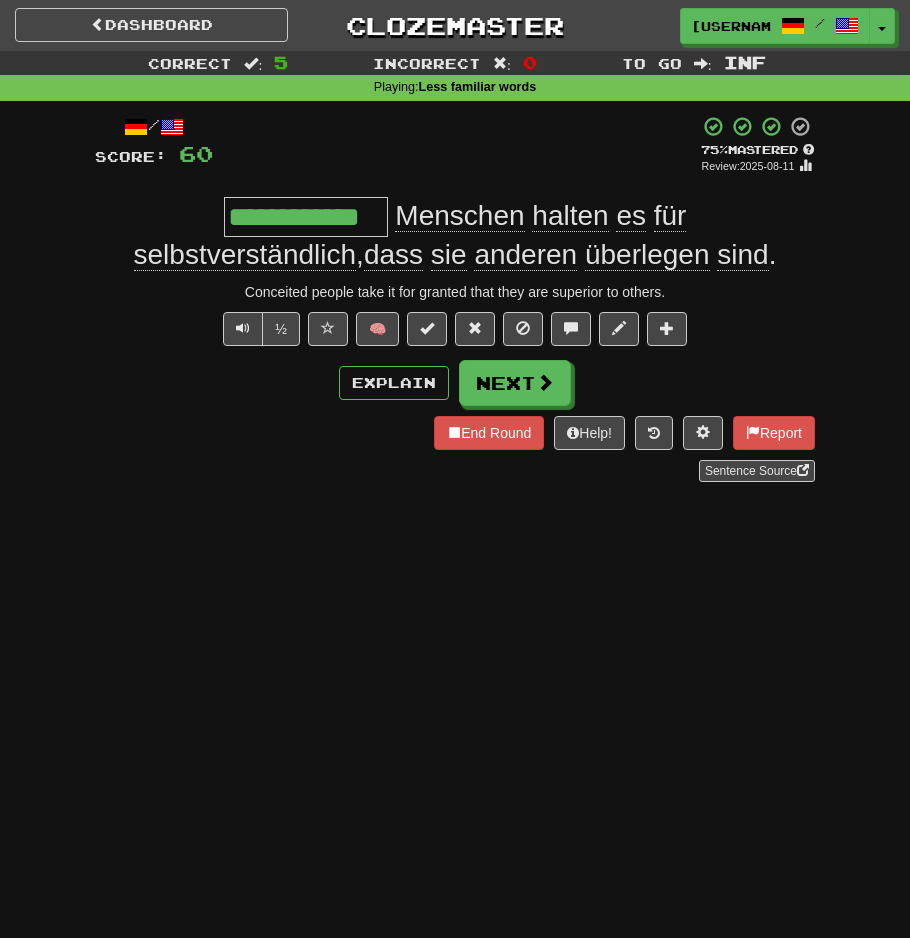 click on "**********" at bounding box center (455, 305) 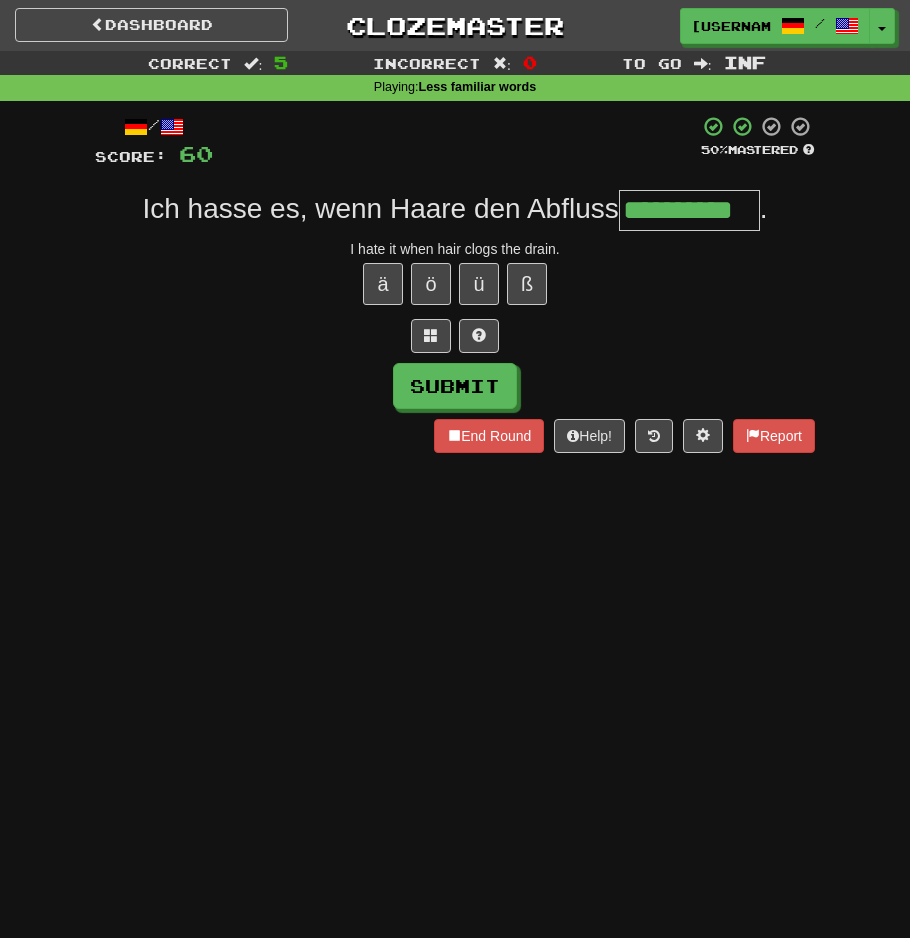type on "**********" 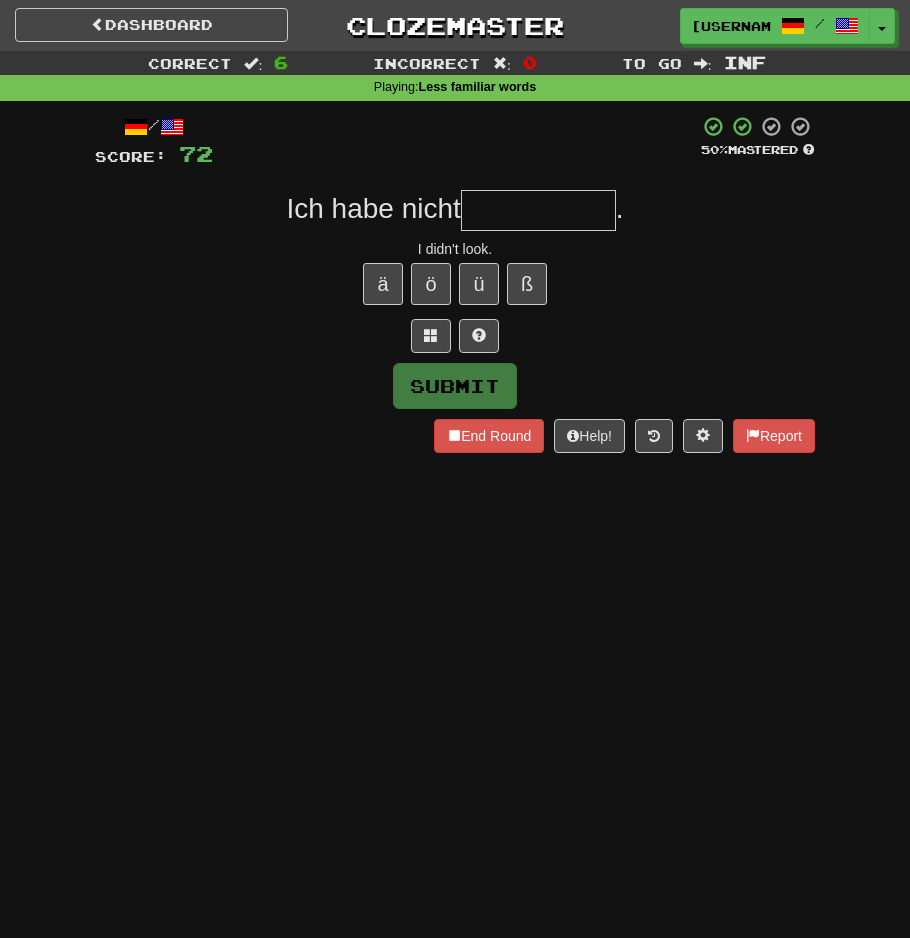 type on "*" 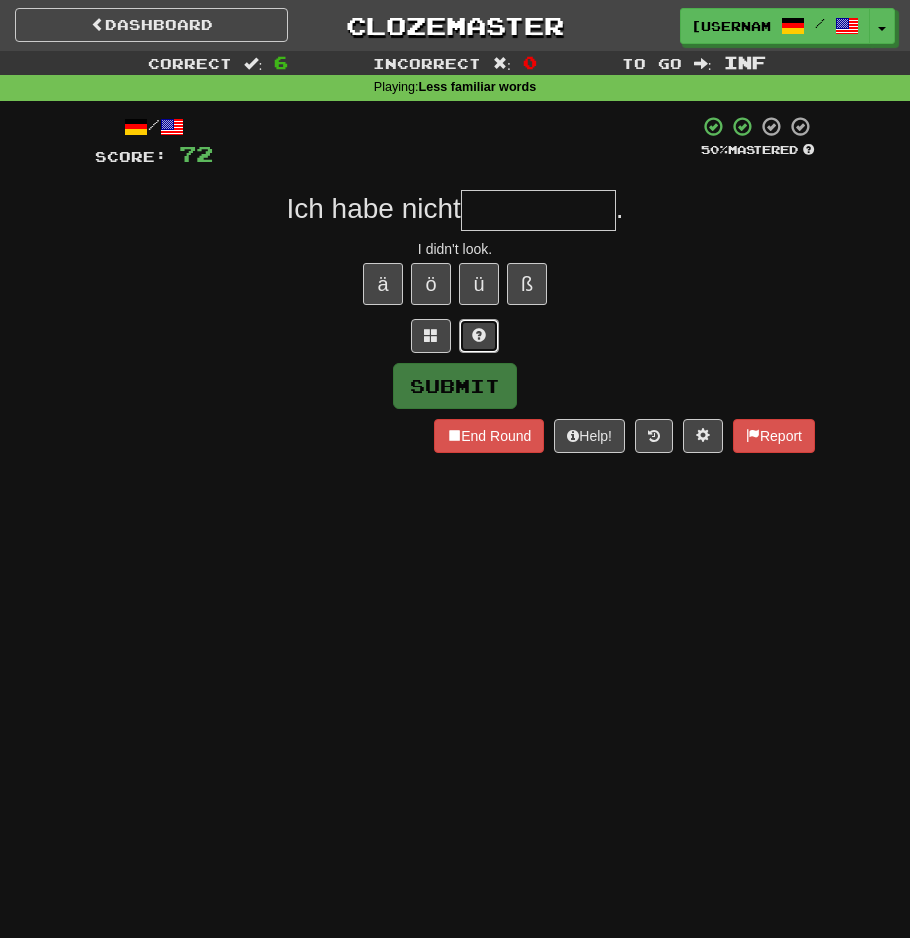 click at bounding box center [479, 336] 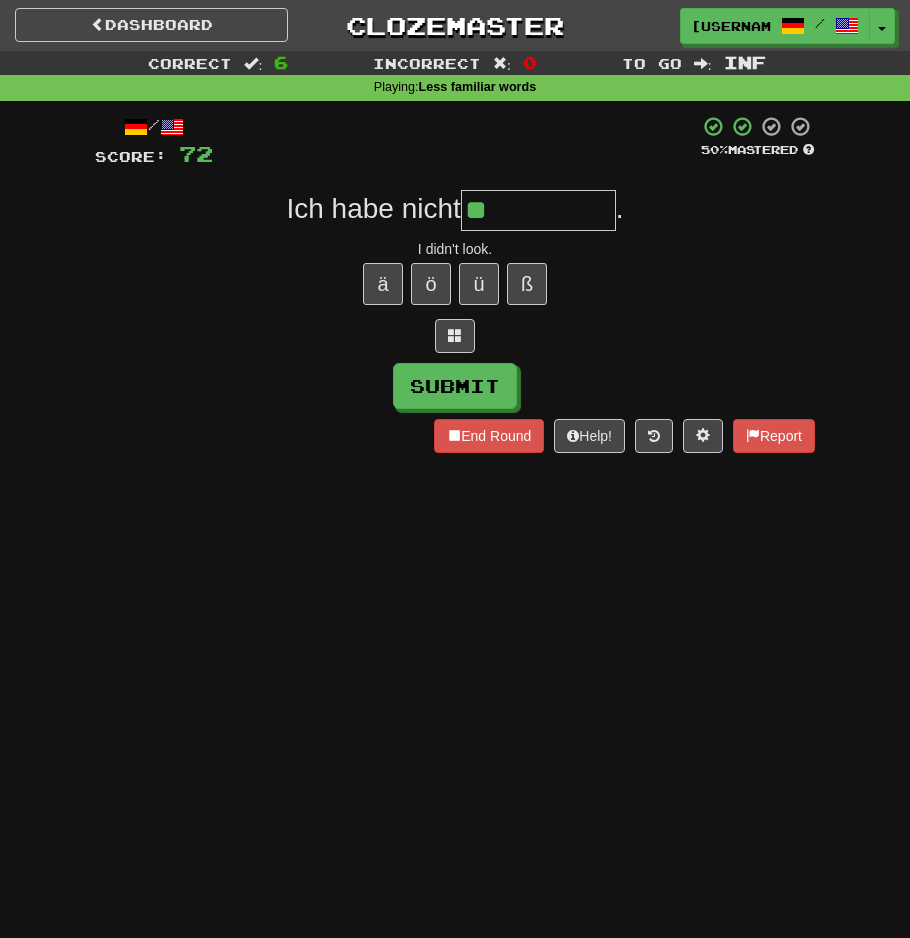type on "*" 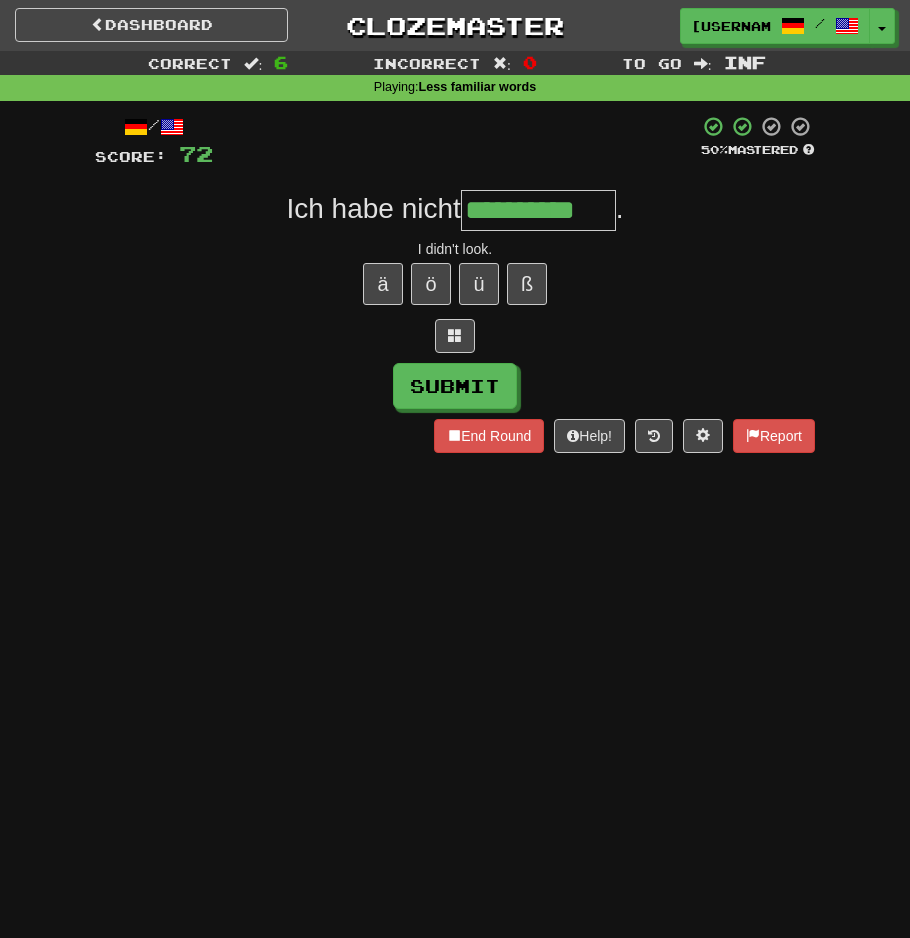 type on "**********" 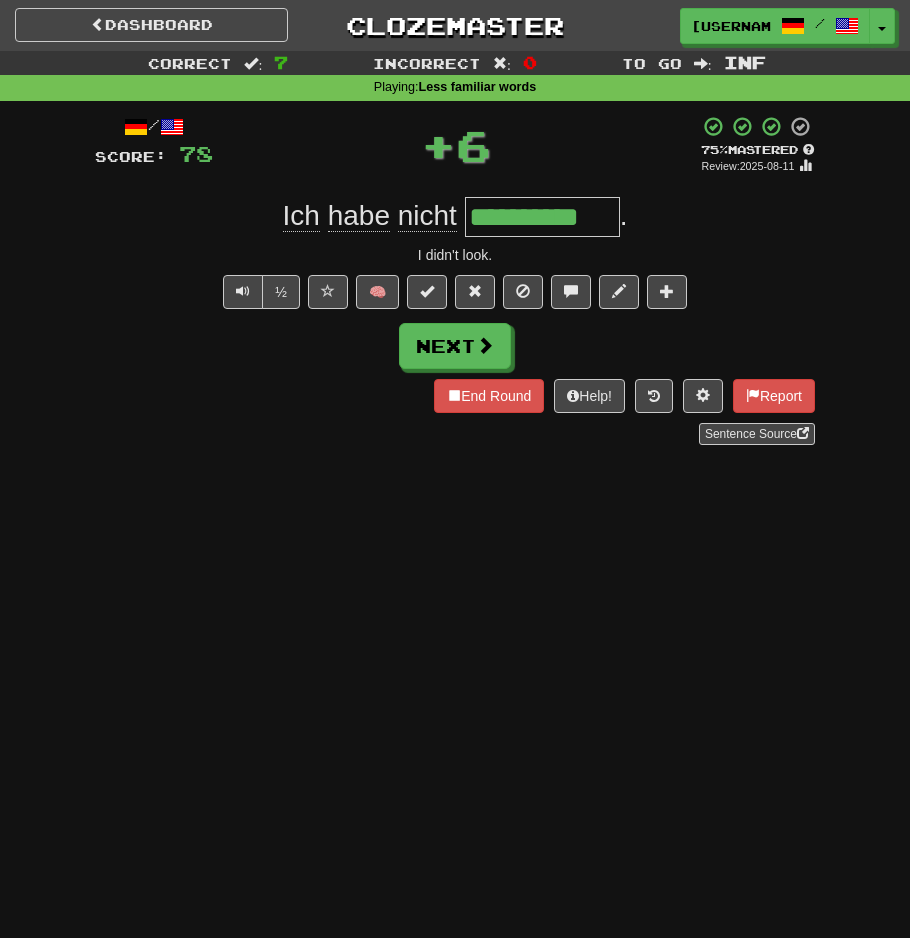 click on "Next" at bounding box center [455, 346] 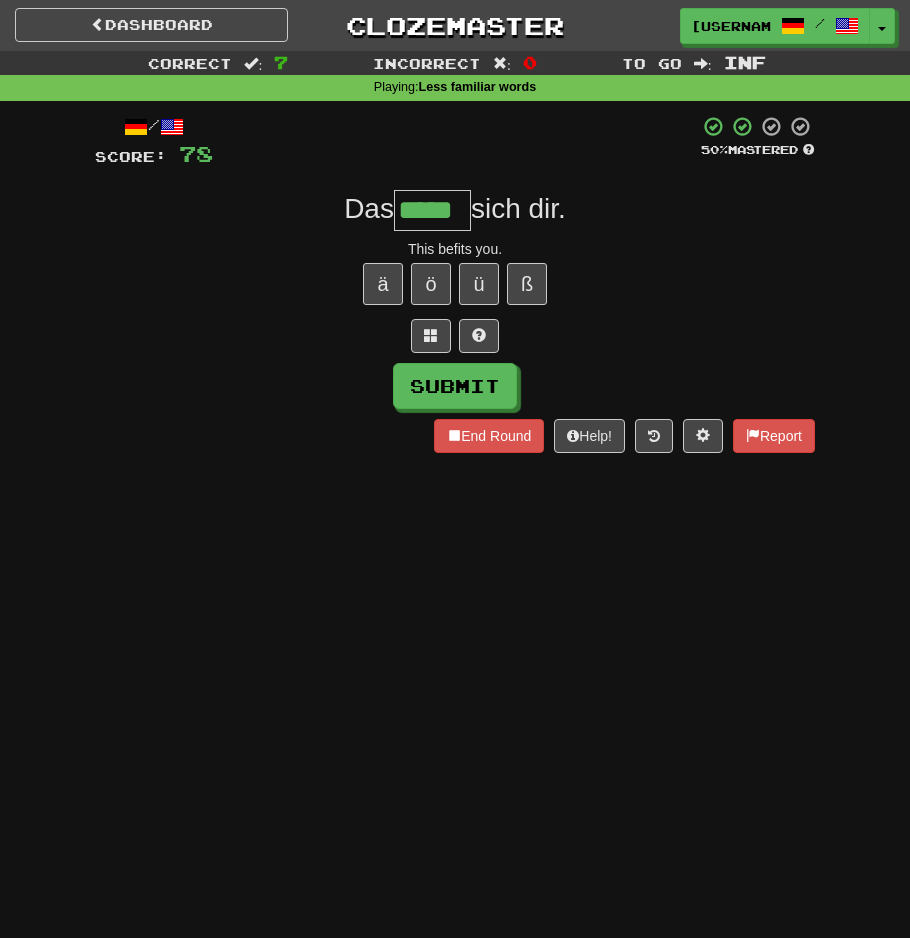 type on "*****" 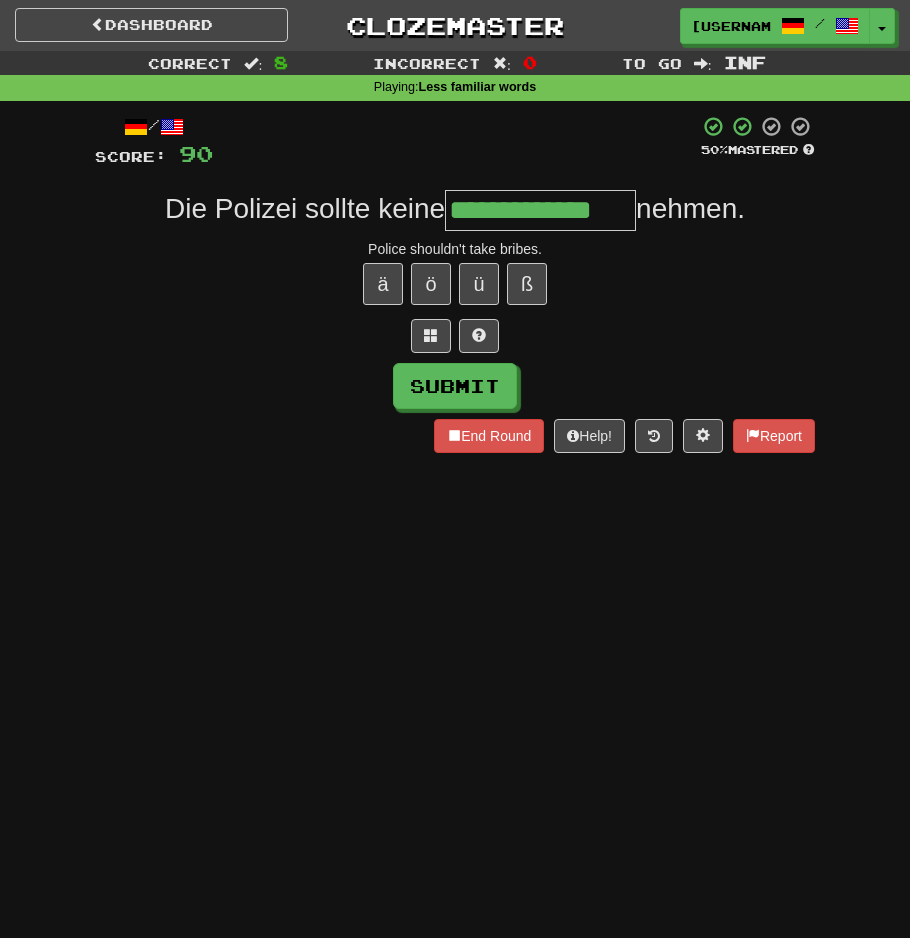 type on "**********" 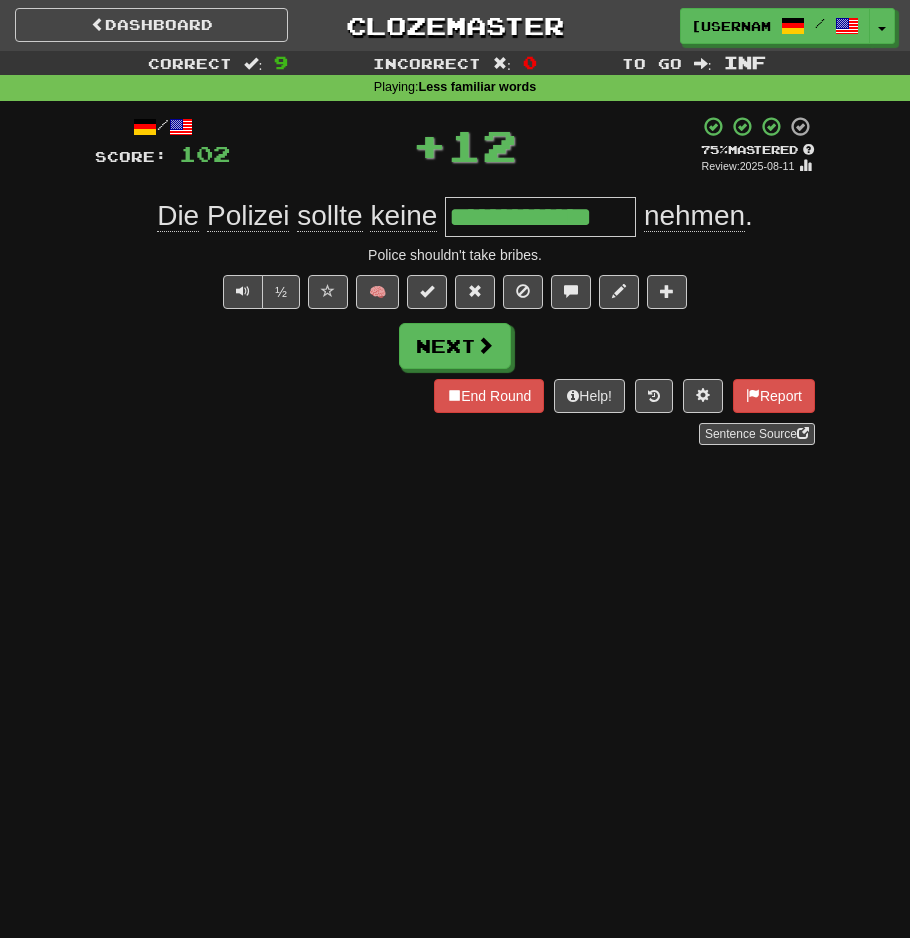 click on "Next" at bounding box center [455, 346] 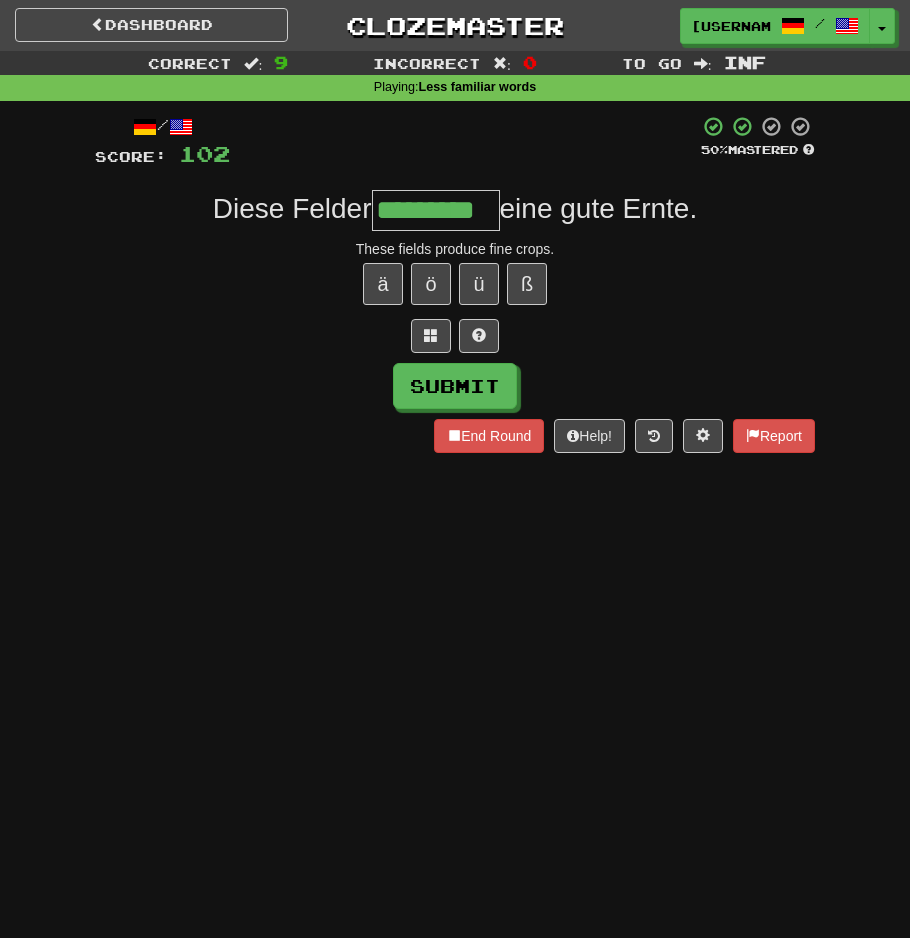 type on "*********" 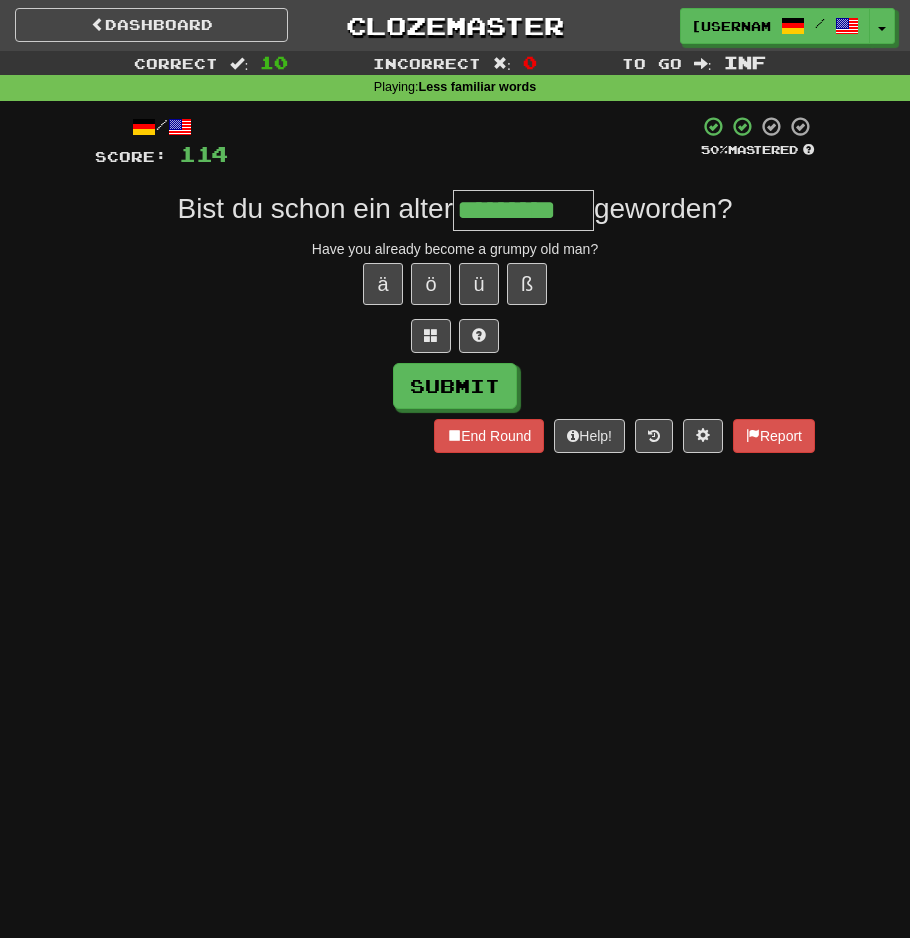 type on "*********" 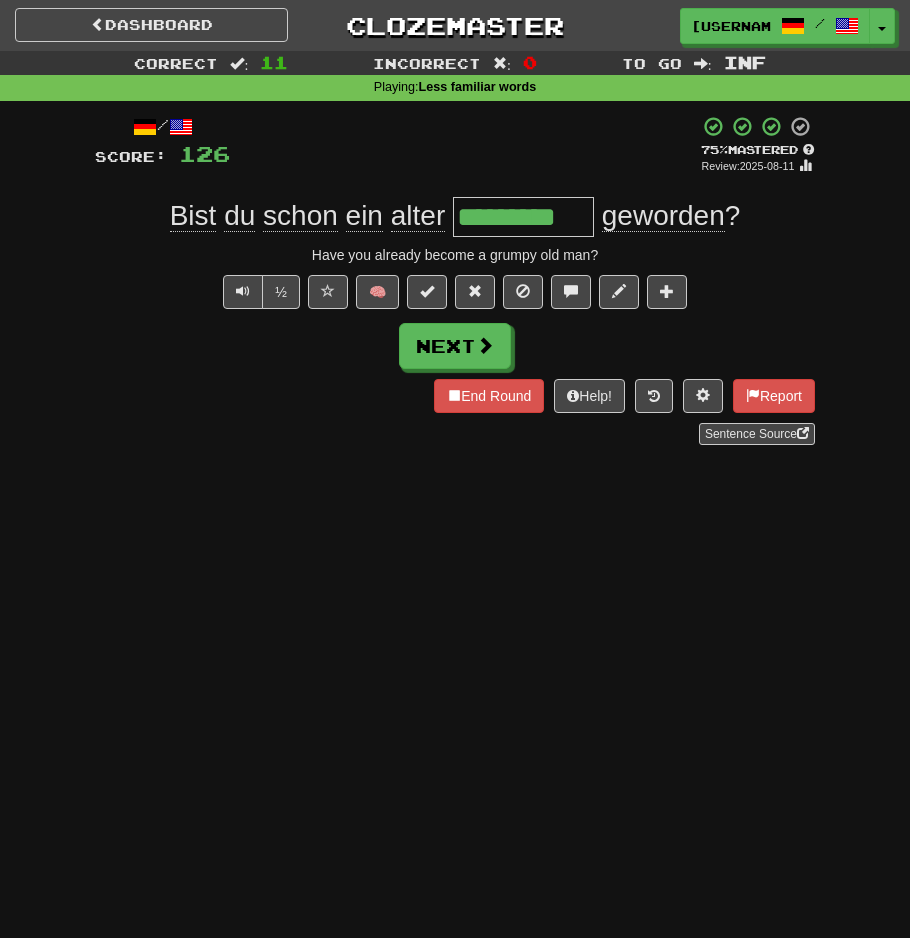 click on "/  Score:   126 + 12 75 %  Mastered Review:  2025-08-11 Bist   du   schon   ein   alter   *********   geworden ? Have you already become a grumpy old man? ½ 🧠 Next  End Round  Help!  Report Sentence Source" at bounding box center [455, 280] 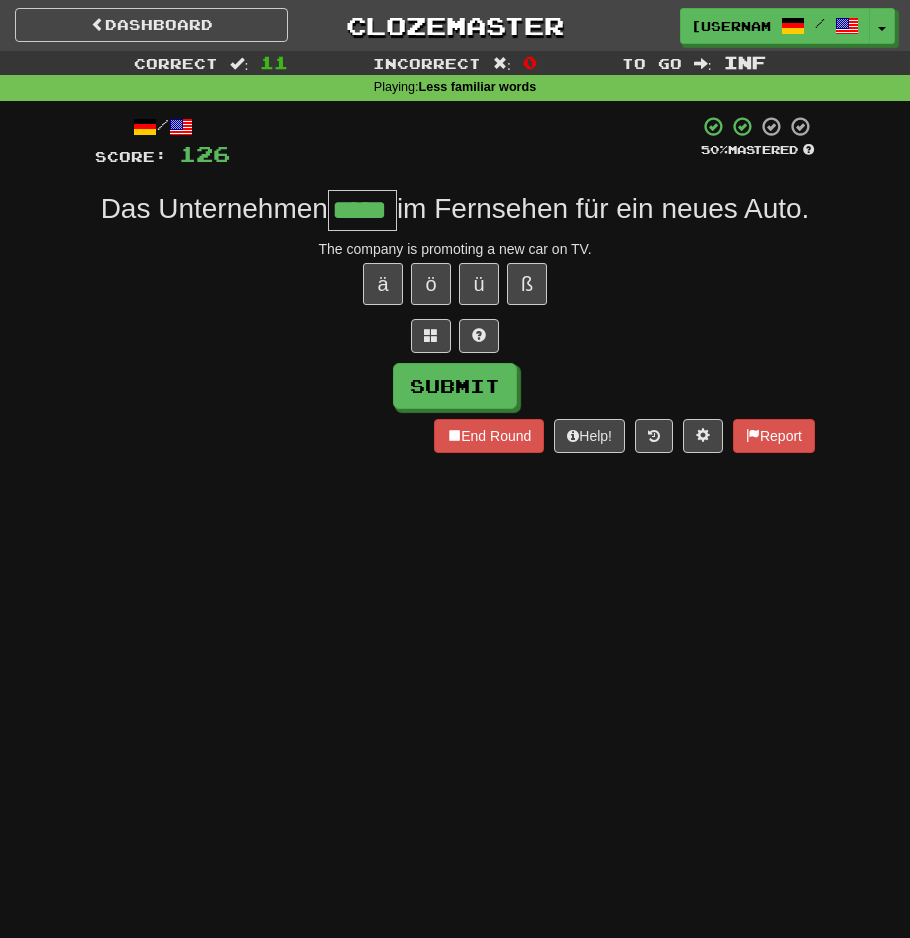 type on "*****" 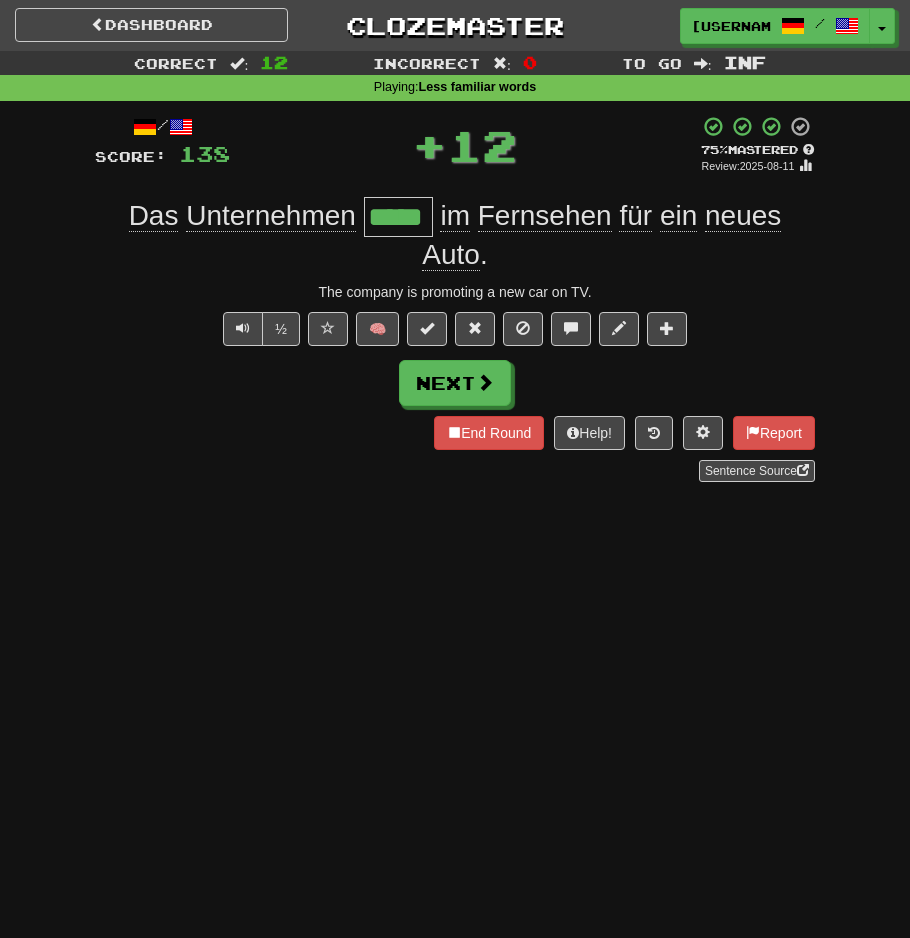 click on "½ 🧠" at bounding box center (455, 329) 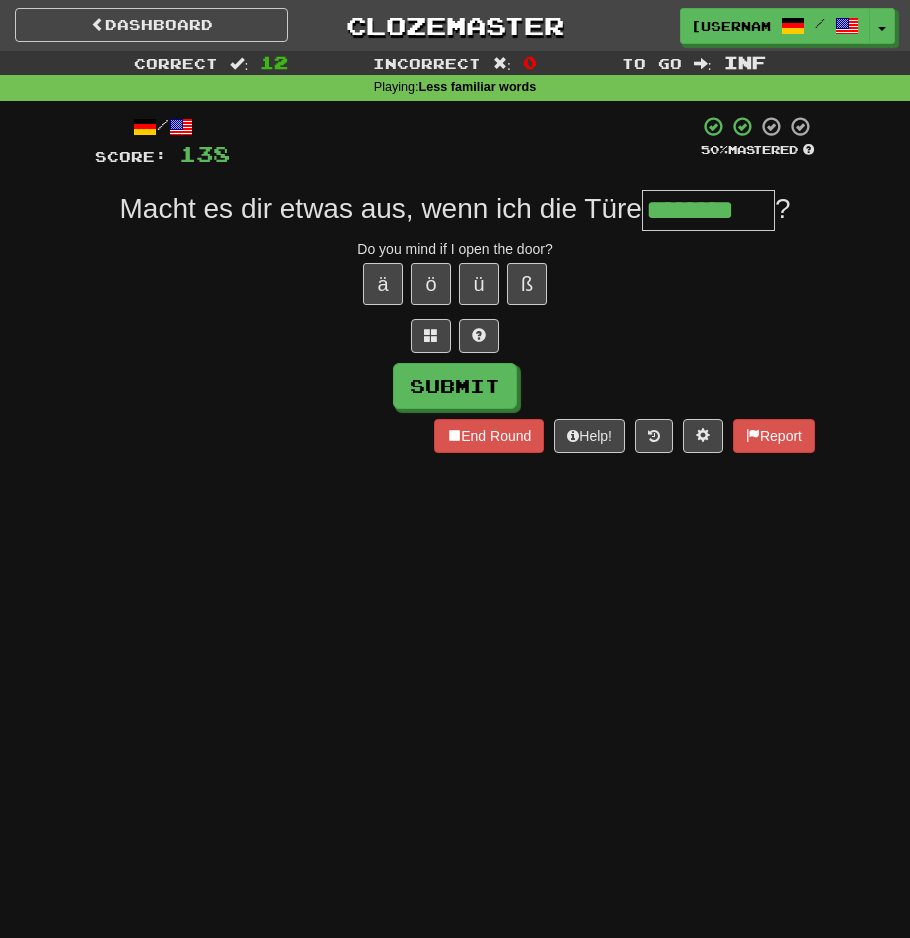 type on "********" 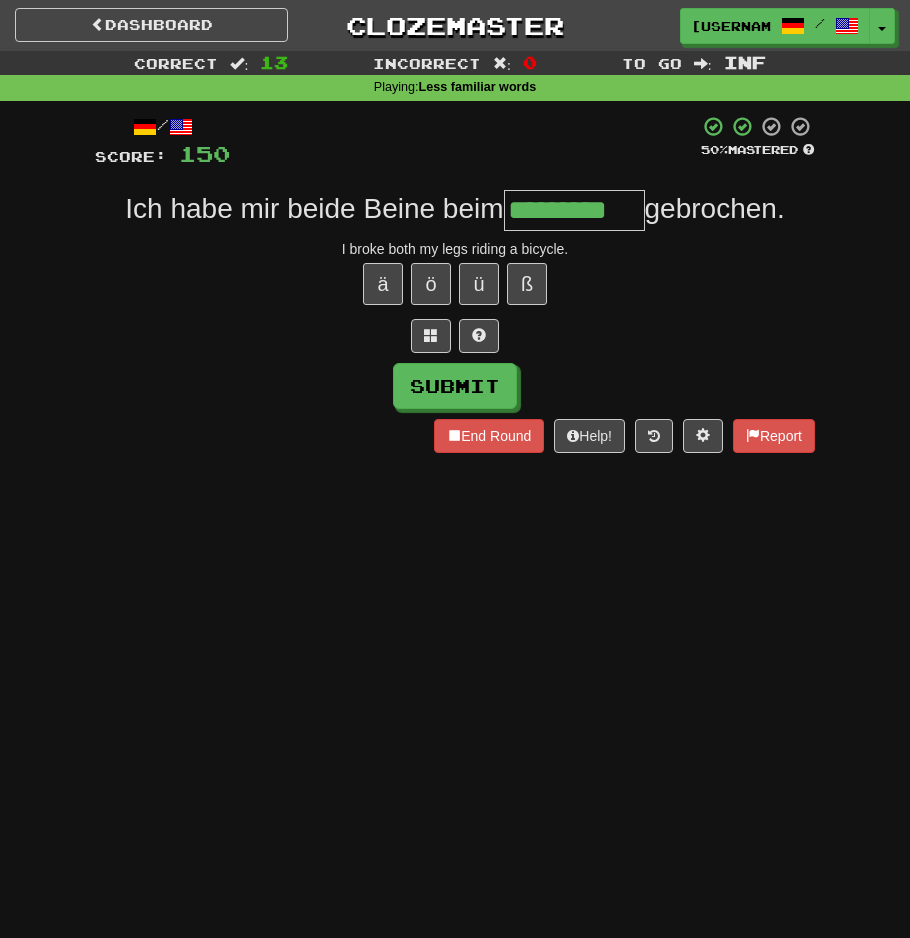 type on "*********" 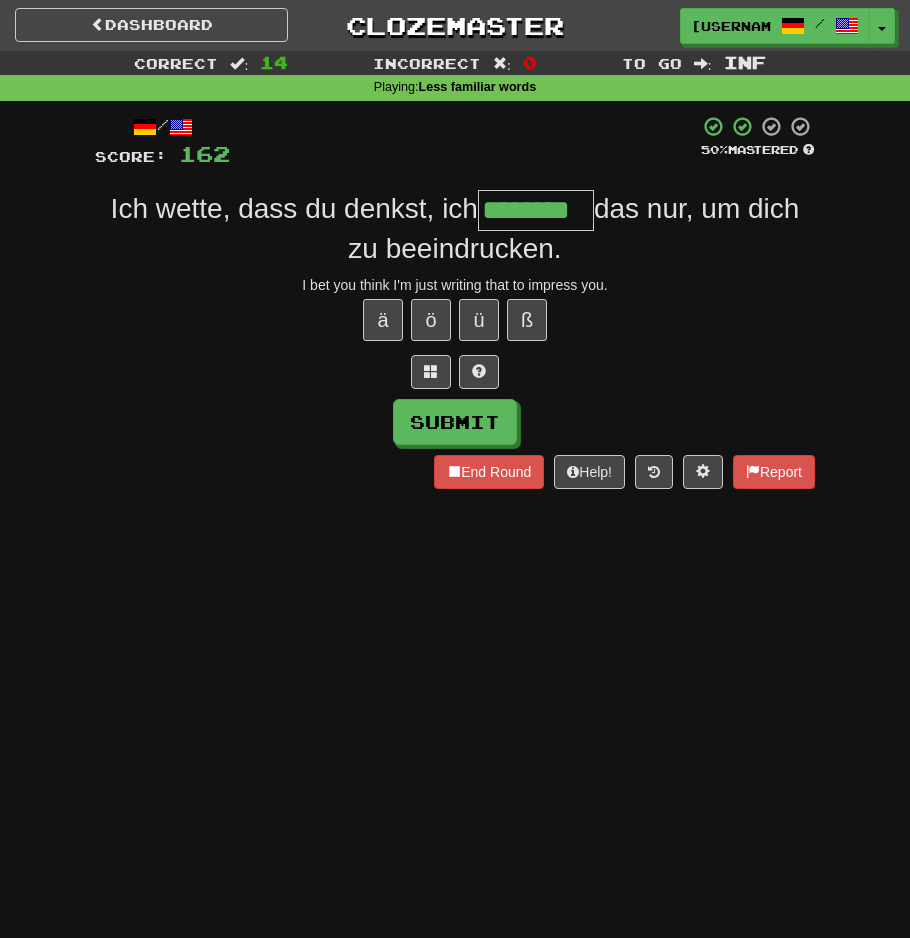 type on "********" 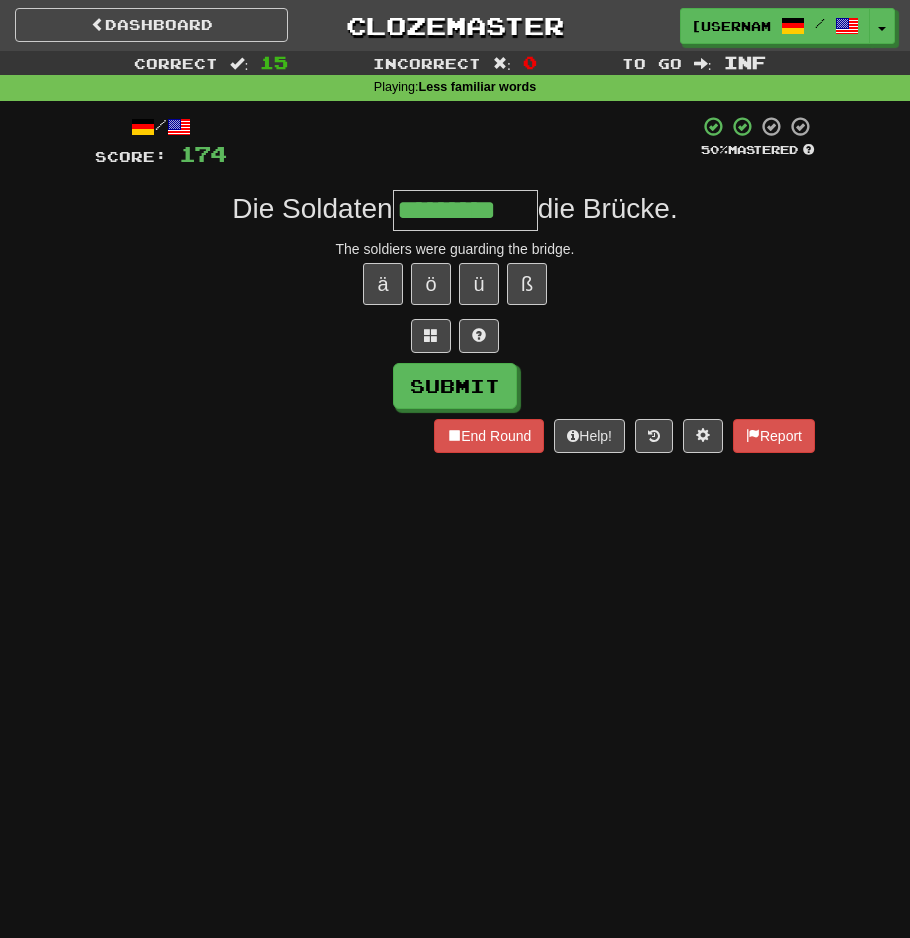type on "*********" 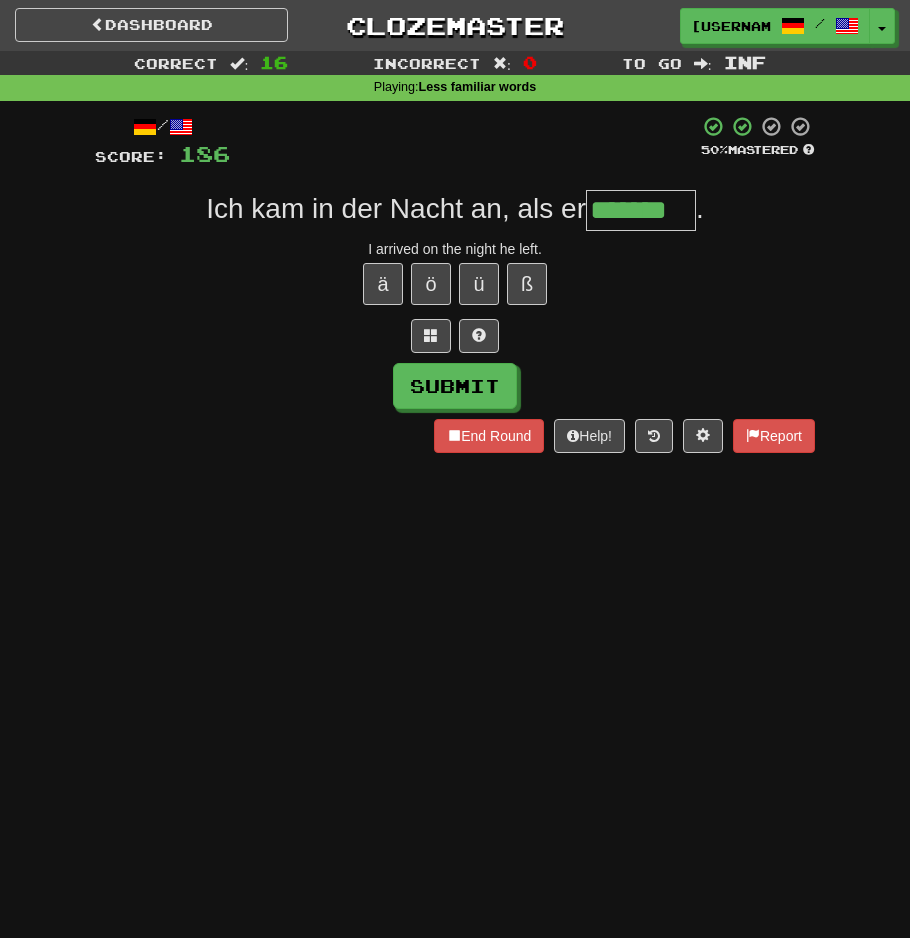type on "*******" 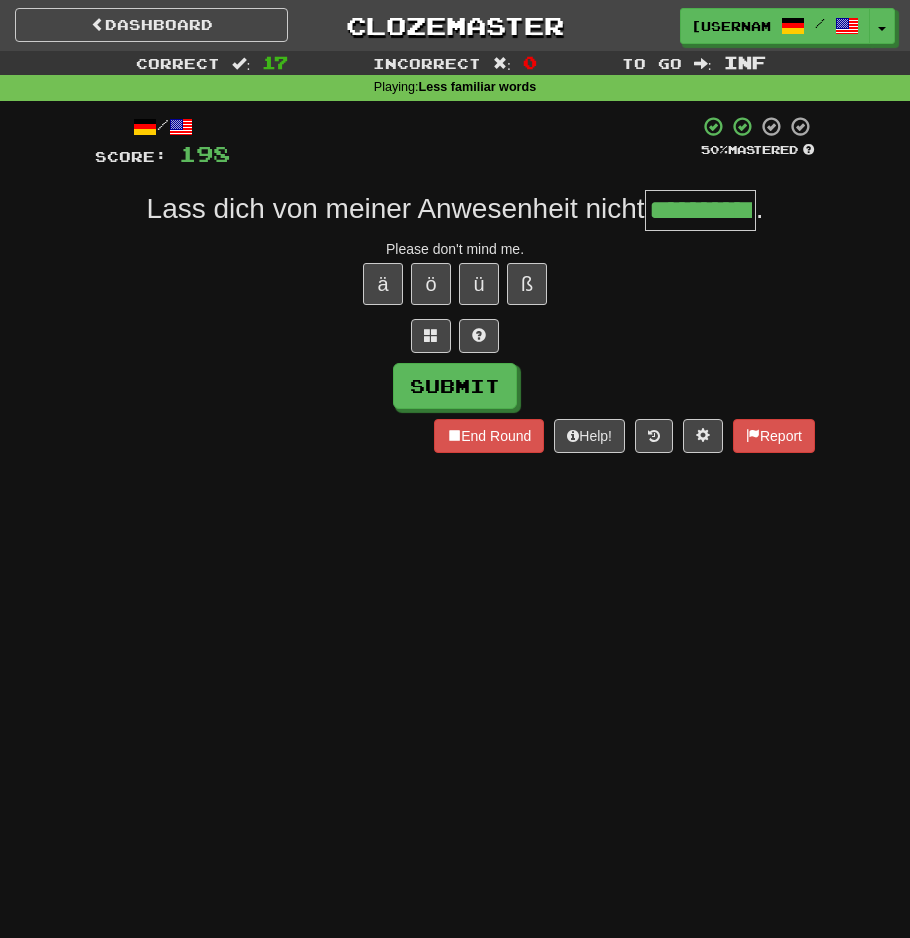 type on "**********" 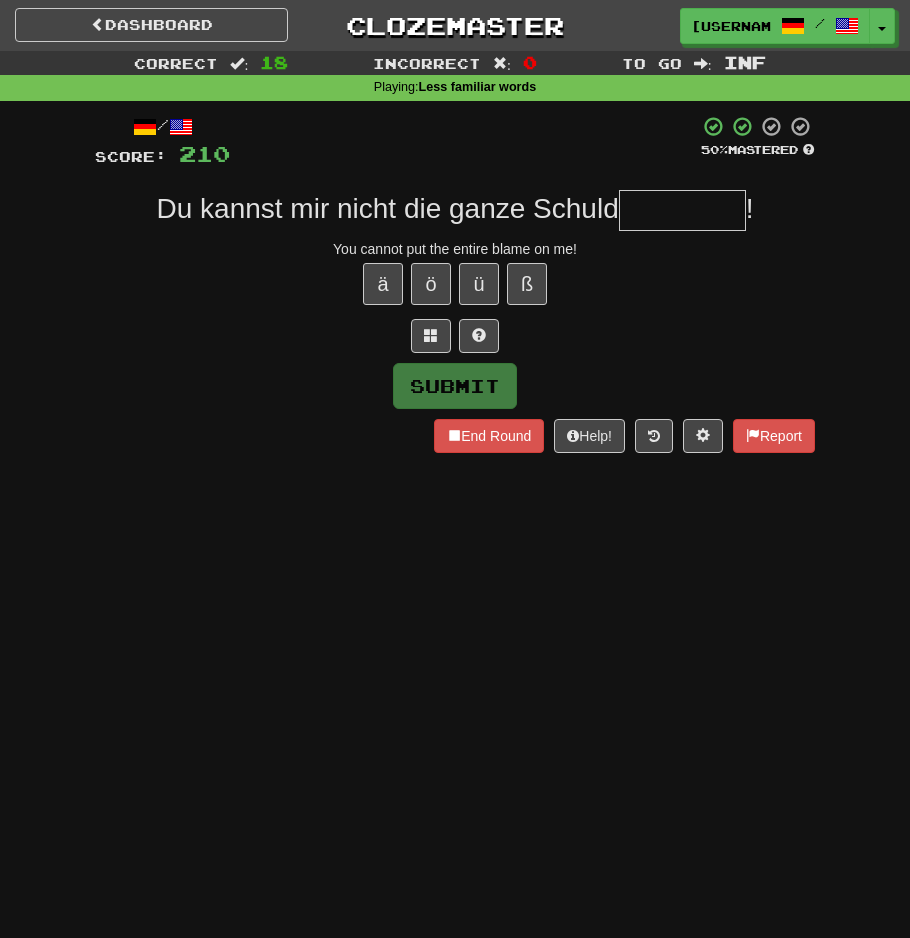 type on "*" 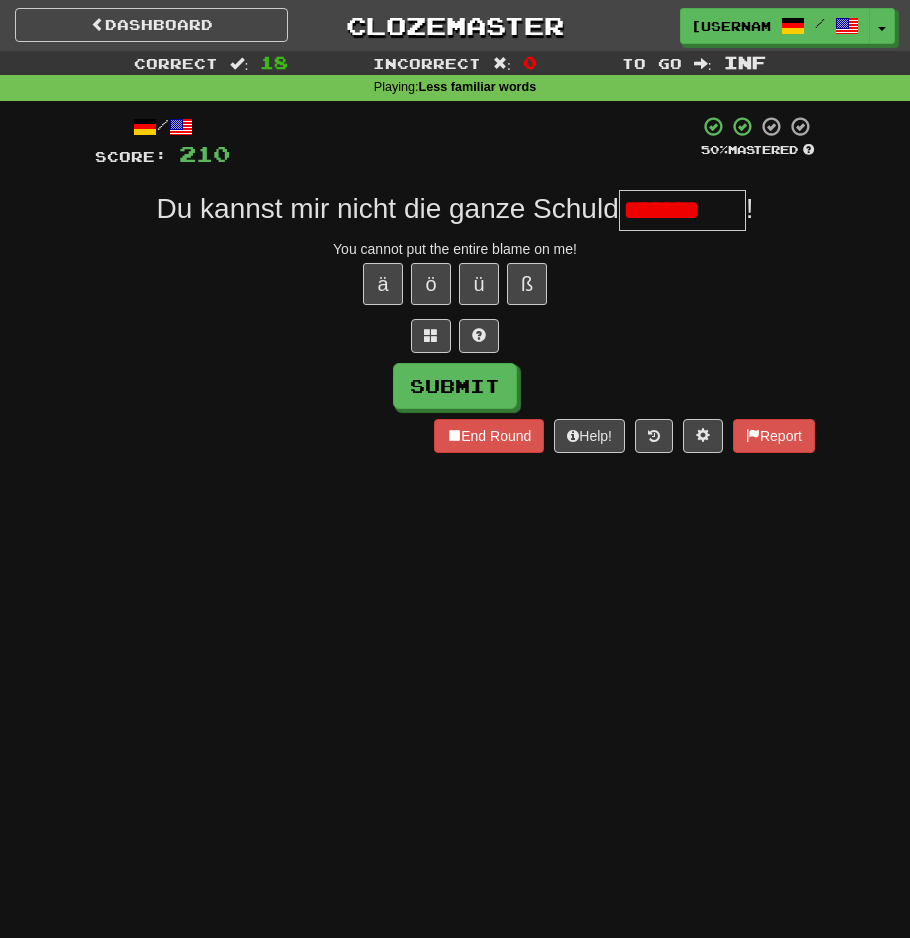 scroll, scrollTop: 0, scrollLeft: 0, axis: both 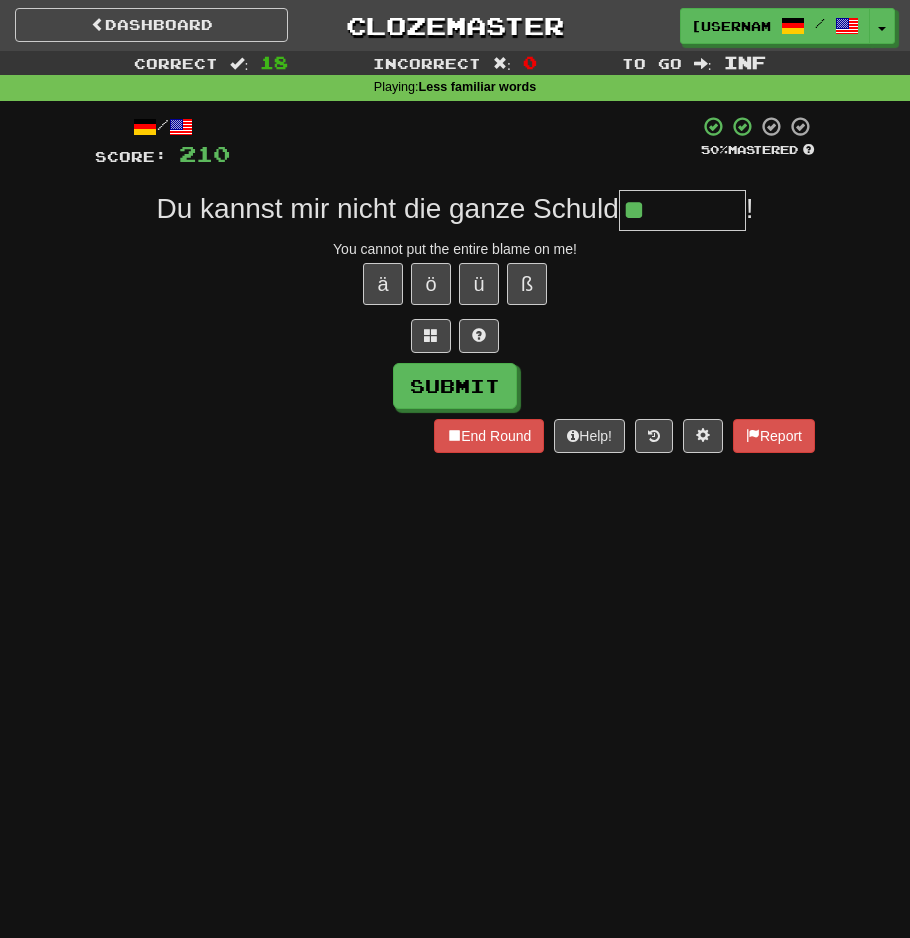 type on "*" 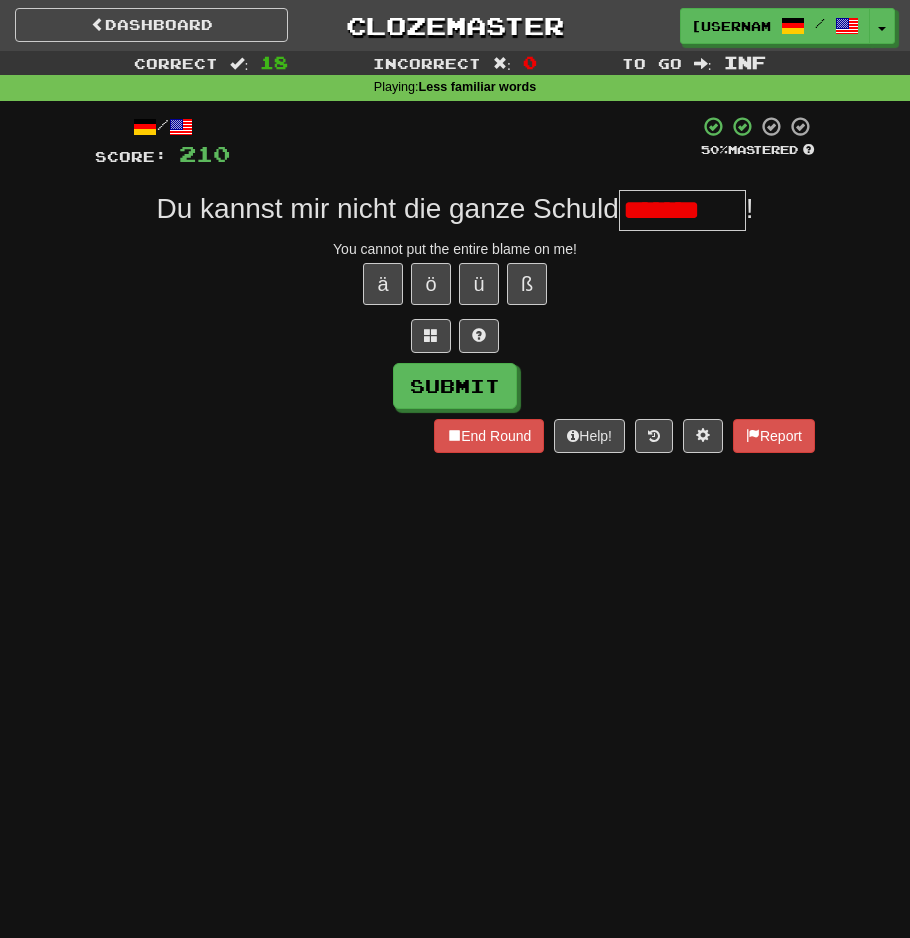 scroll, scrollTop: 0, scrollLeft: 0, axis: both 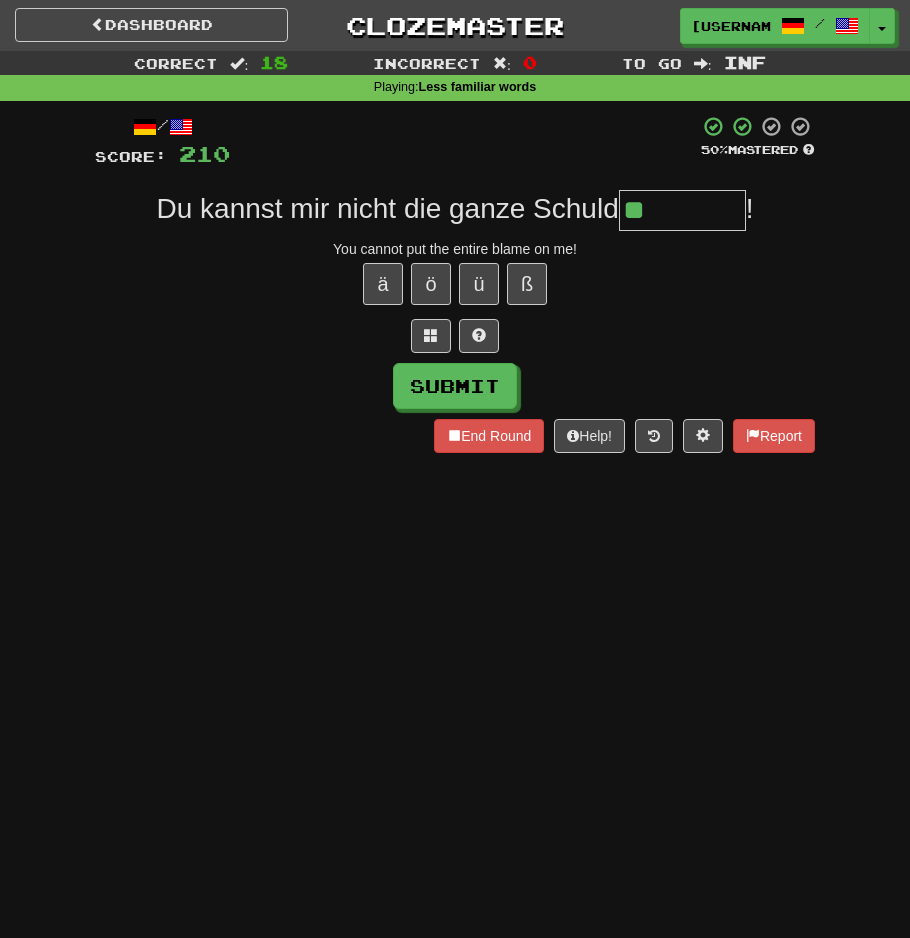 type on "*" 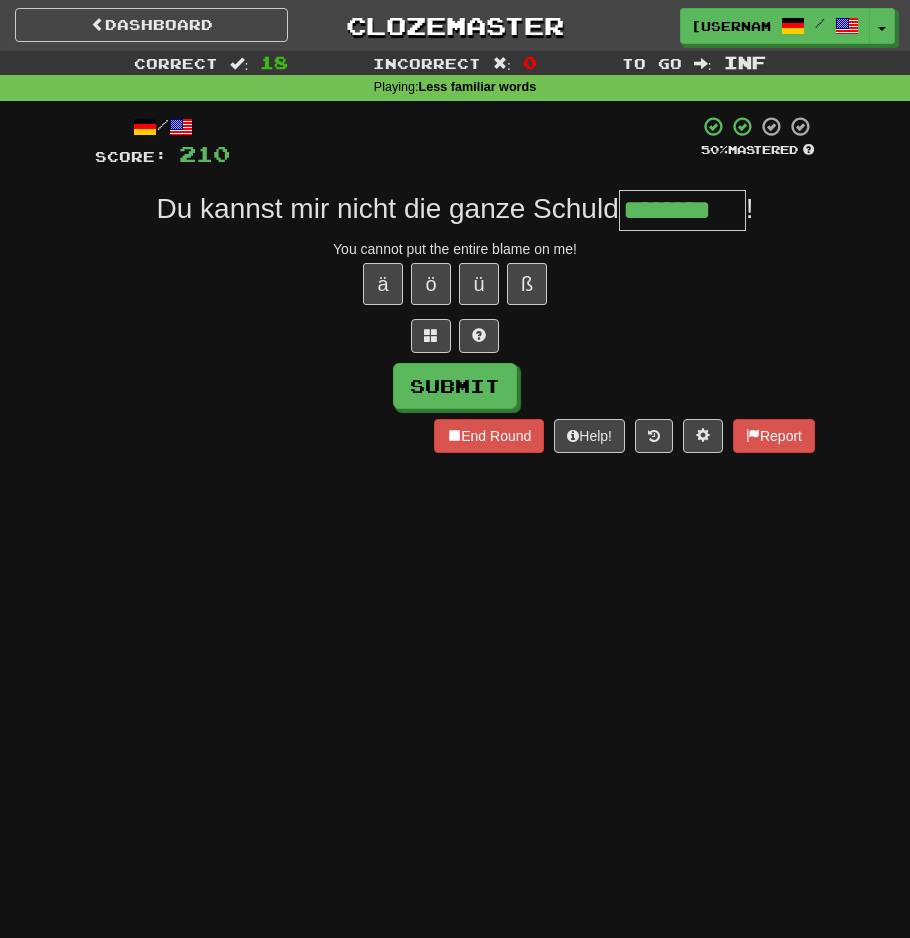 type on "********" 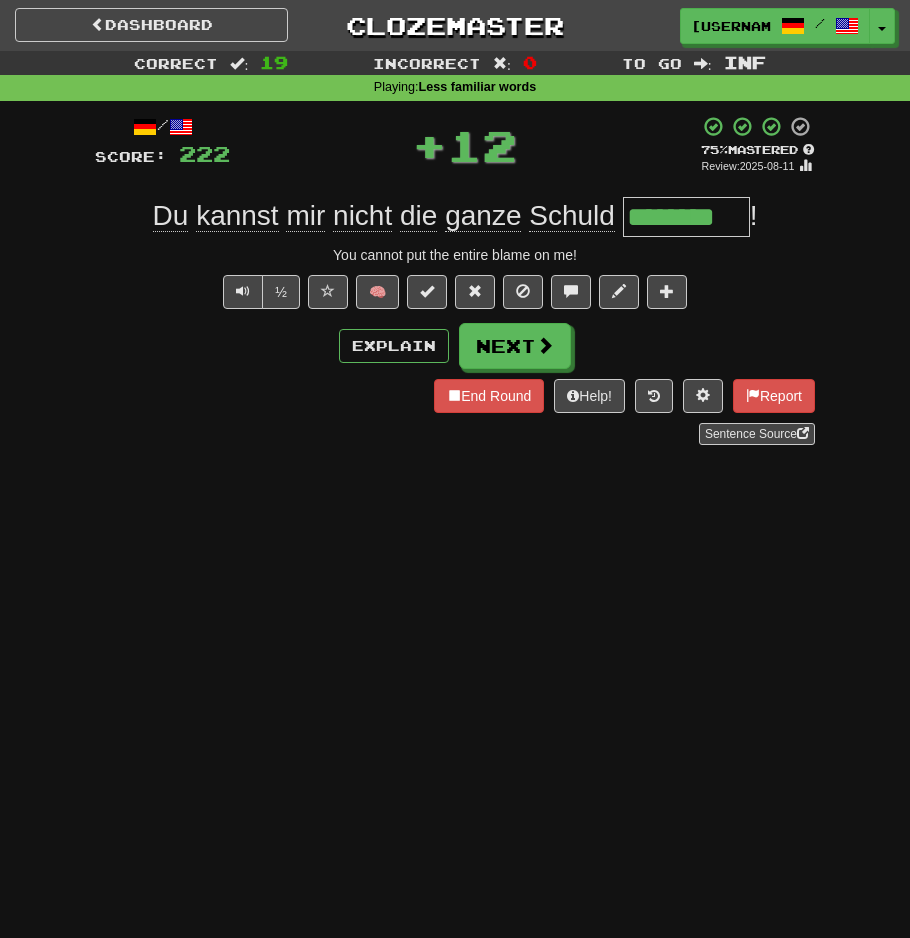 click on "+ 12" at bounding box center (464, 145) 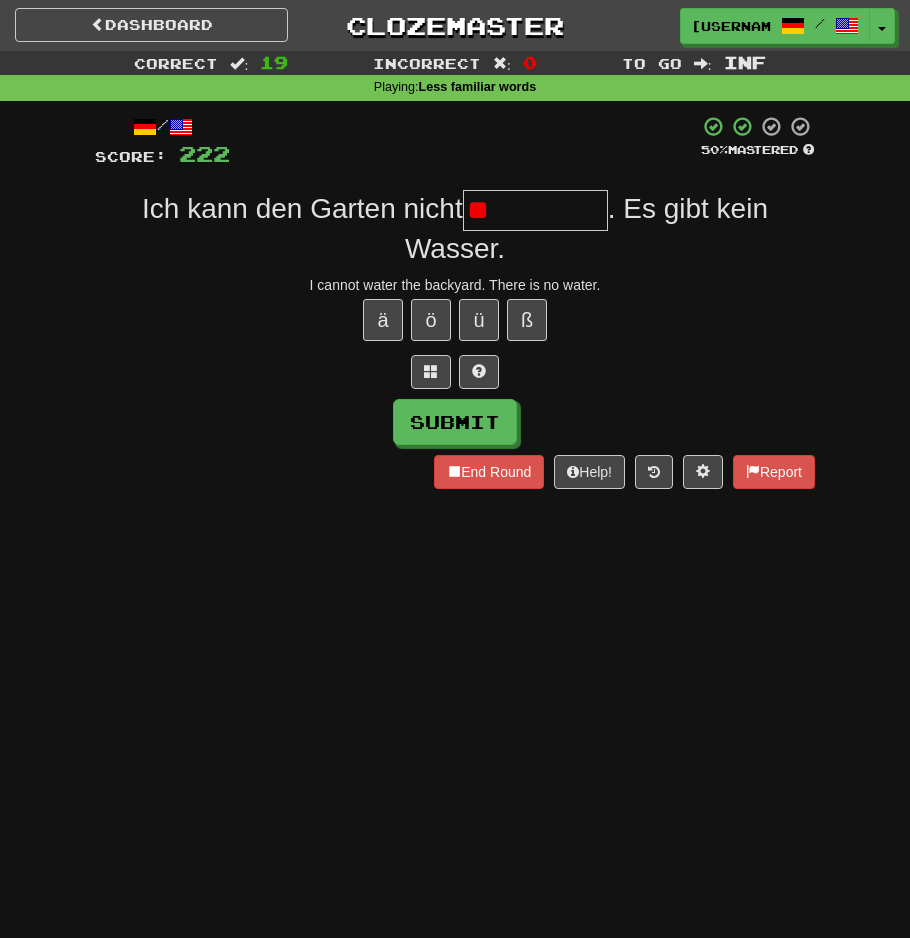 type on "*" 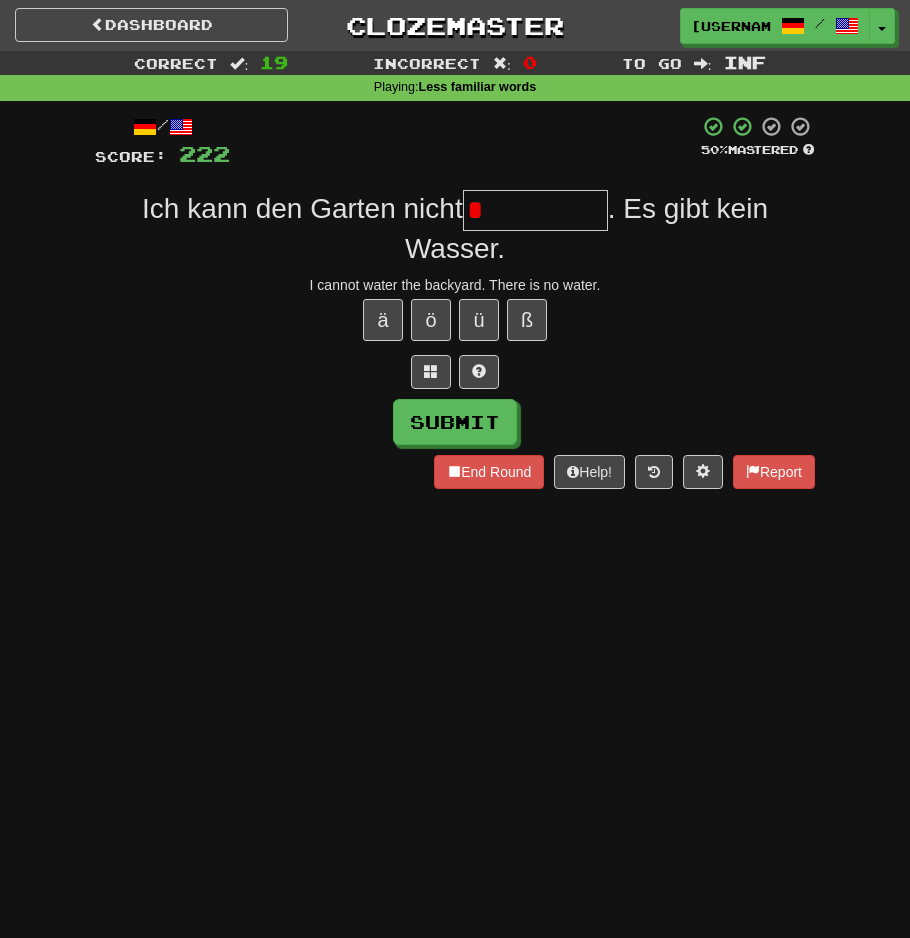 type on "*" 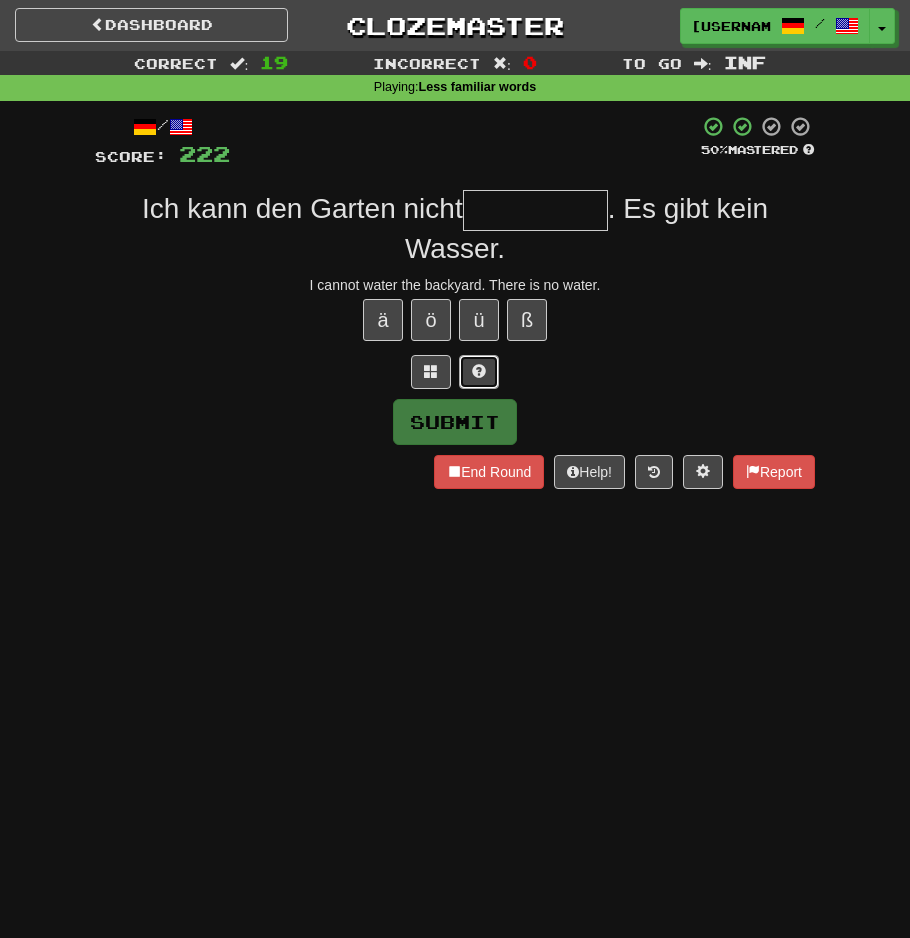 click at bounding box center (479, 372) 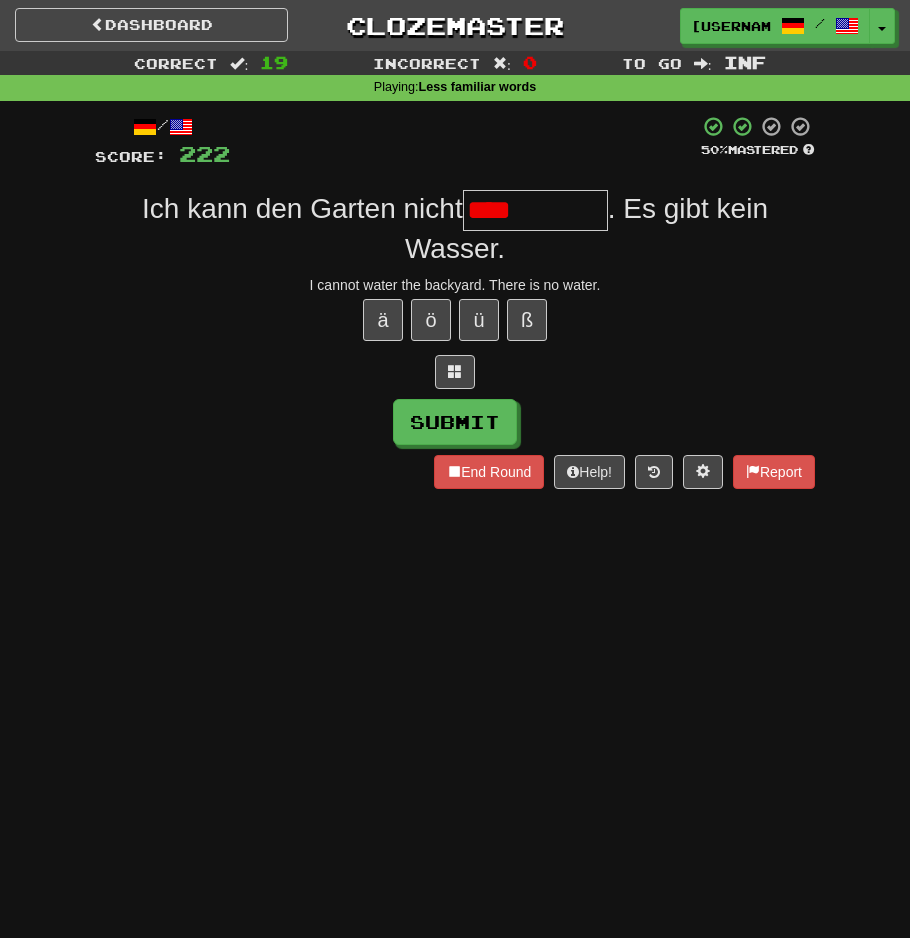 click on "****" at bounding box center [535, 210] 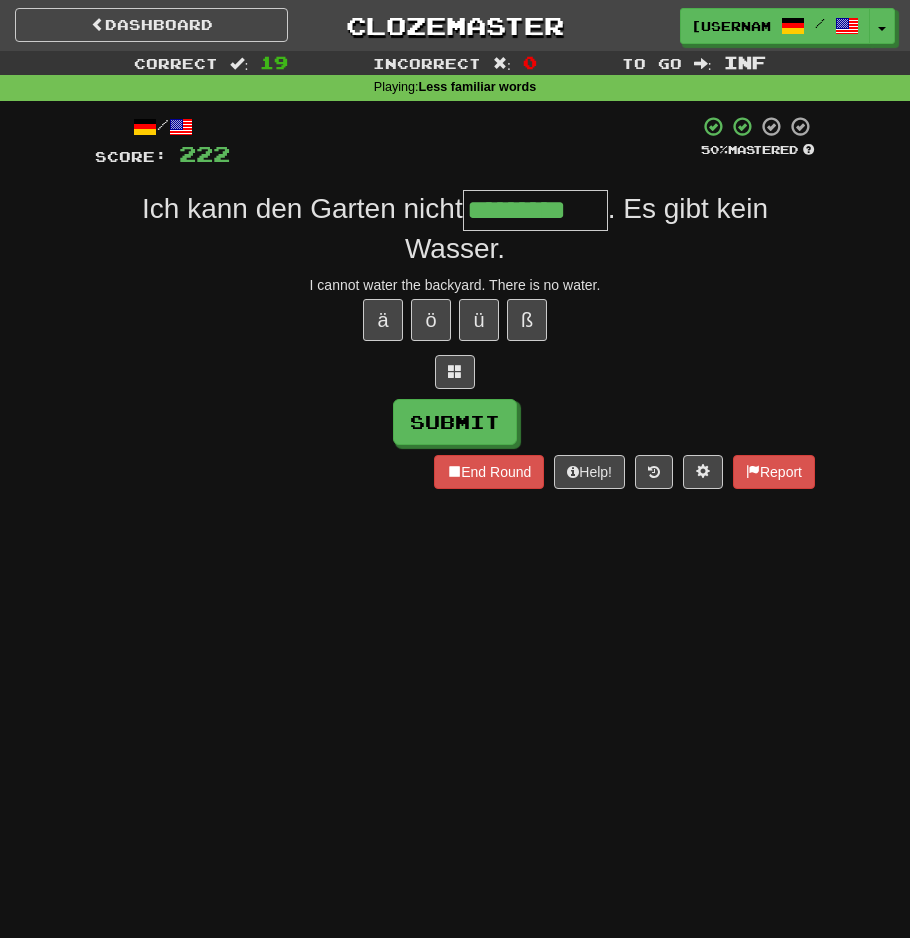 type on "*********" 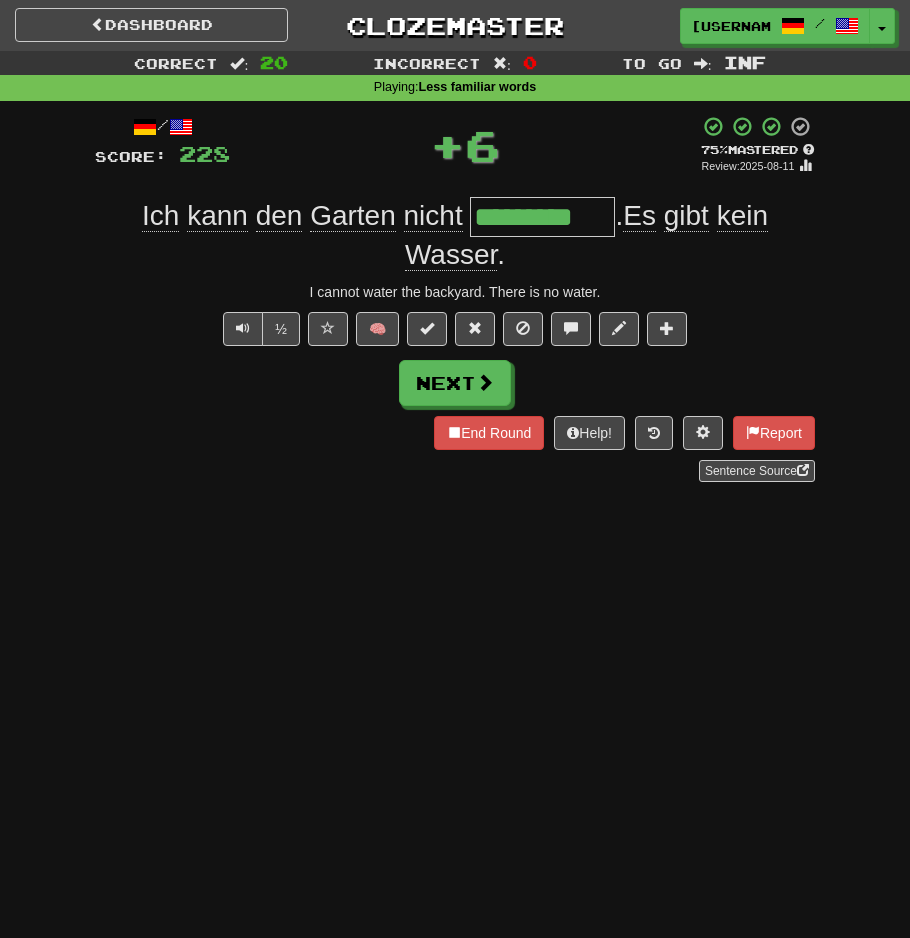 click on "+ 6" at bounding box center [464, 145] 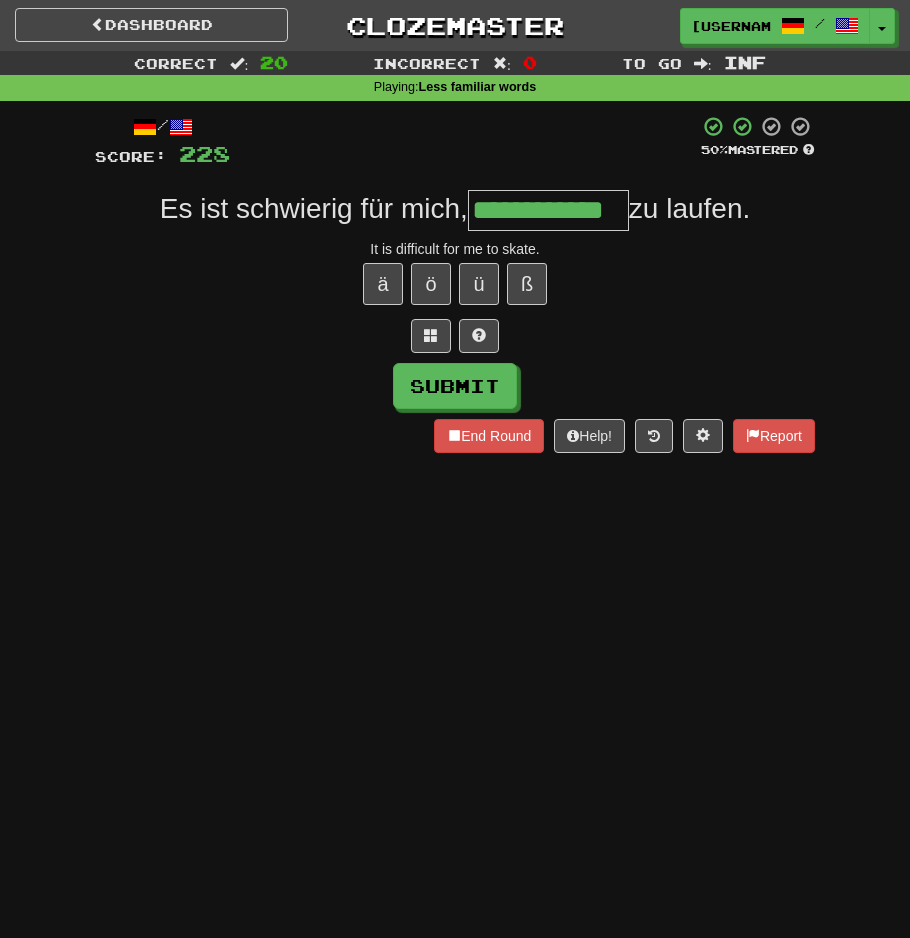 type on "**********" 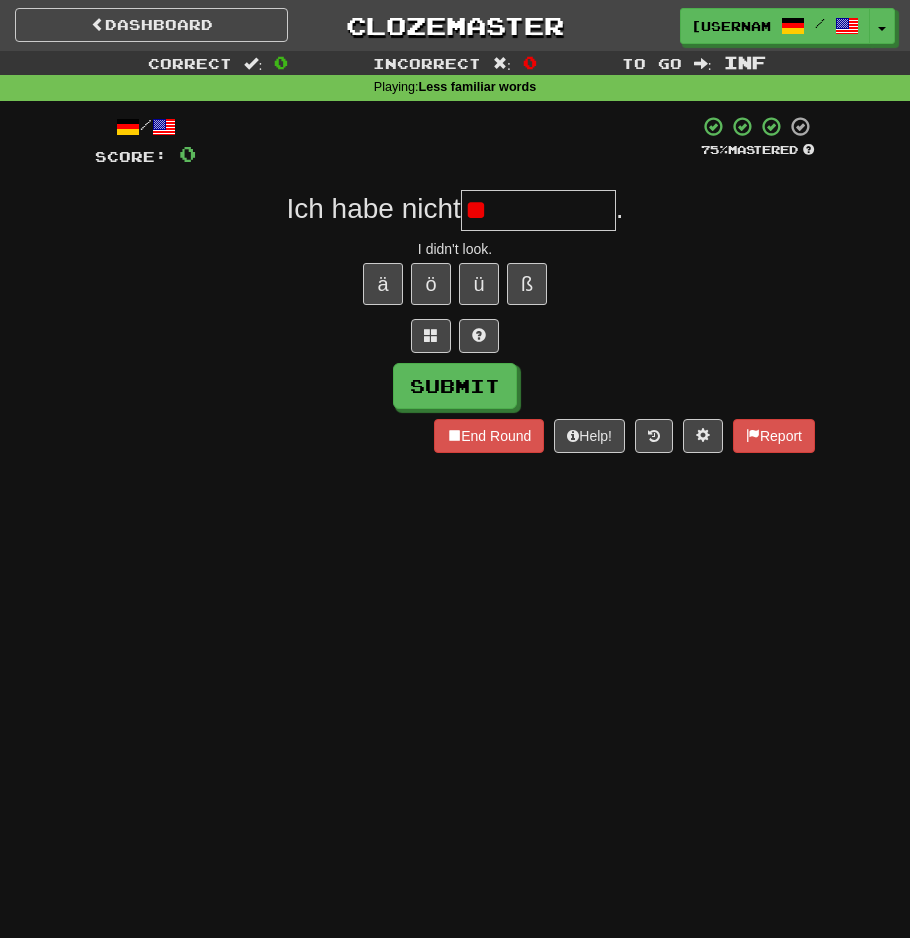 type on "*" 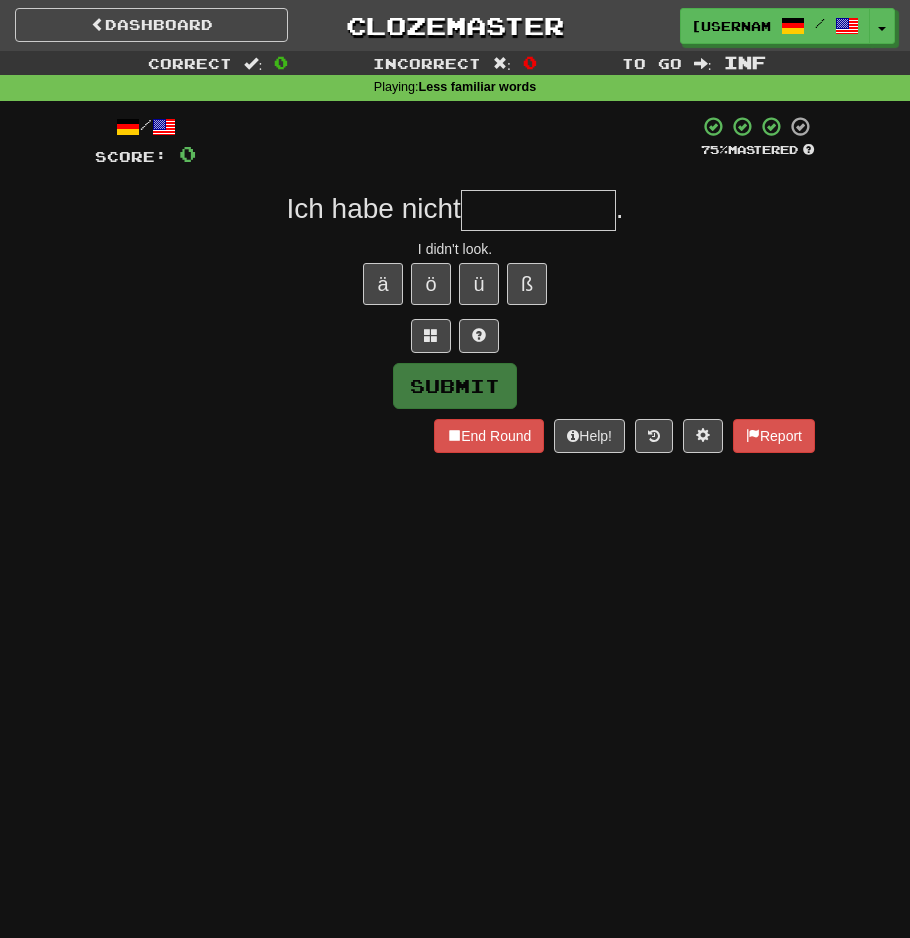 type on "*" 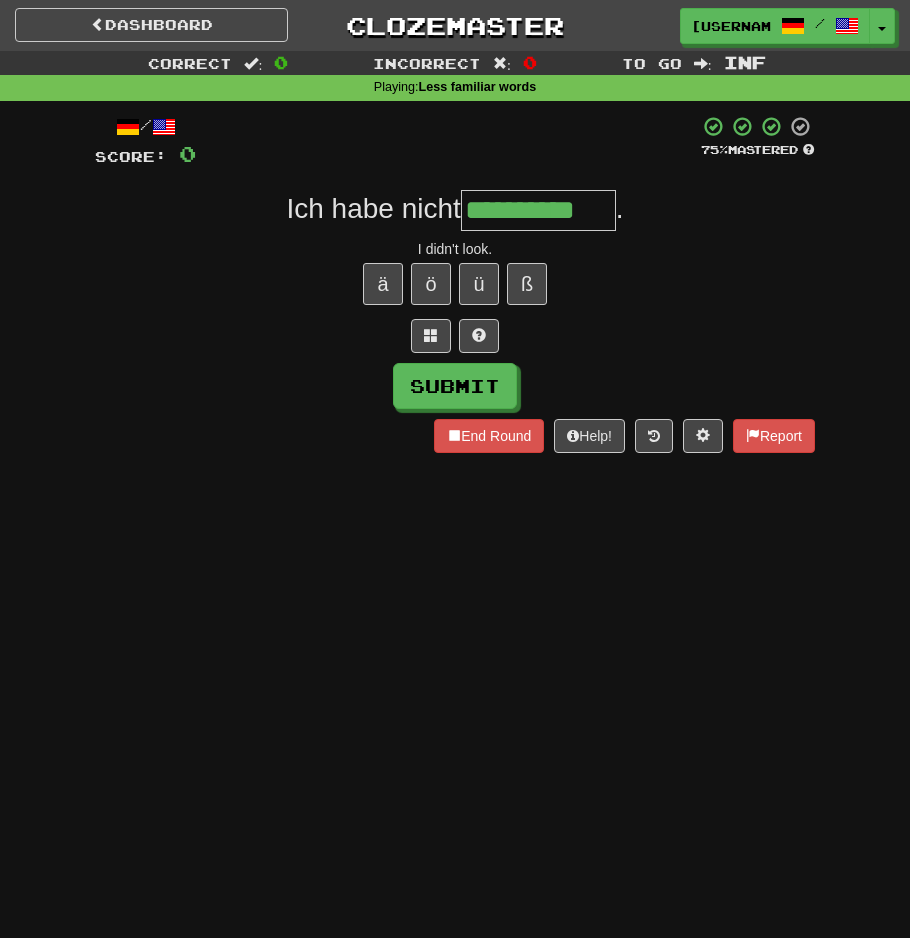 type on "**********" 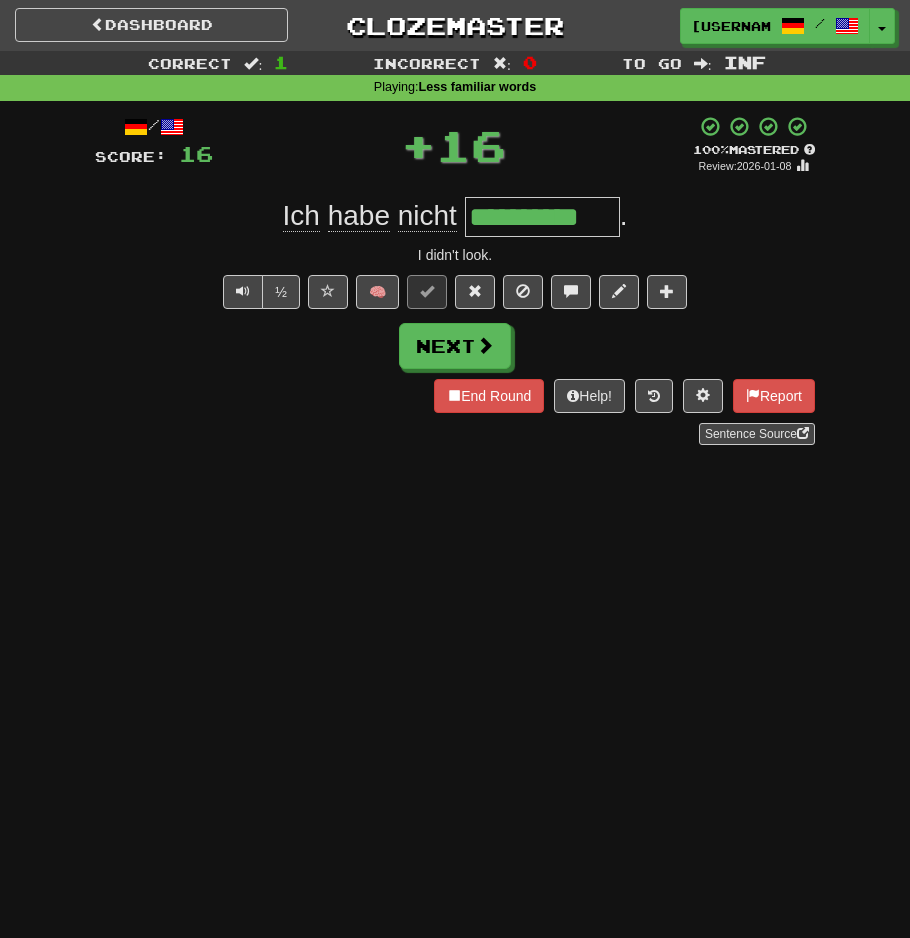 click on "**********" at bounding box center (542, 217) 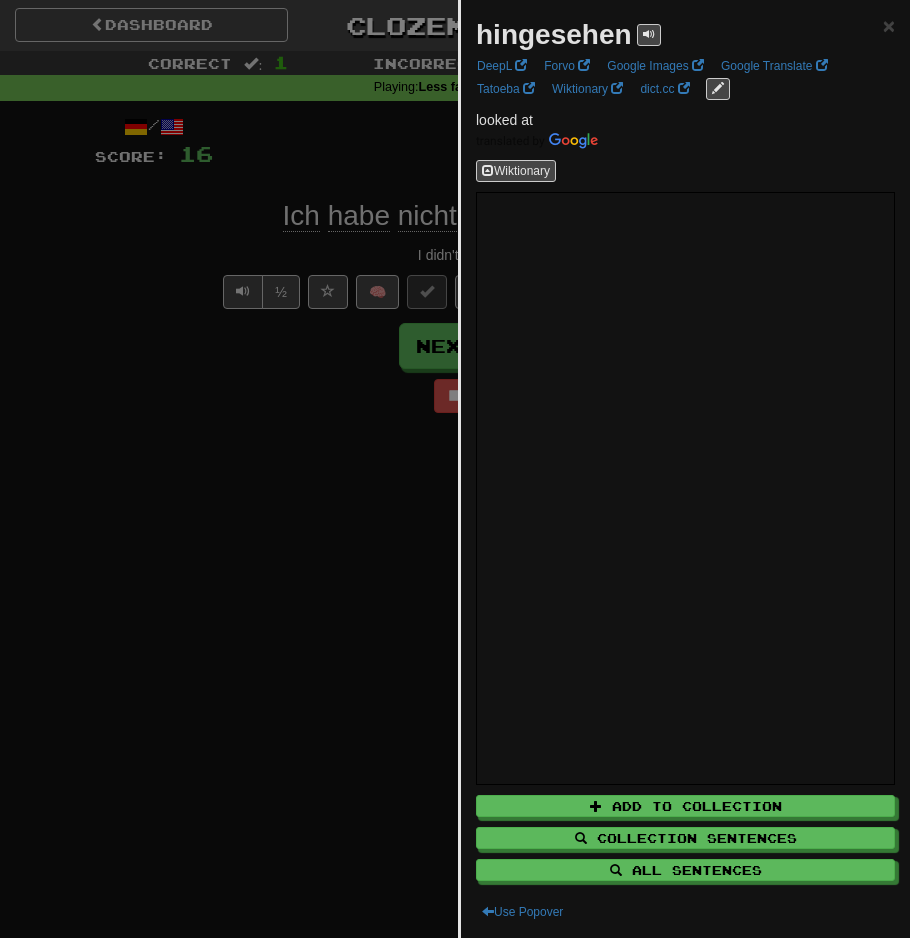 click at bounding box center (455, 469) 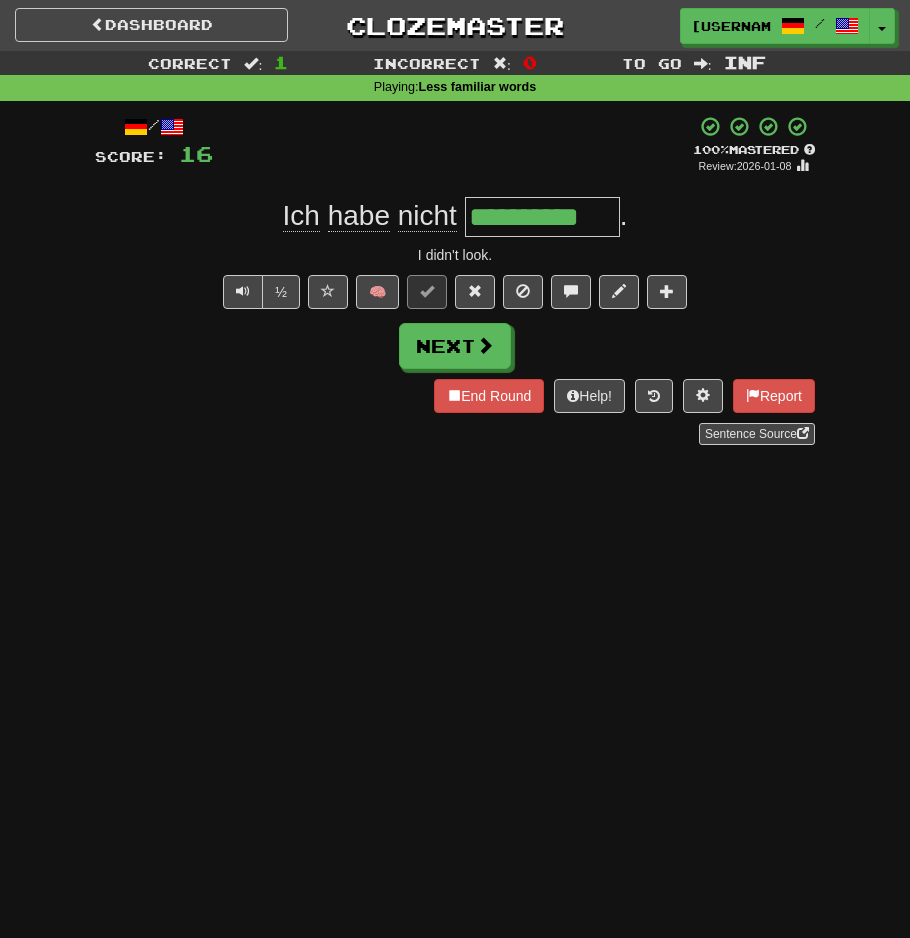 click on "+ 16" at bounding box center [453, 145] 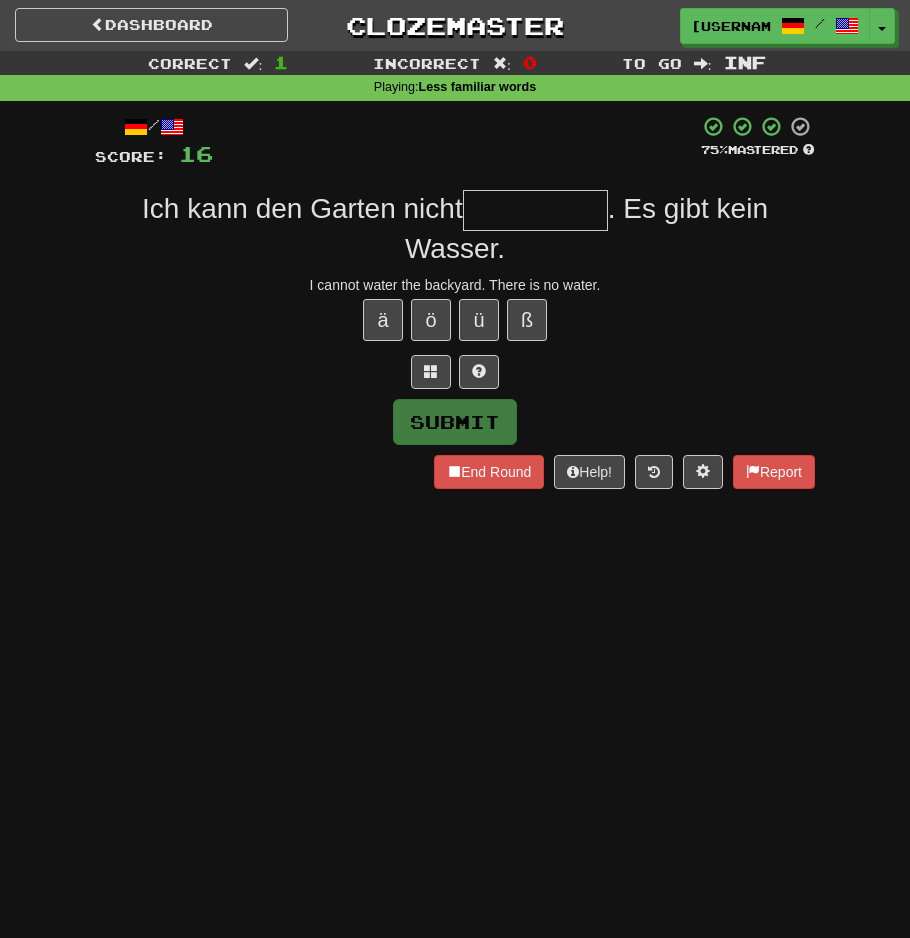 type on "*" 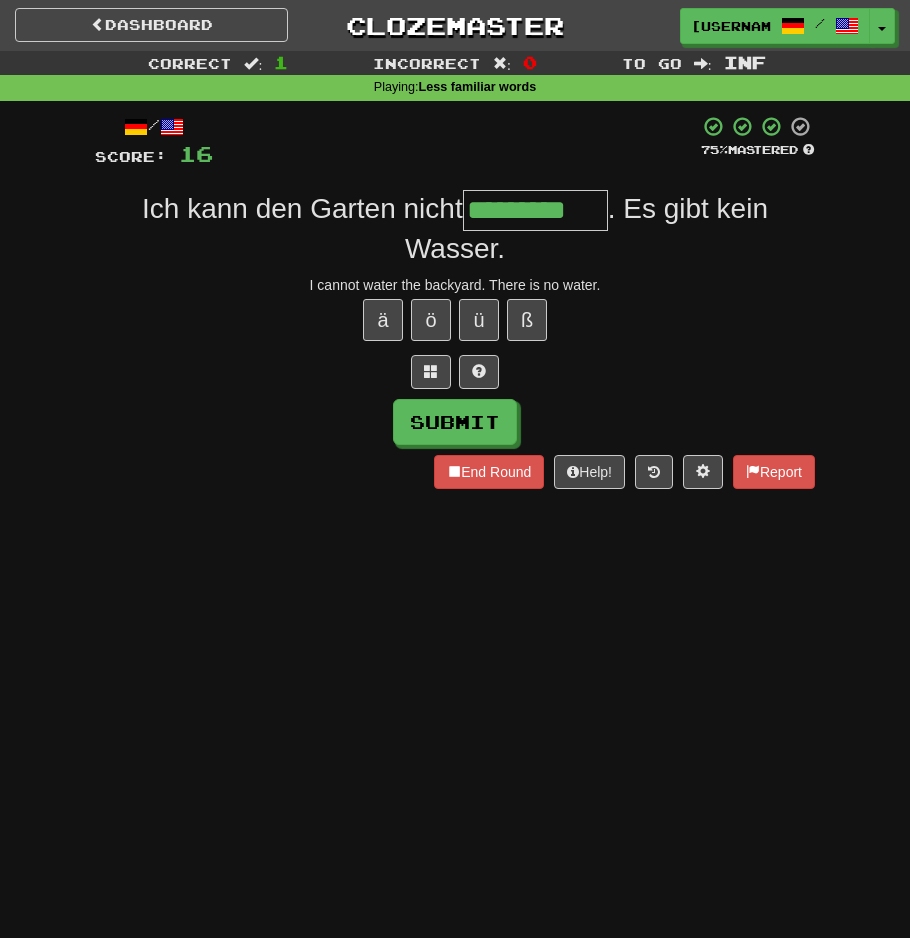 type on "*********" 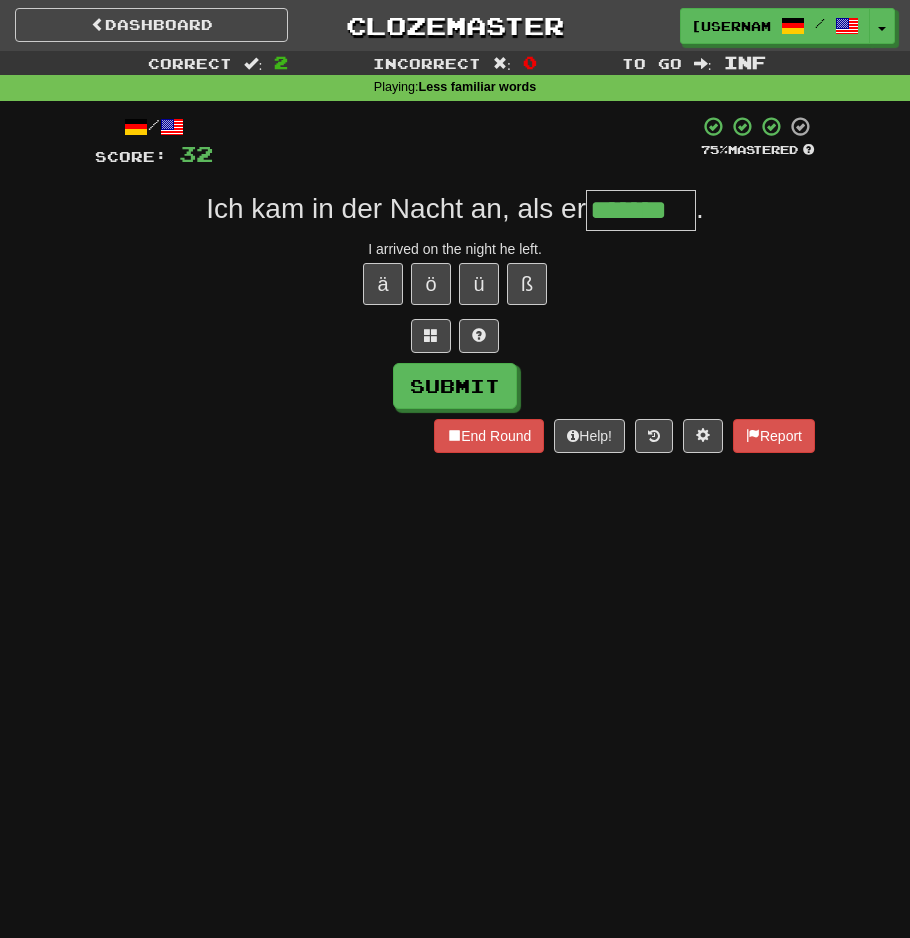 type on "*******" 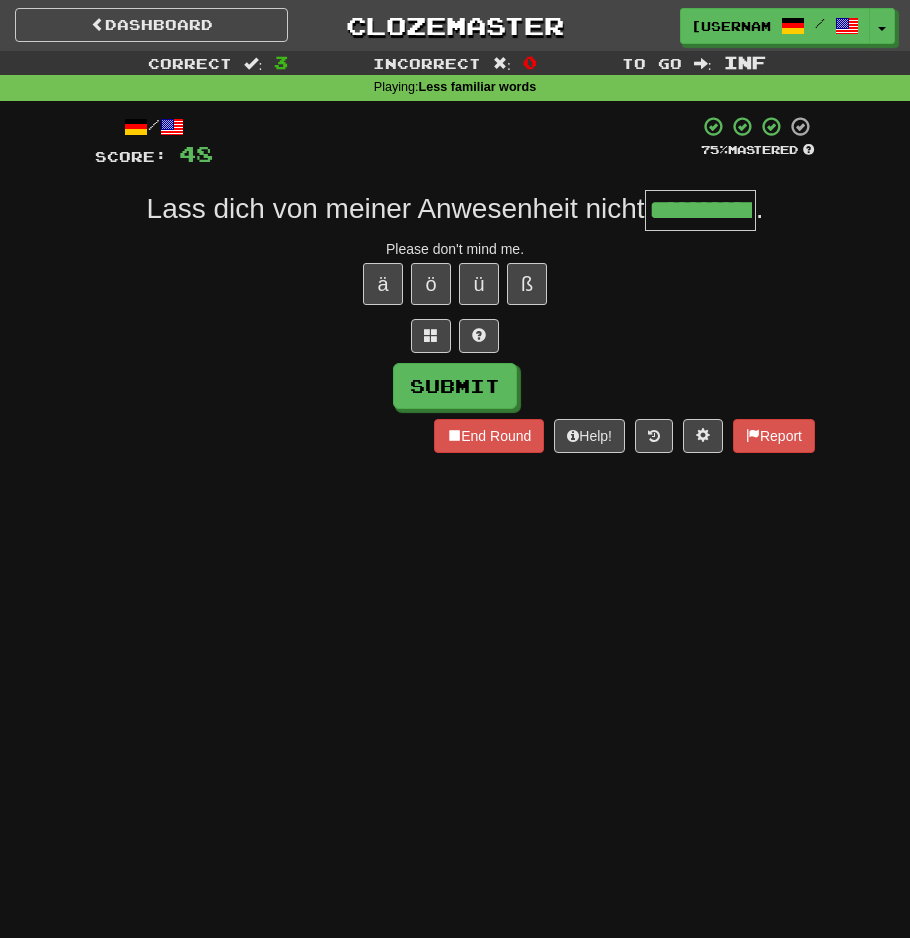 type on "**********" 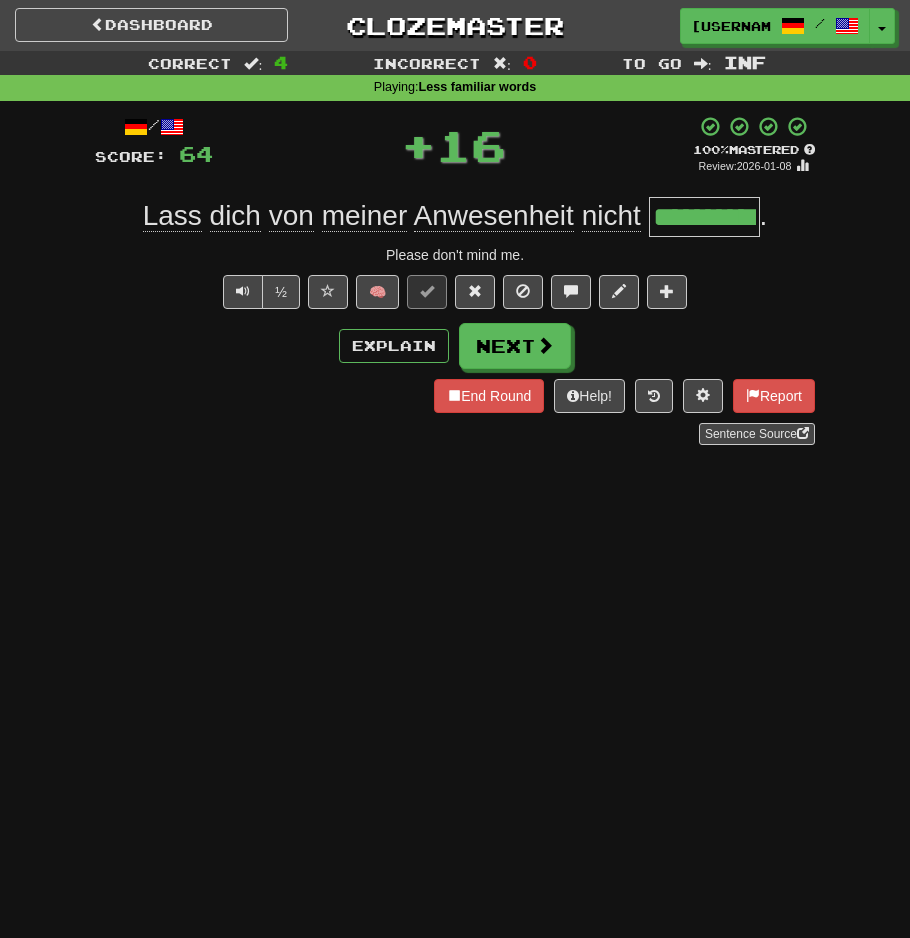 click on "+ 16" at bounding box center [453, 145] 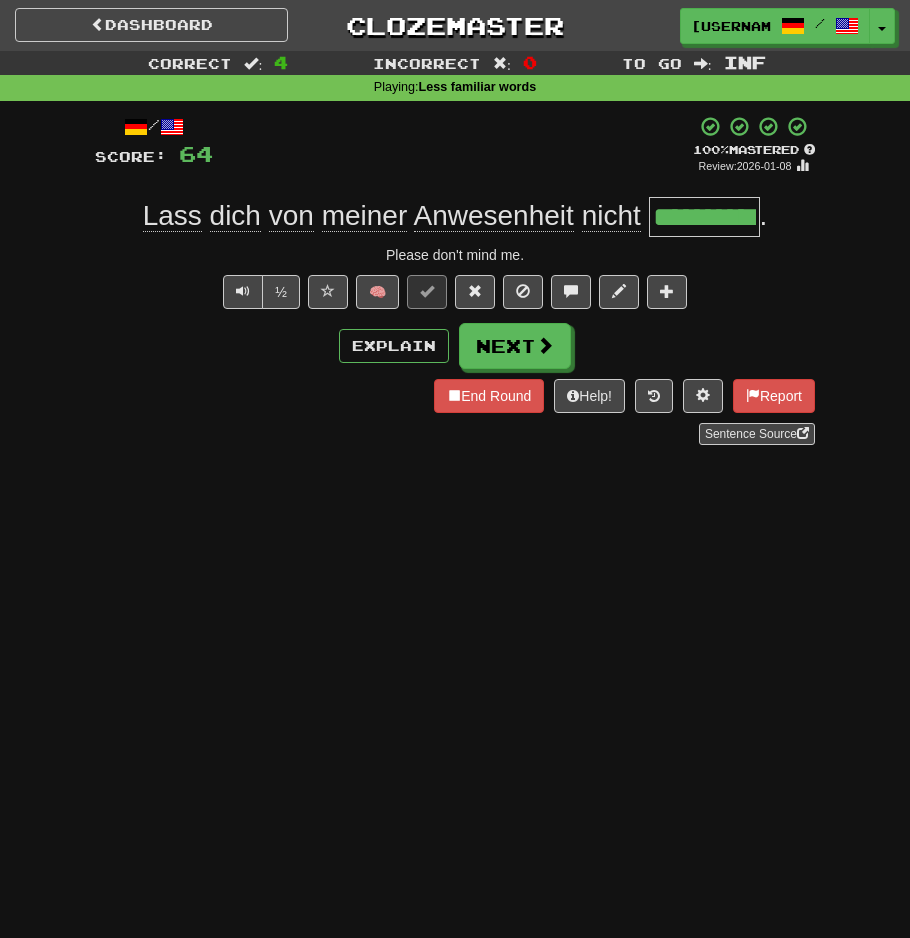 click on "Anwesenheit" 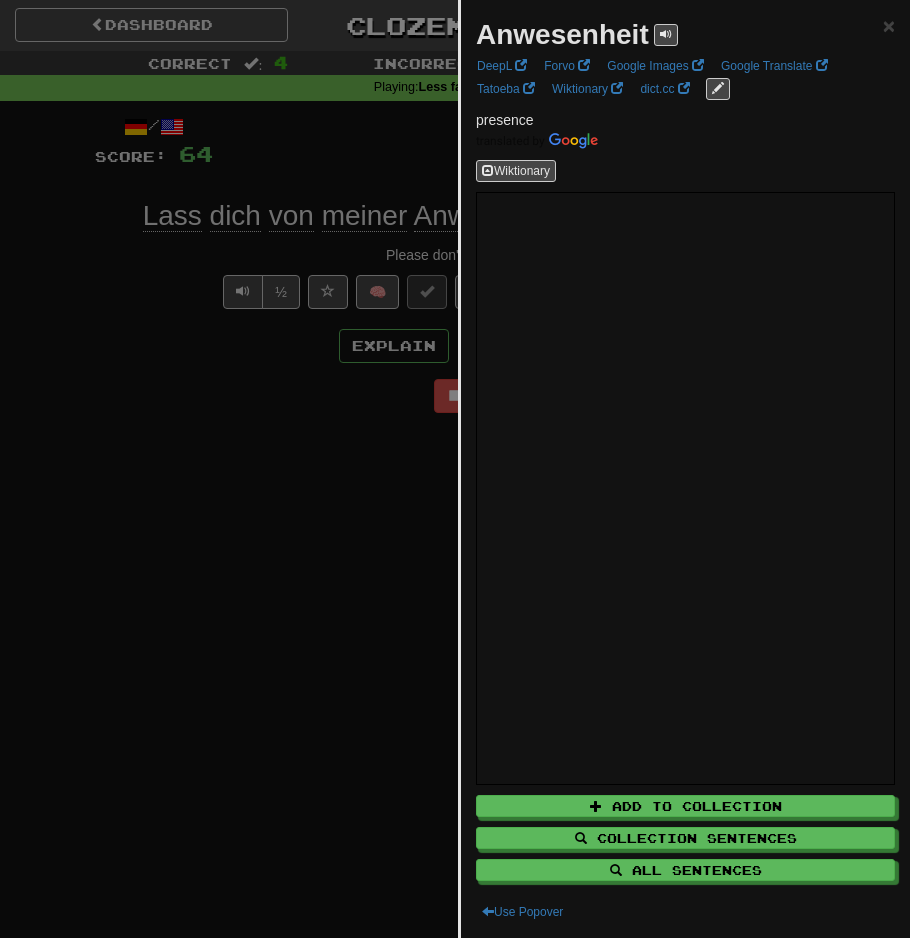 click at bounding box center (455, 469) 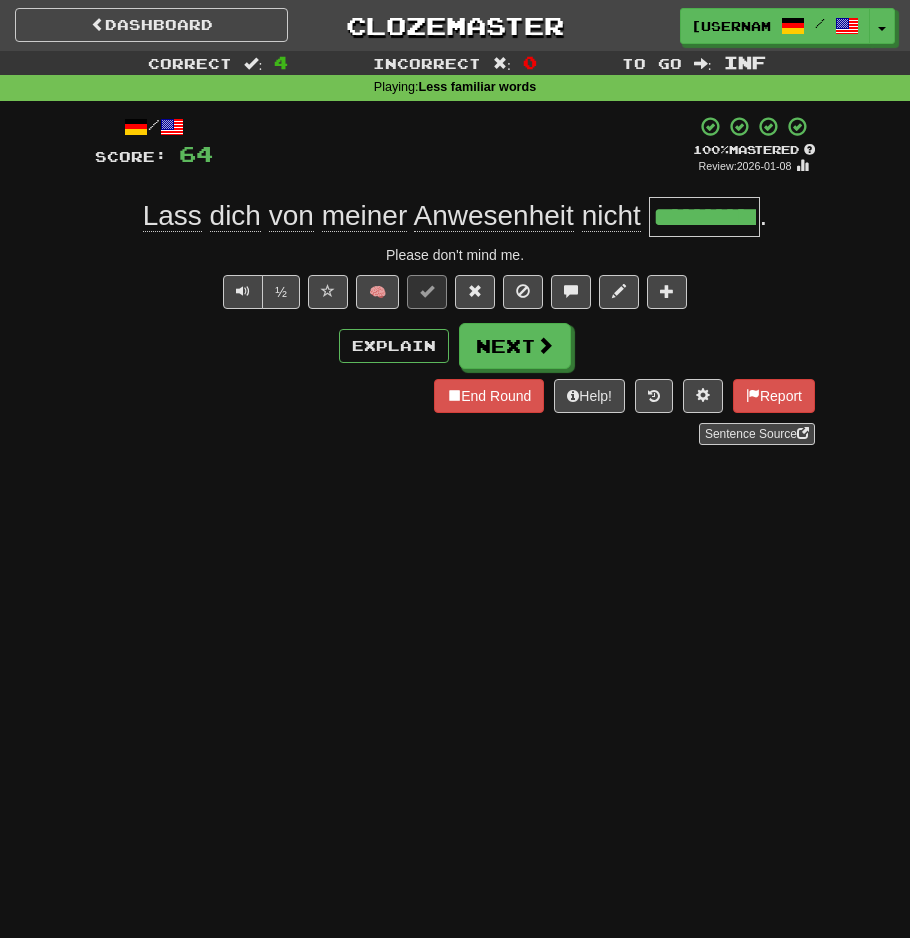 click on "+ 16" at bounding box center [453, 145] 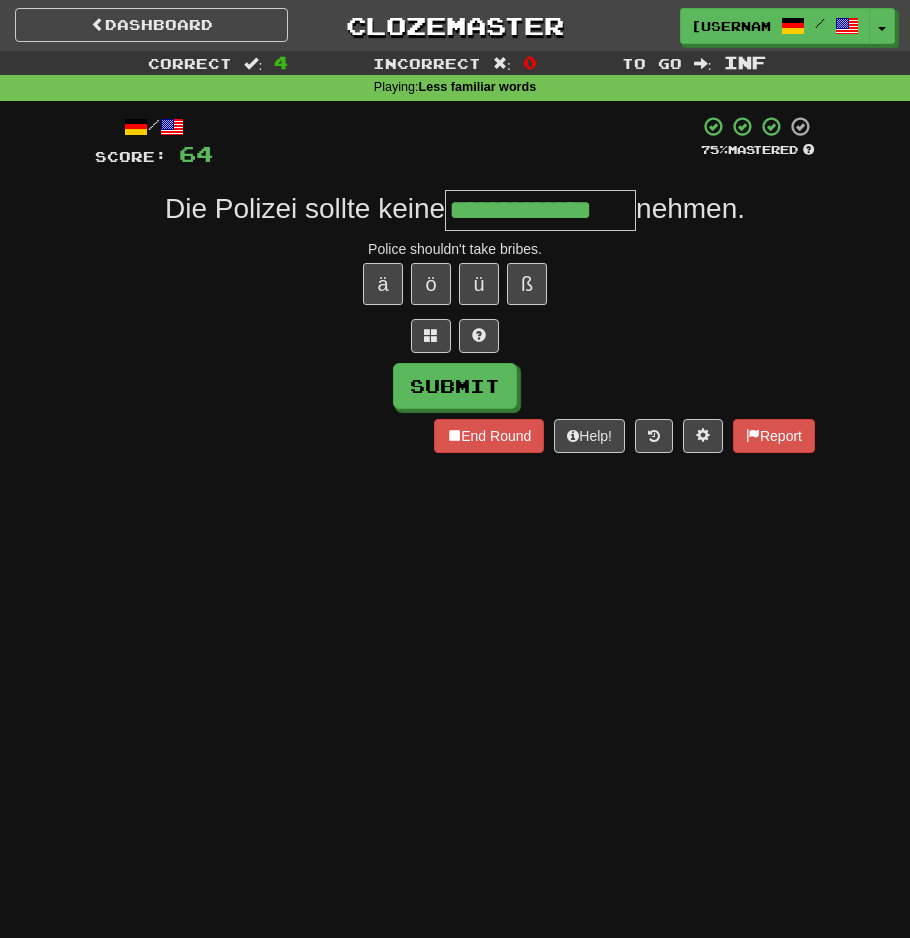 type on "**********" 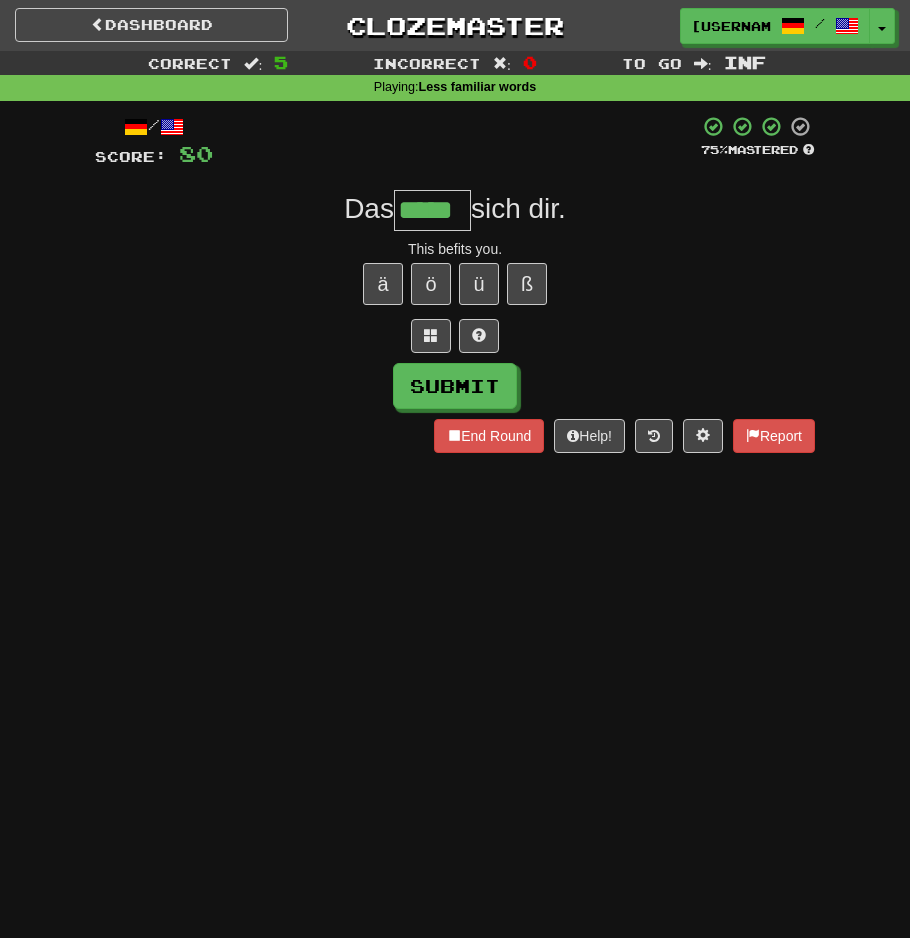 type on "*****" 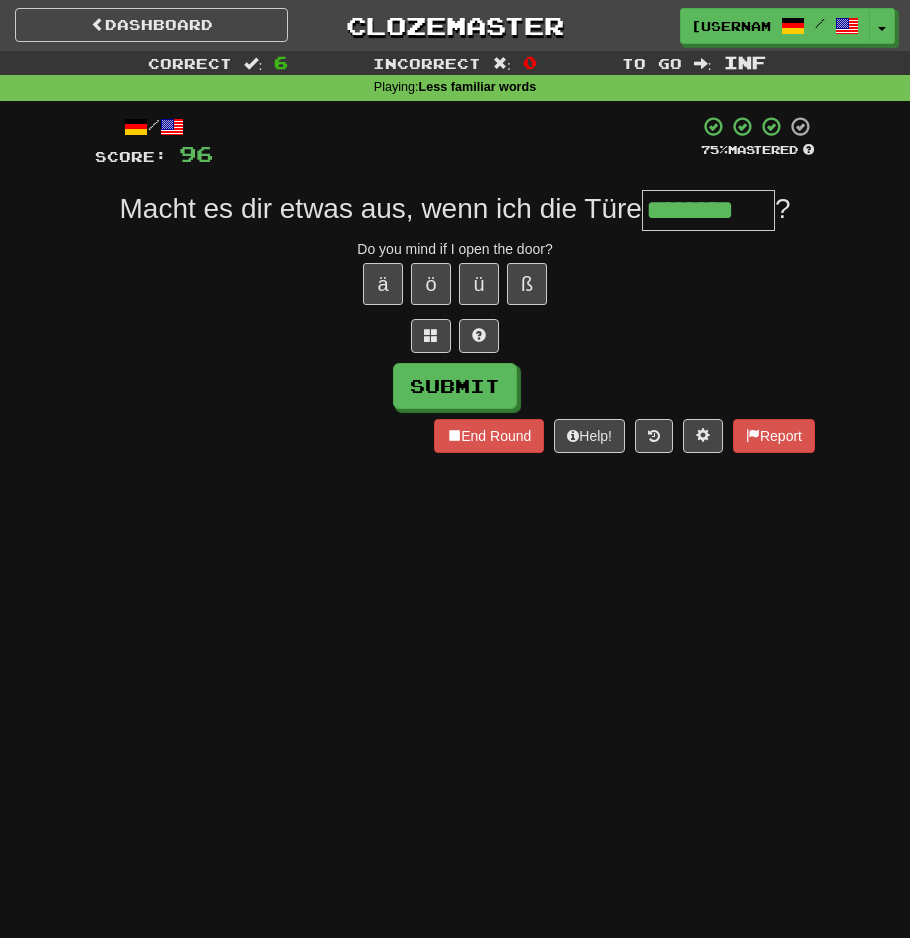 type on "********" 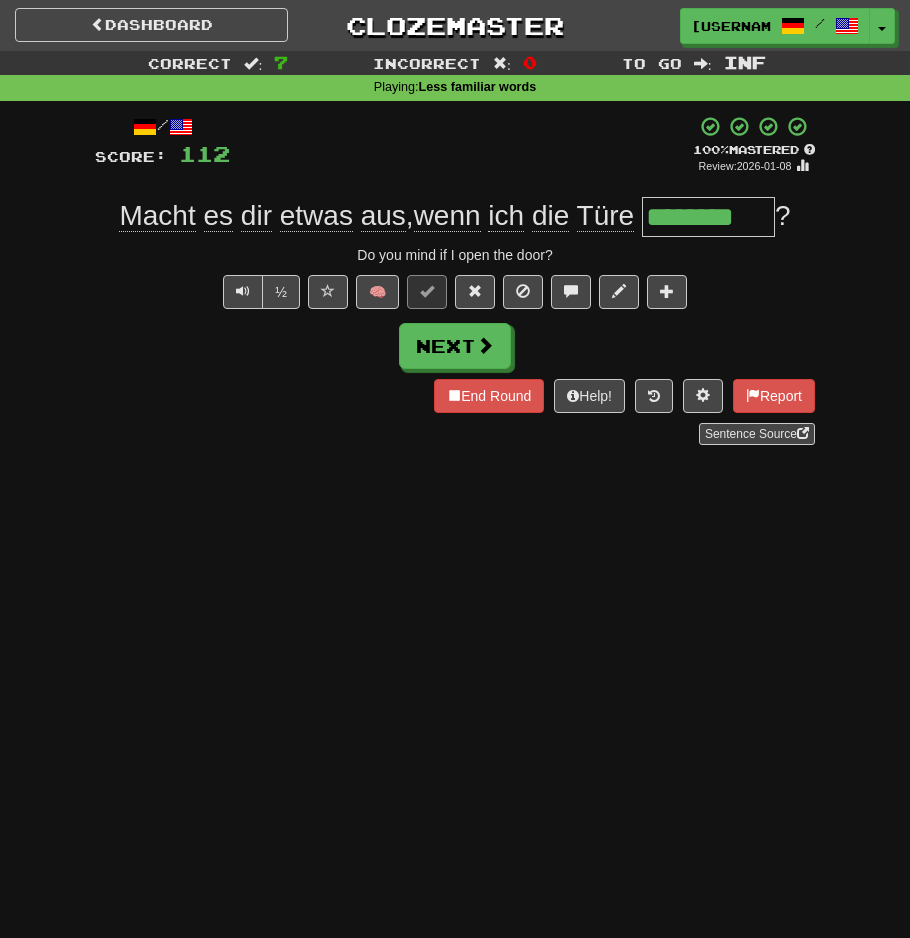 click on "Dashboard
Clozemaster
benmac1089
/
Toggle Dropdown
Dashboard
Leaderboard
Activity Feed
Notifications
Profile
Discussions
Deutsch
/
English
Streak:
664
Review:
27,556
Points Today: 398
Español
/
English
Streak:
0
Review:
10
Points Today: 0
Tiếng Việt
/
English
Streak:
0
Review:
0
Points Today: 0
Languages
Account
Logout
benmac1089
/
Toggle Dropdown
Dashboard
Leaderboard
Activity Feed
Notifications
Profile
Discussions
Deutsch
/
English
Streak:
664
Review:
27,556
Points Today: 398
Español
/
English
Streak:
0
Review:
10" at bounding box center [455, 469] 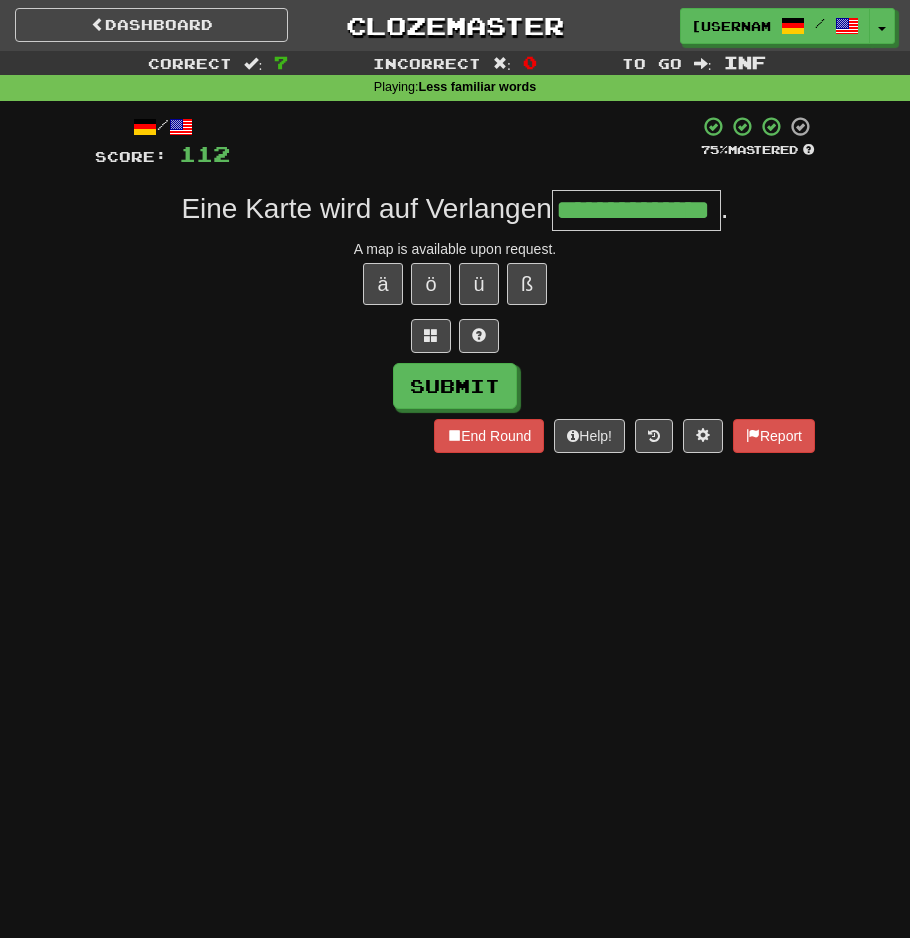 type on "**********" 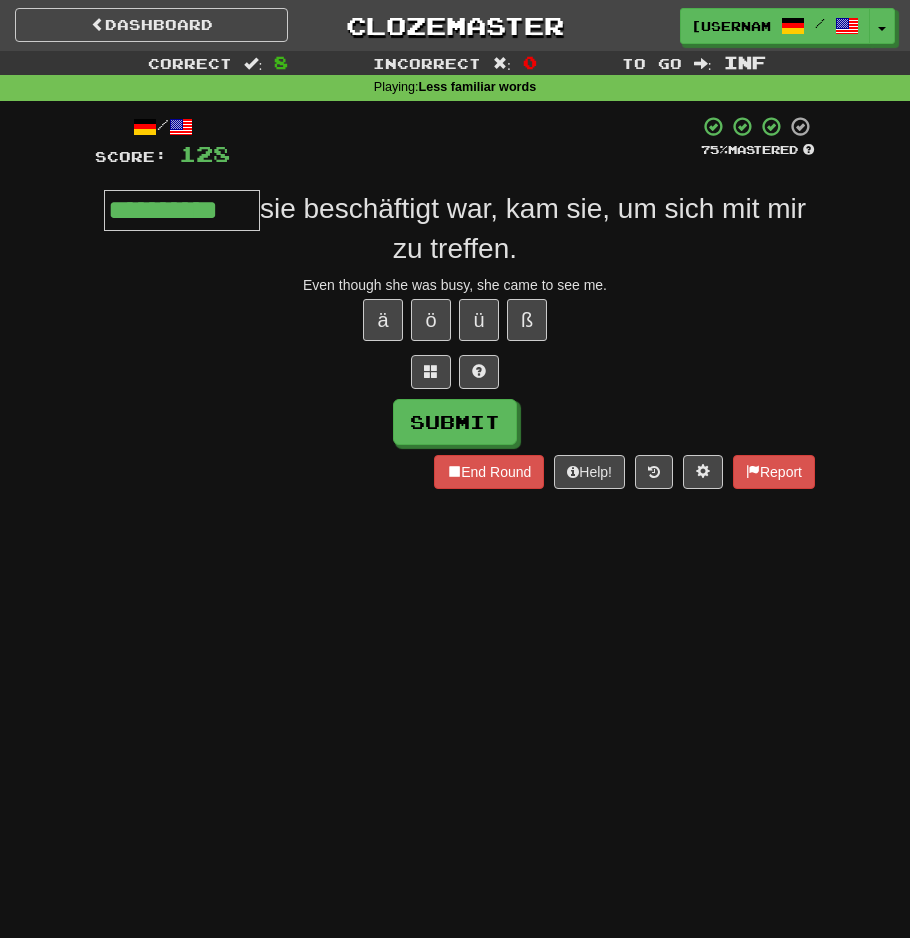 type on "**********" 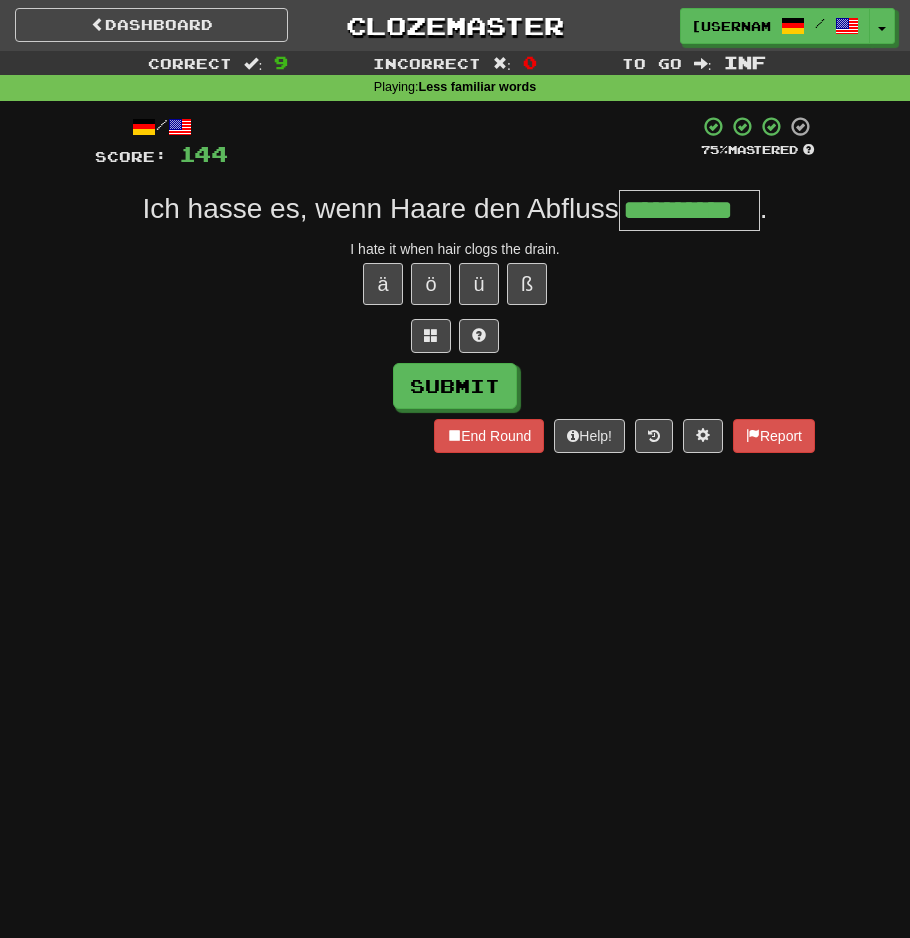 type on "**********" 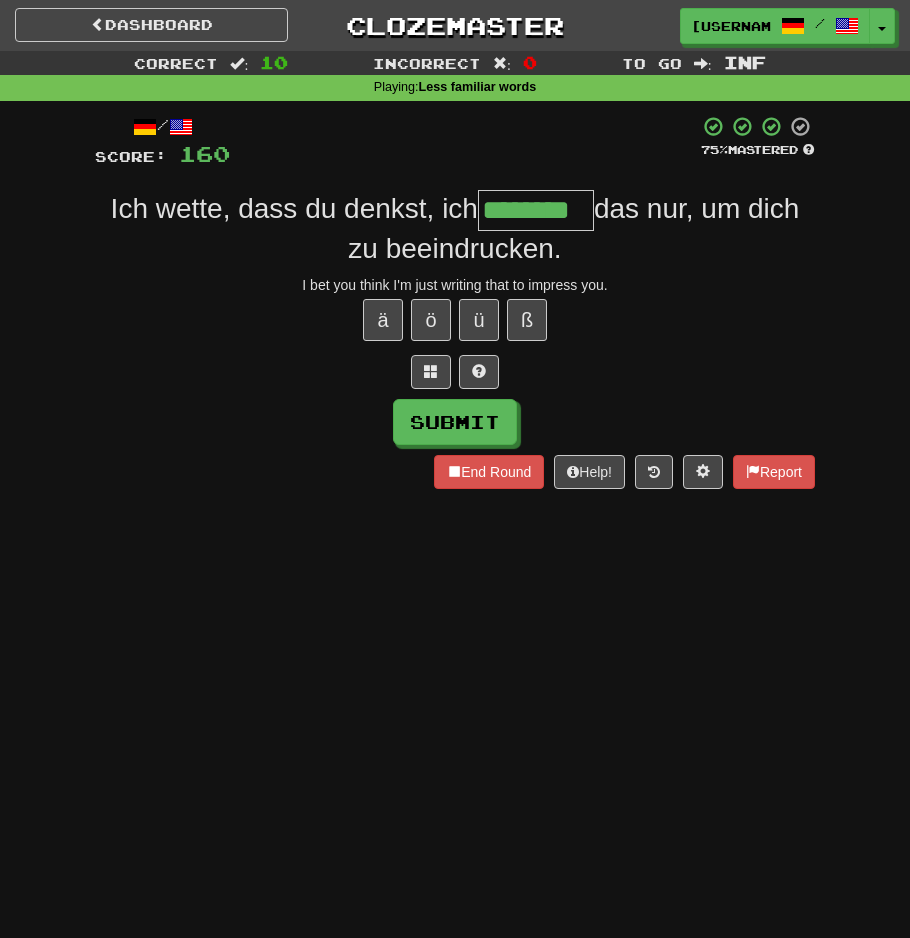 type on "********" 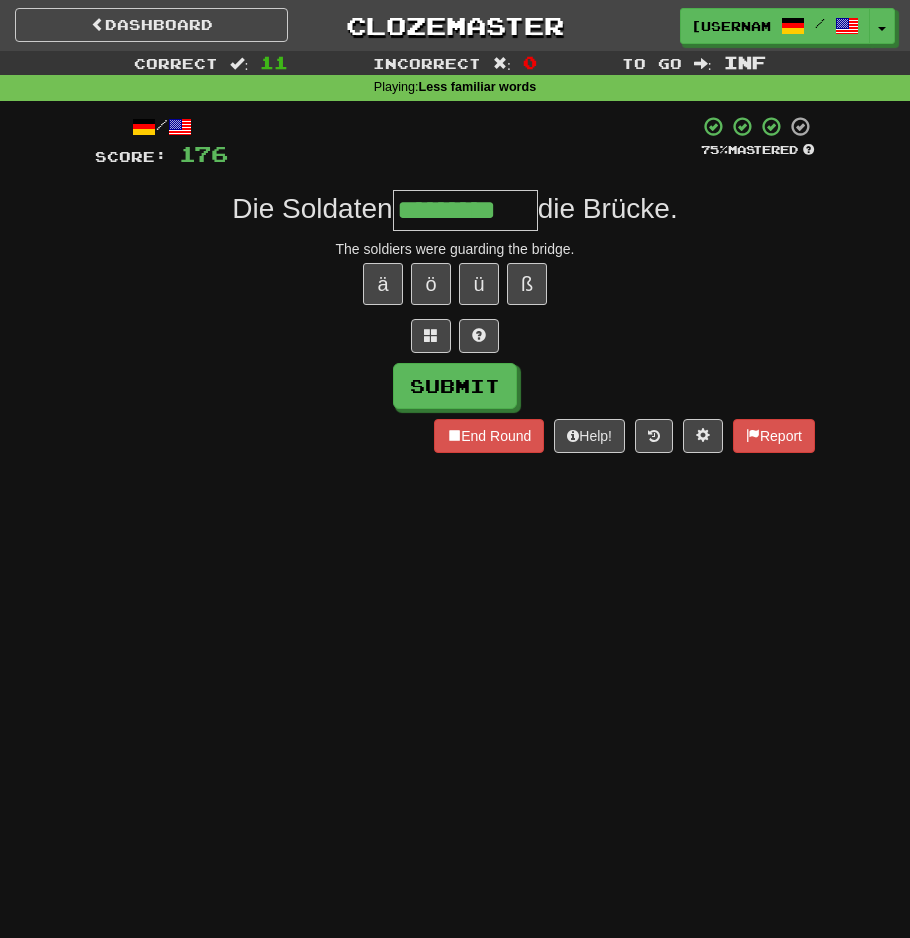 type on "*********" 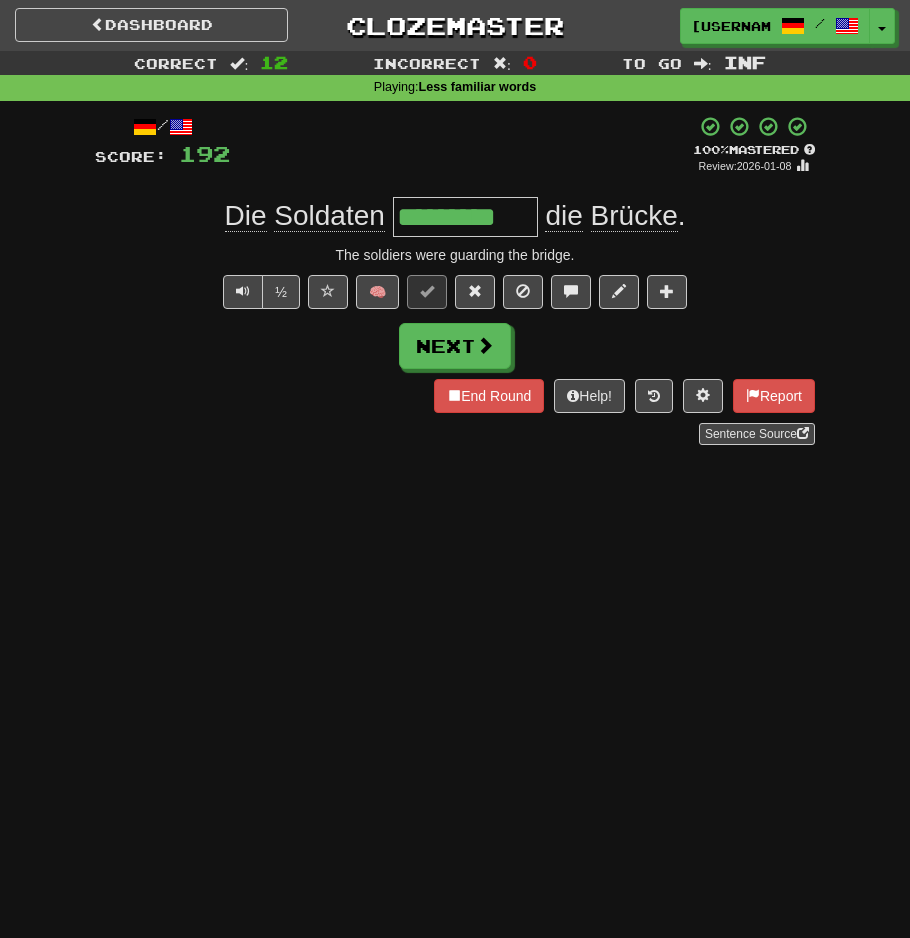 click on "Dashboard
Clozemaster
benmac1089
/
Toggle Dropdown
Dashboard
Leaderboard
Activity Feed
Notifications
Profile
Discussions
Deutsch
/
English
Streak:
664
Review:
27,556
Points Today: 398
Español
/
English
Streak:
0
Review:
10
Points Today: 0
Tiếng Việt
/
English
Streak:
0
Review:
0
Points Today: 0
Languages
Account
Logout
benmac1089
/
Toggle Dropdown
Dashboard
Leaderboard
Activity Feed
Notifications
Profile
Discussions
Deutsch
/
English
Streak:
664
Review:
27,556
Points Today: 398
Español
/
English
Streak:
0
Review:
10" at bounding box center [455, 469] 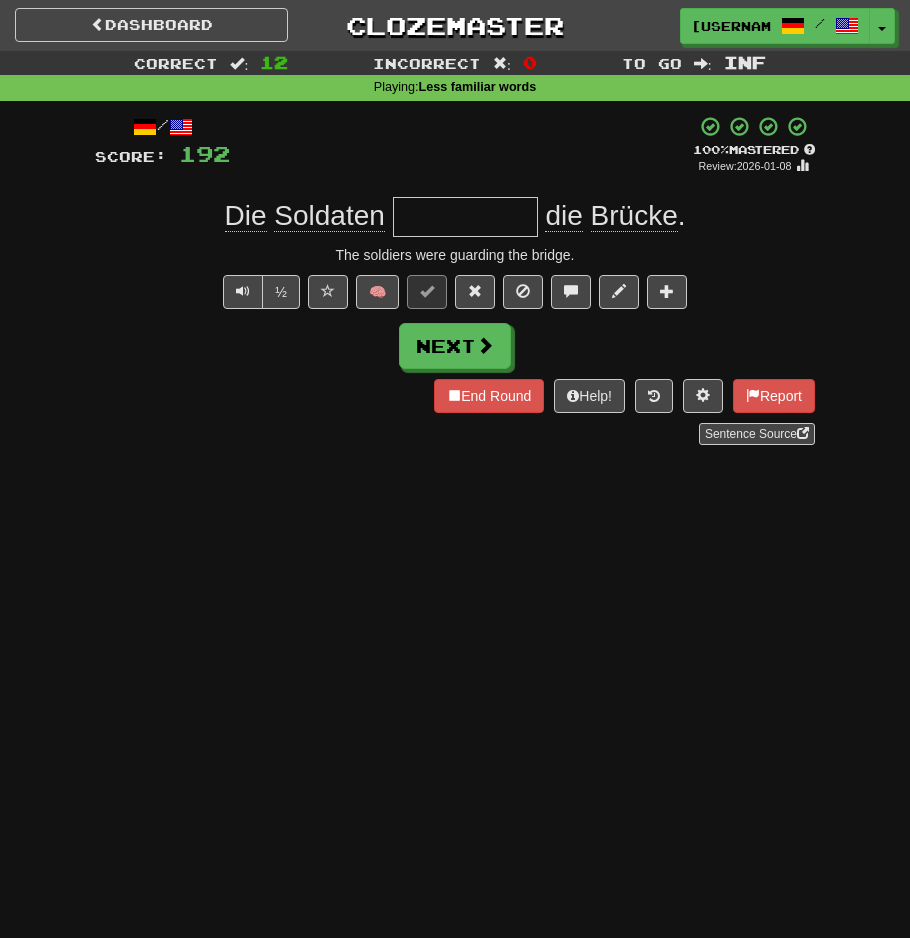 type on "*****" 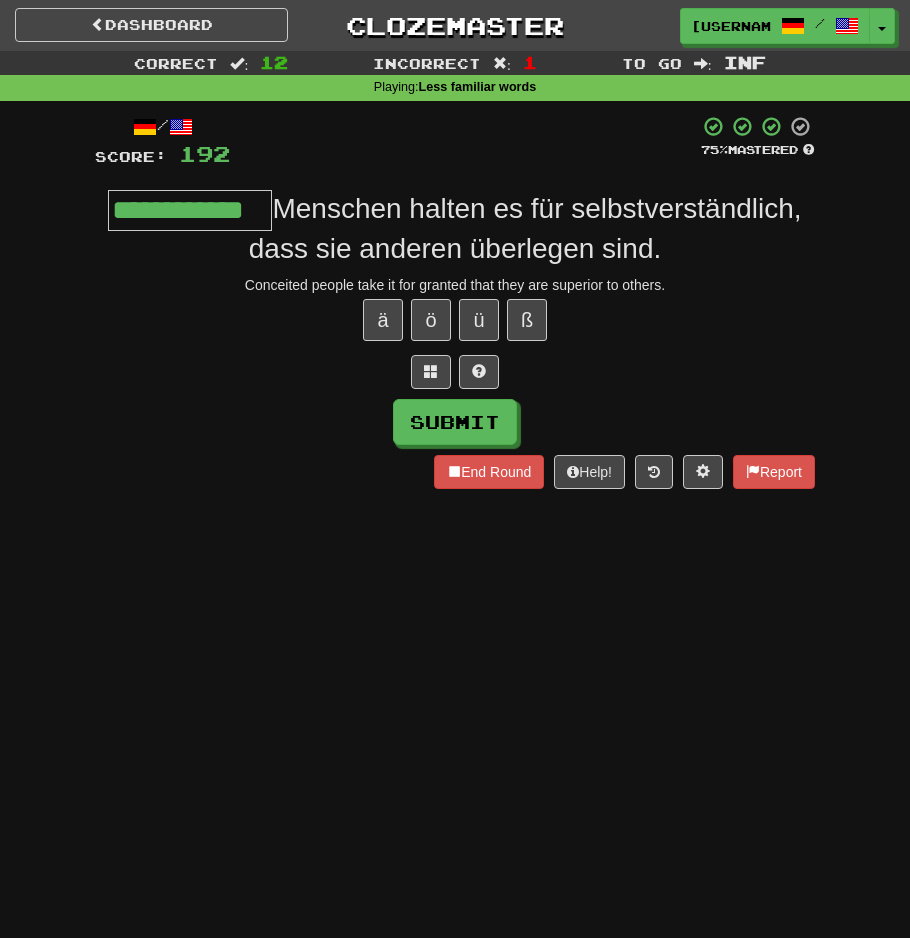 type on "**********" 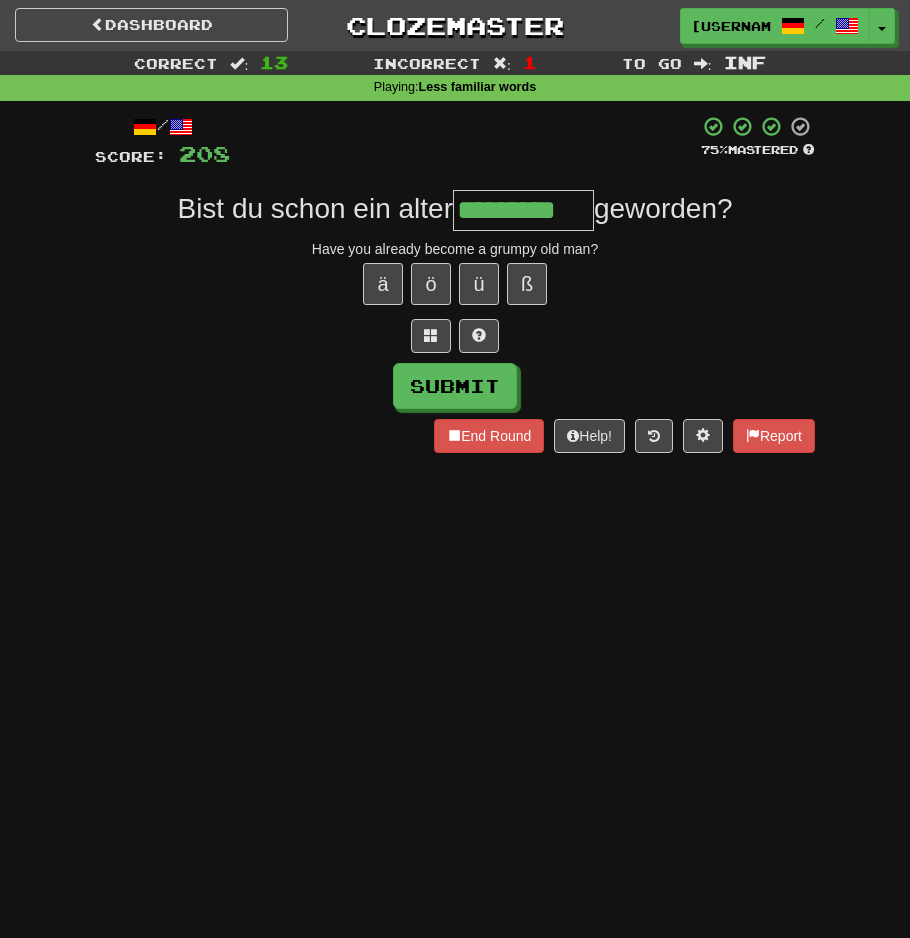 type on "*********" 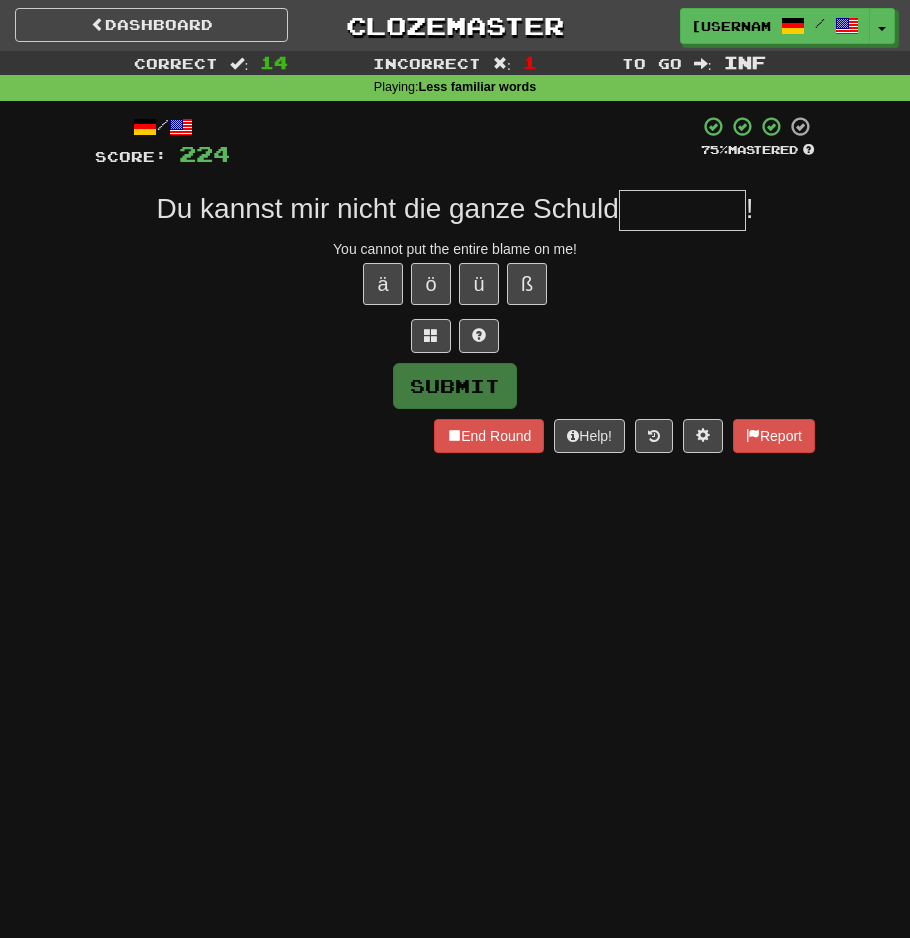 type on "*" 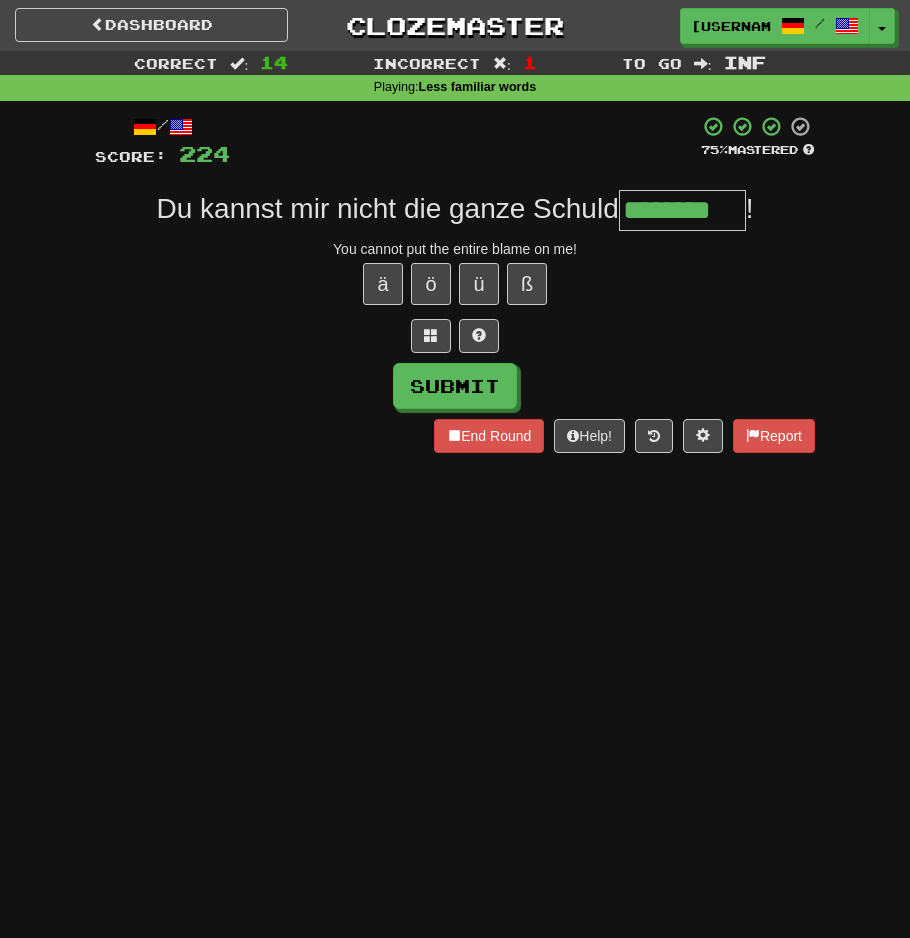 type on "********" 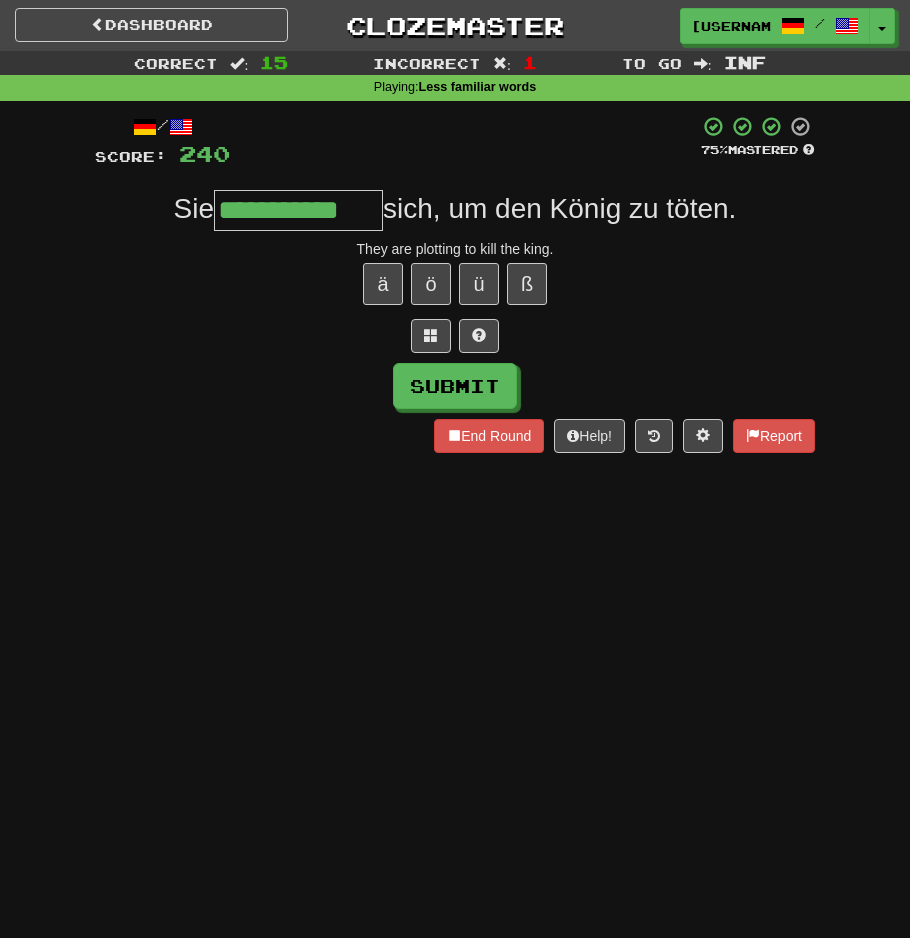 type on "**********" 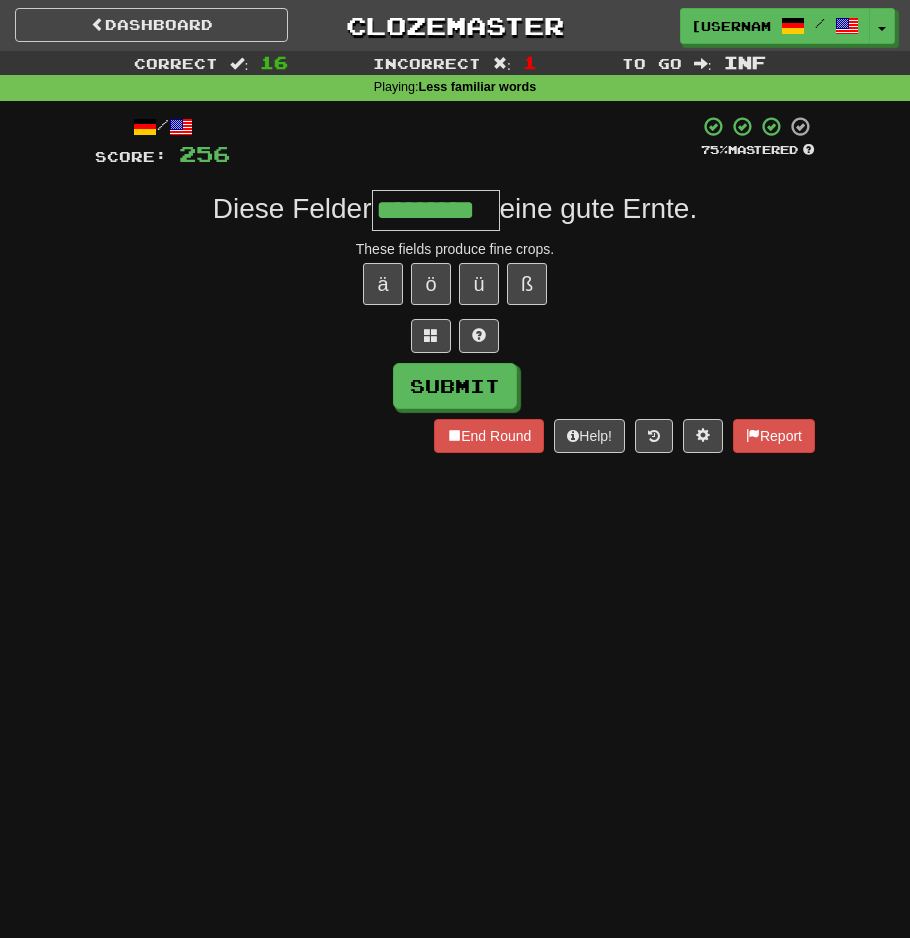 type on "*********" 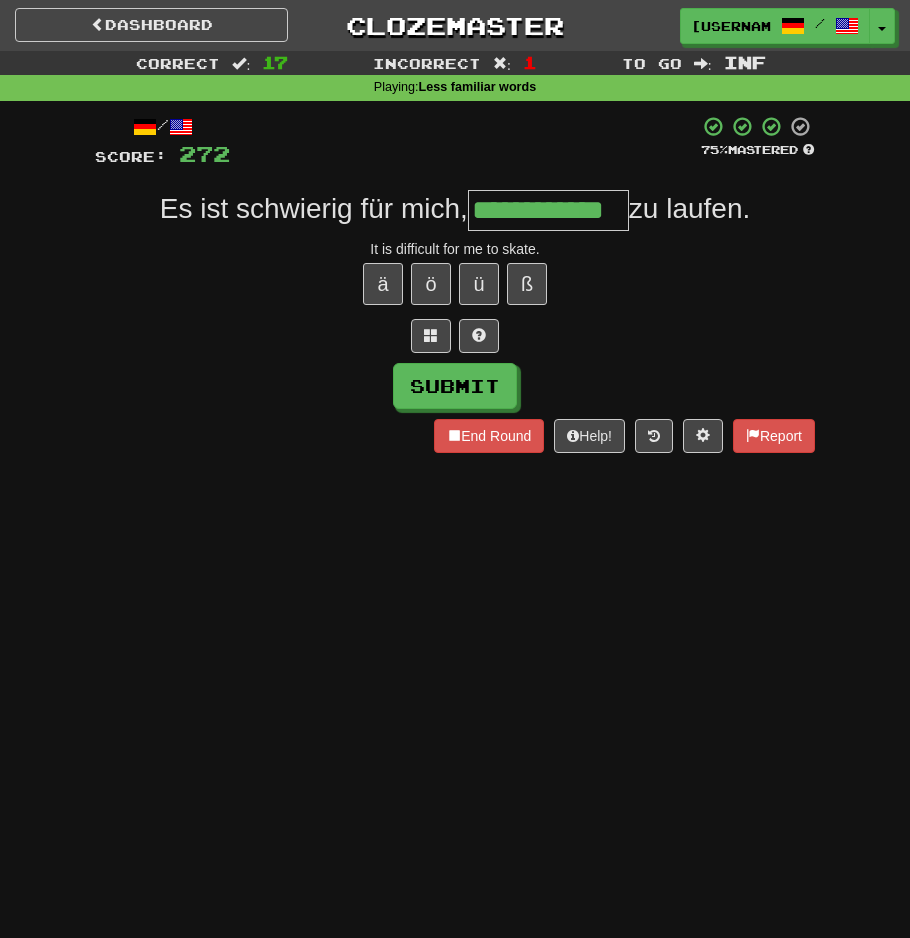 type on "**********" 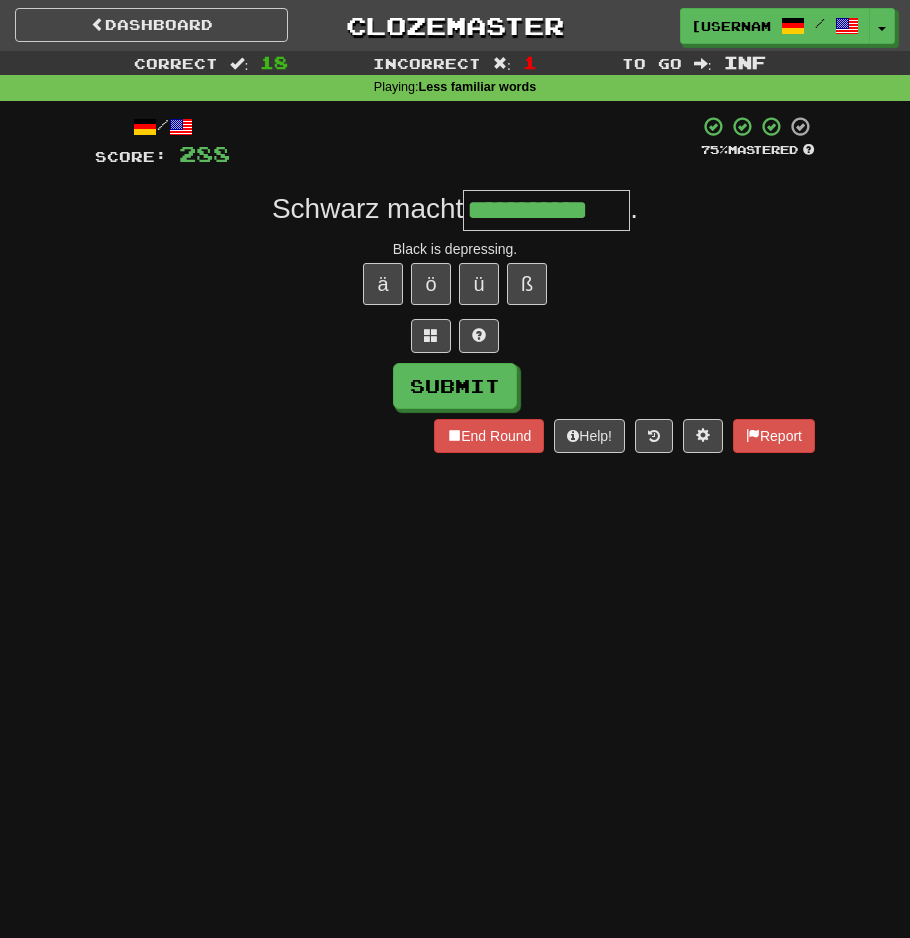 type on "**********" 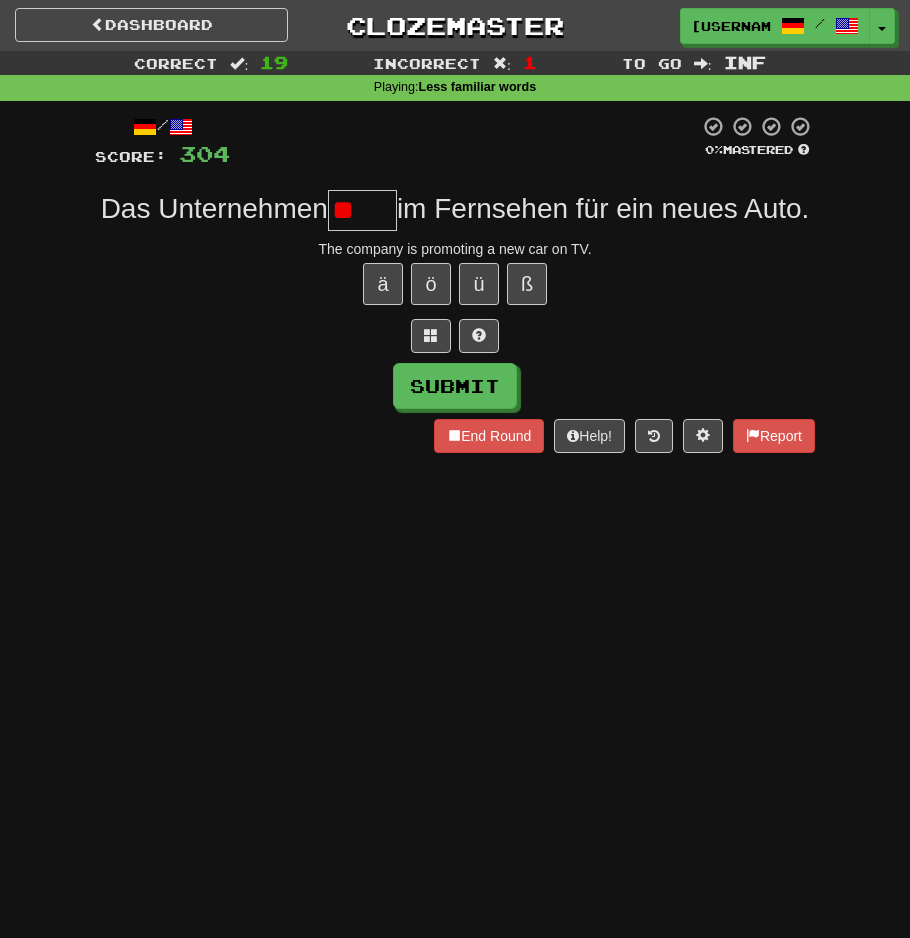 type on "*" 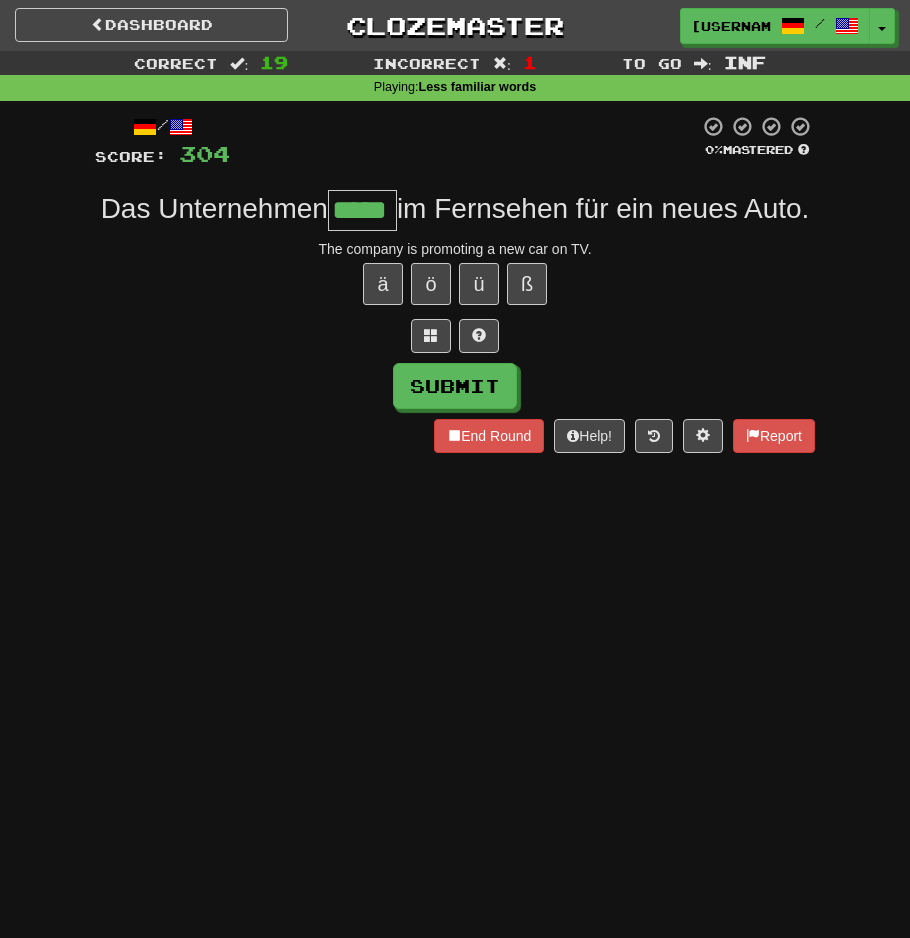 type on "*****" 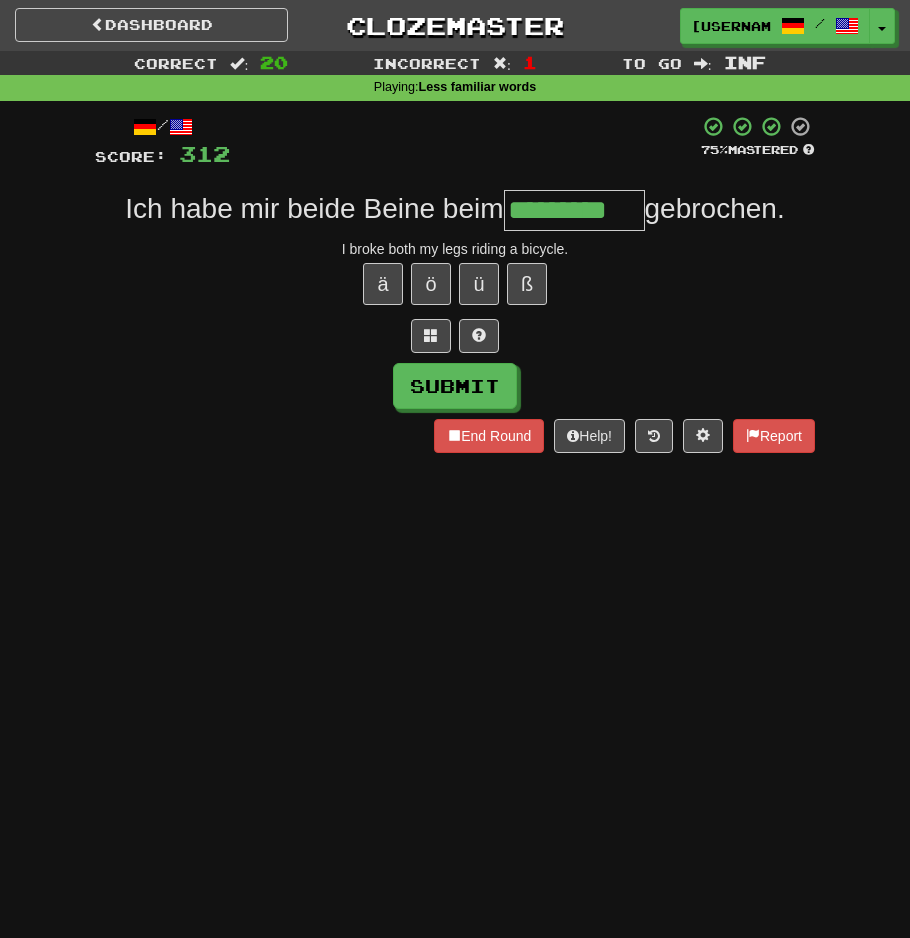 type on "*********" 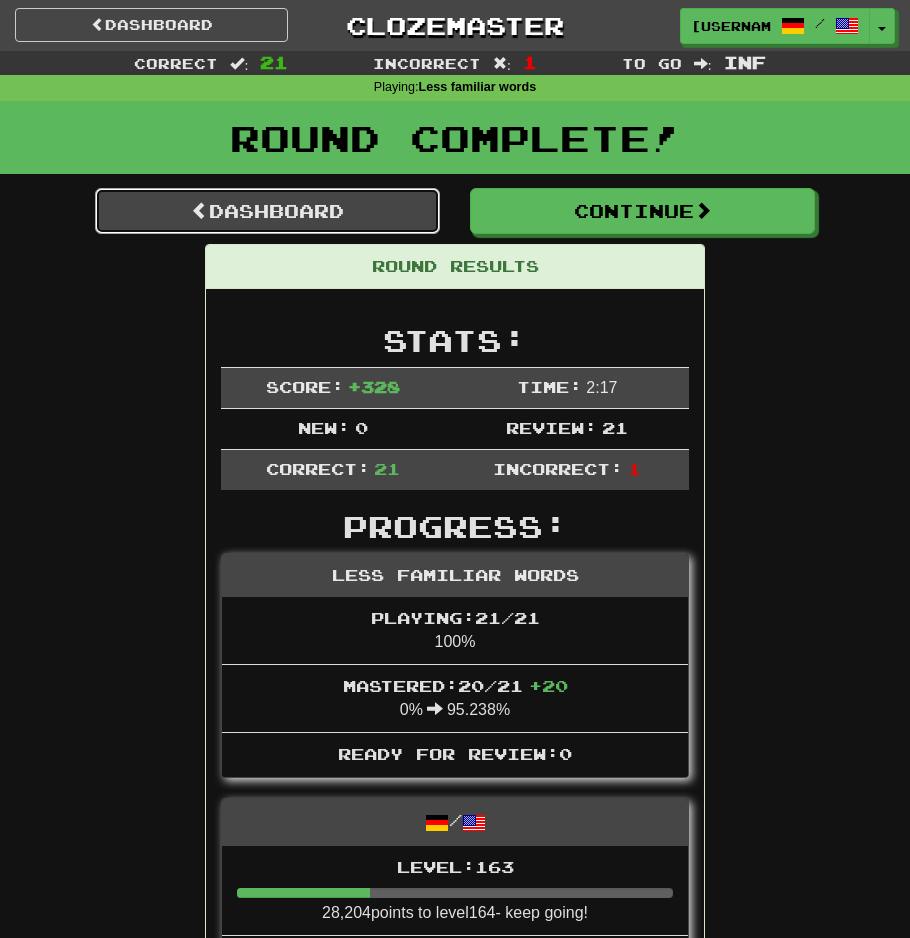 click on "Dashboard" at bounding box center (267, 211) 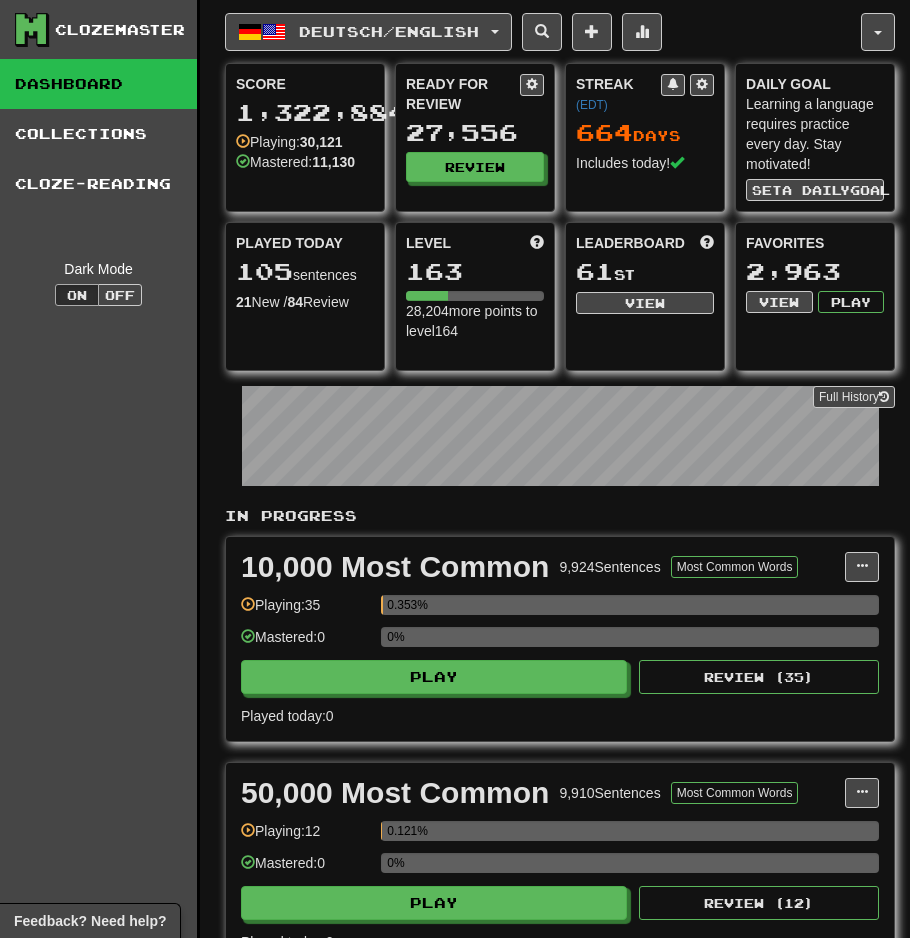scroll, scrollTop: 0, scrollLeft: 0, axis: both 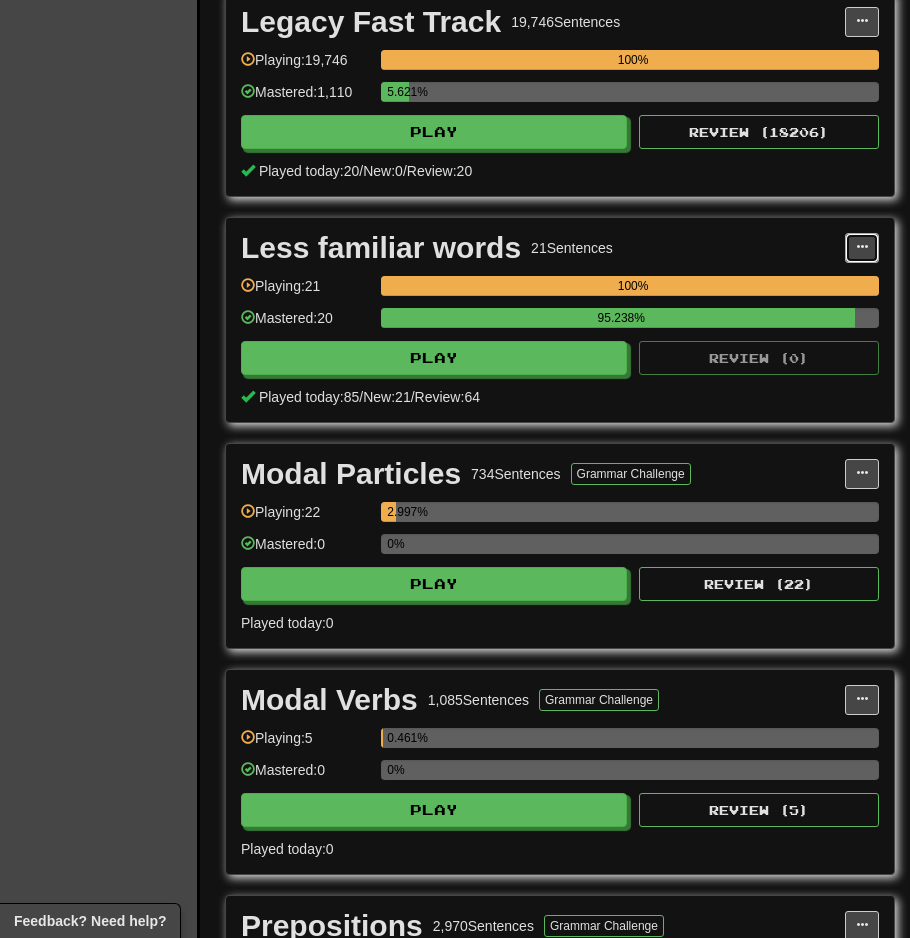 click at bounding box center [862, 247] 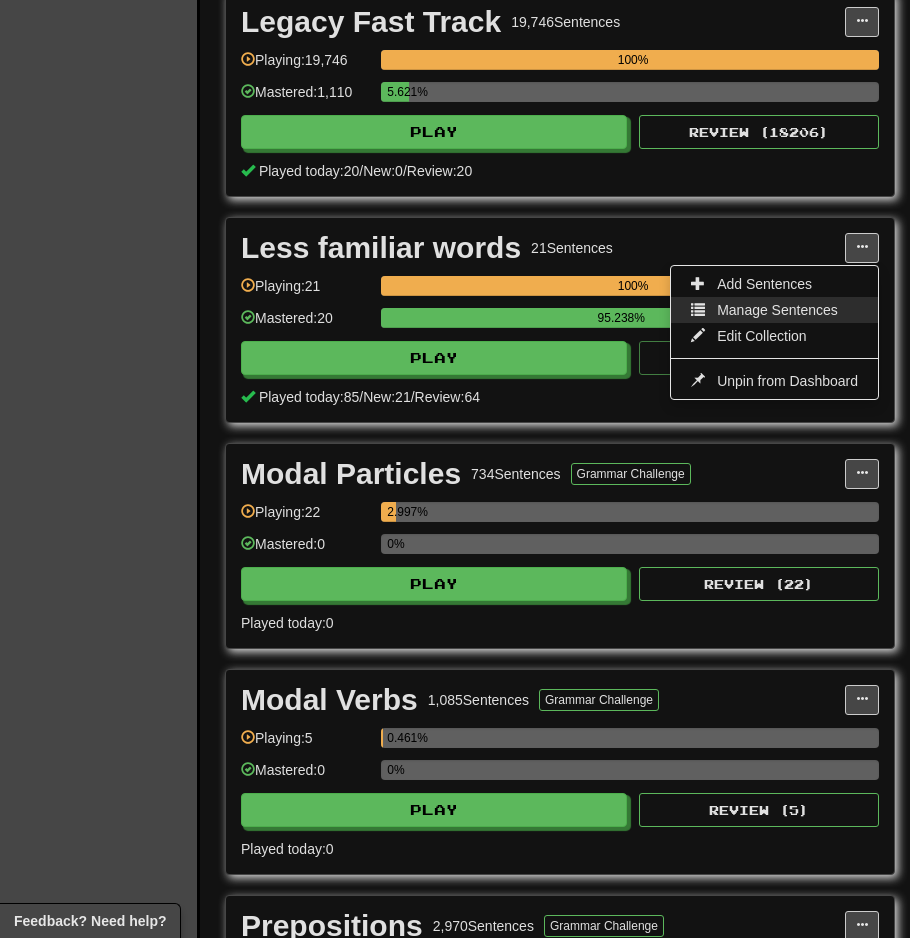 click on "Manage Sentences" at bounding box center [777, 310] 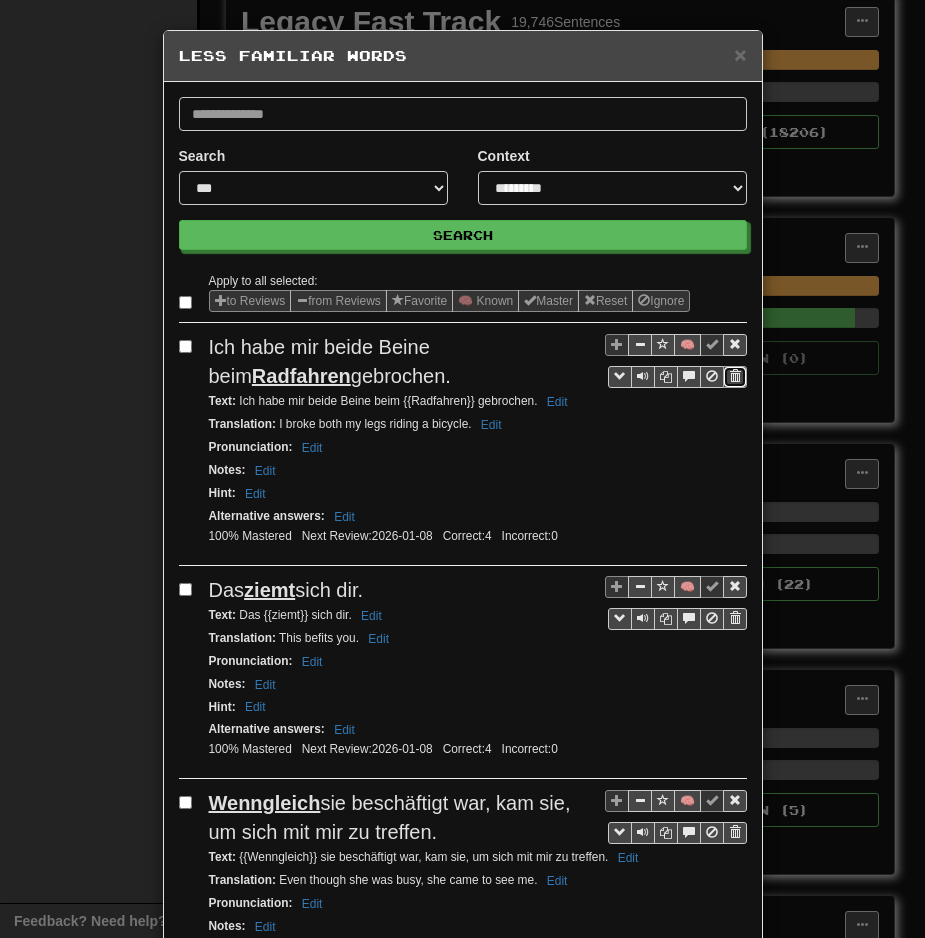 click at bounding box center (735, 376) 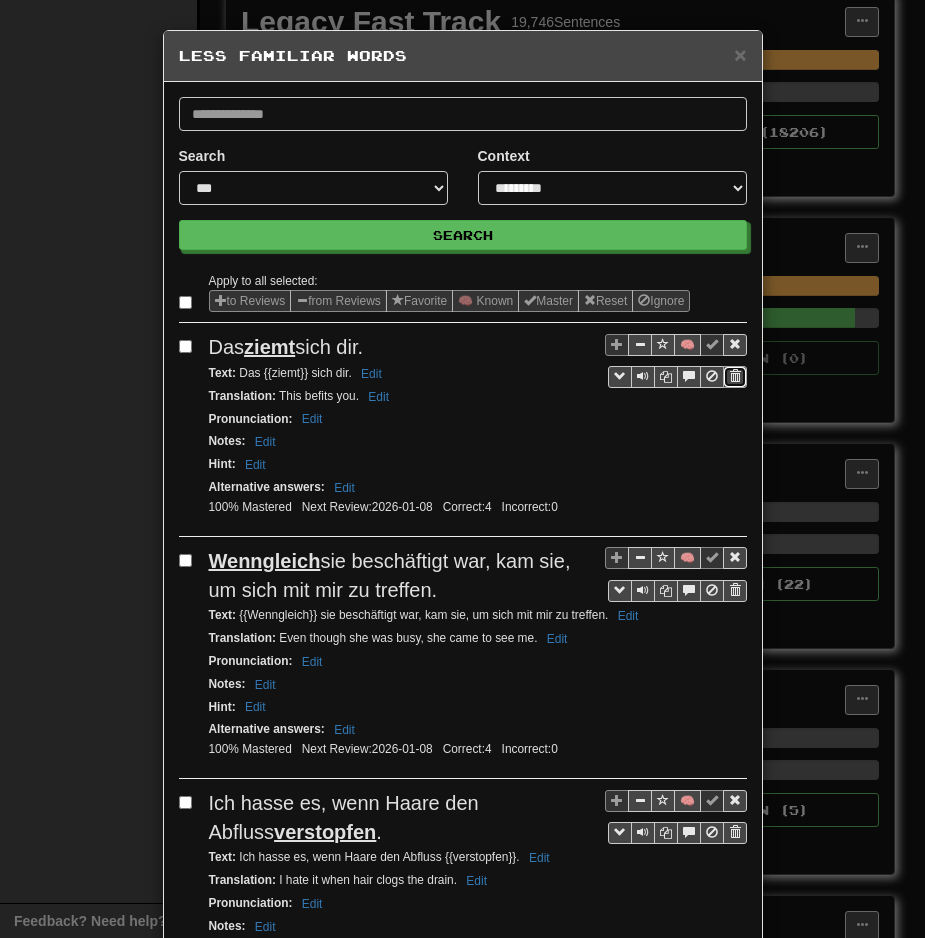 click at bounding box center (735, 376) 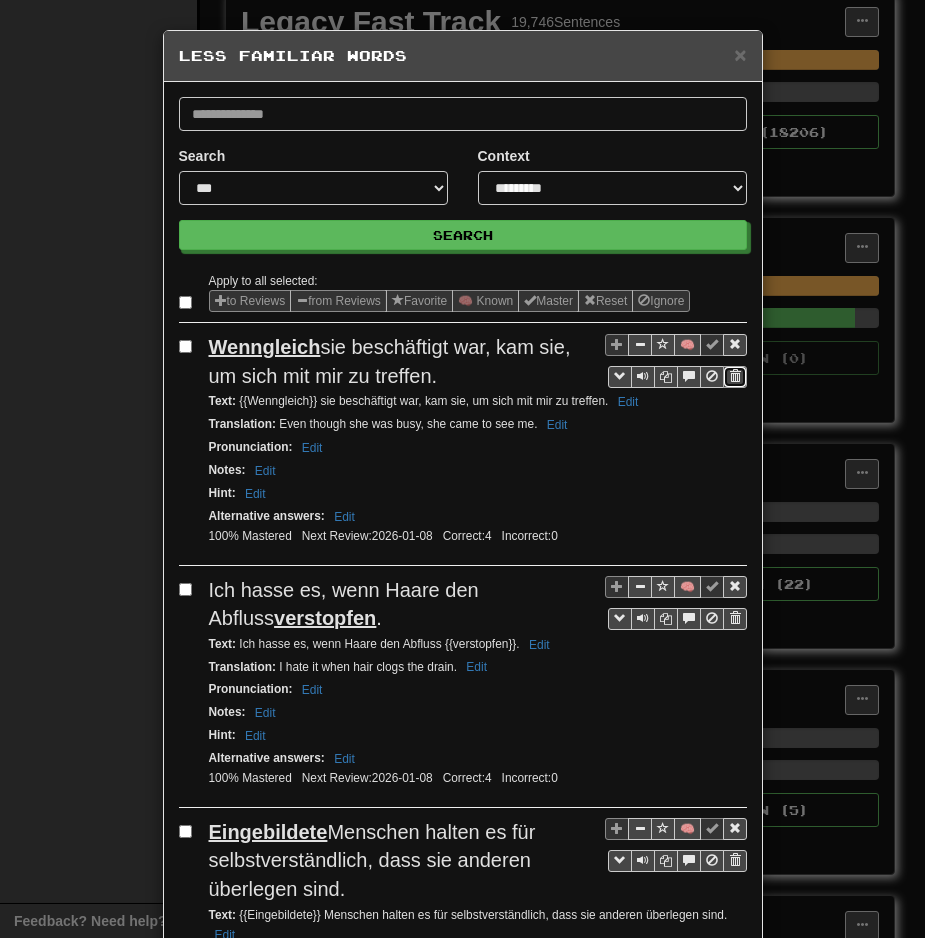 click at bounding box center [735, 376] 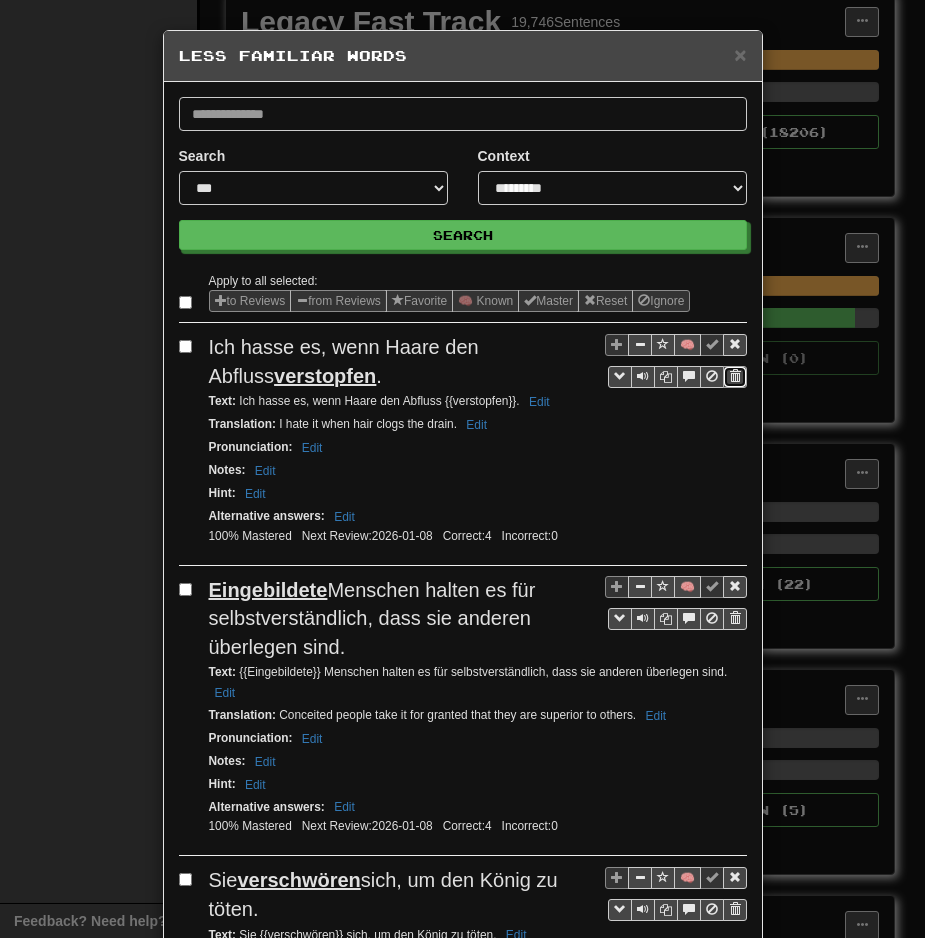 click at bounding box center (735, 376) 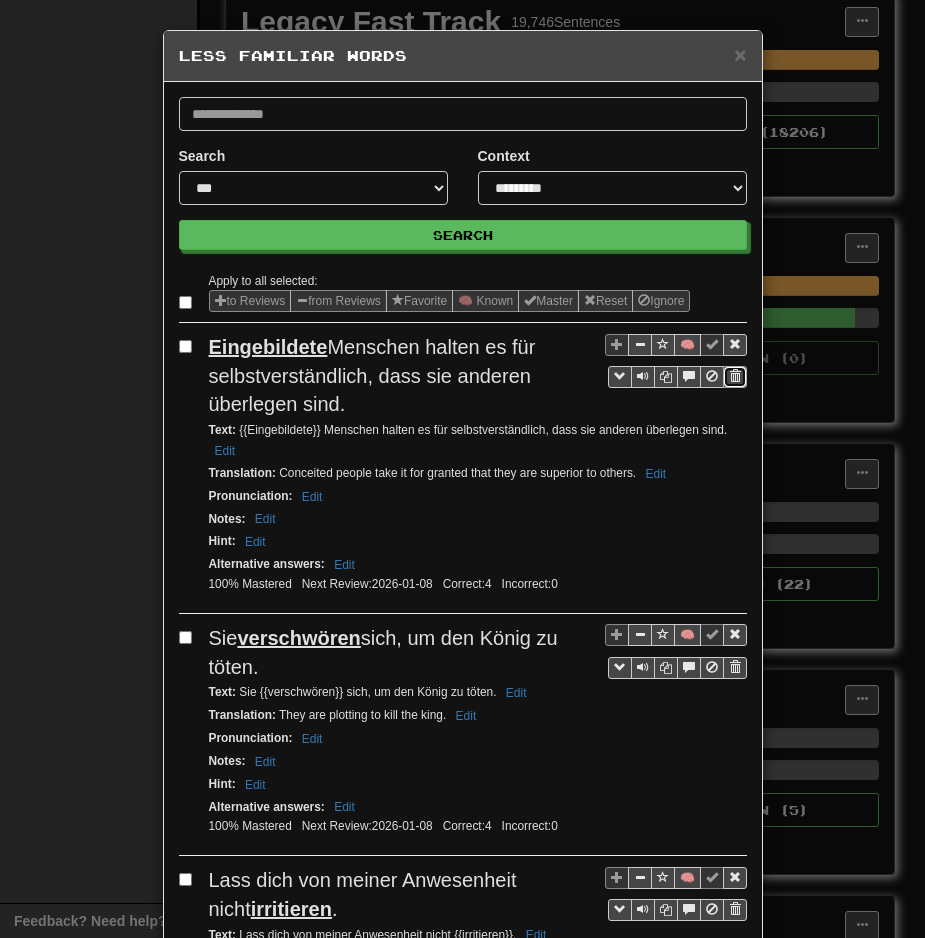 click at bounding box center [735, 376] 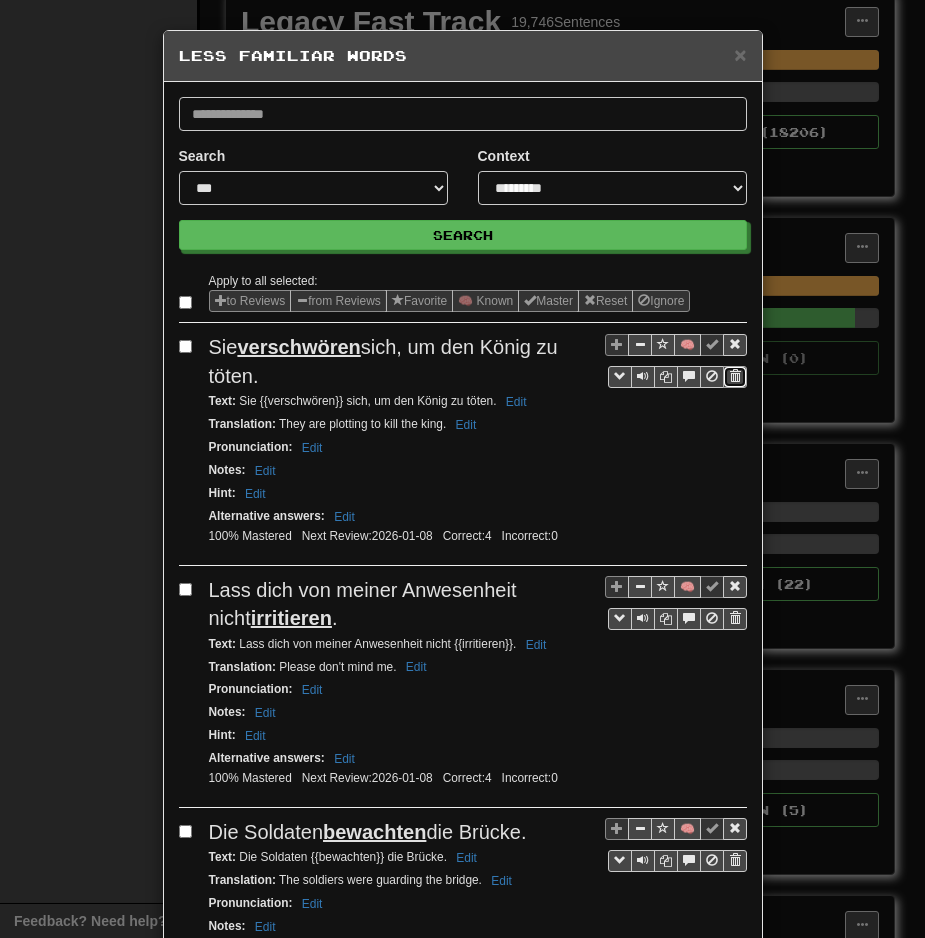 click at bounding box center [735, 376] 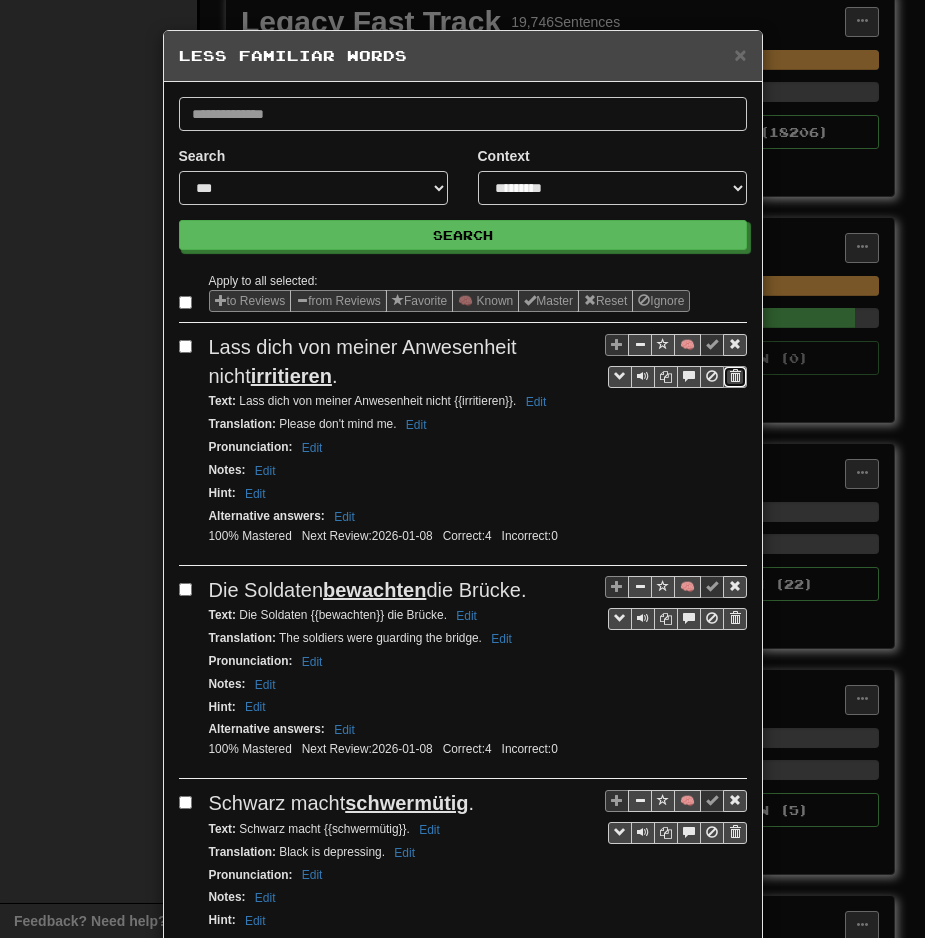 click at bounding box center [735, 376] 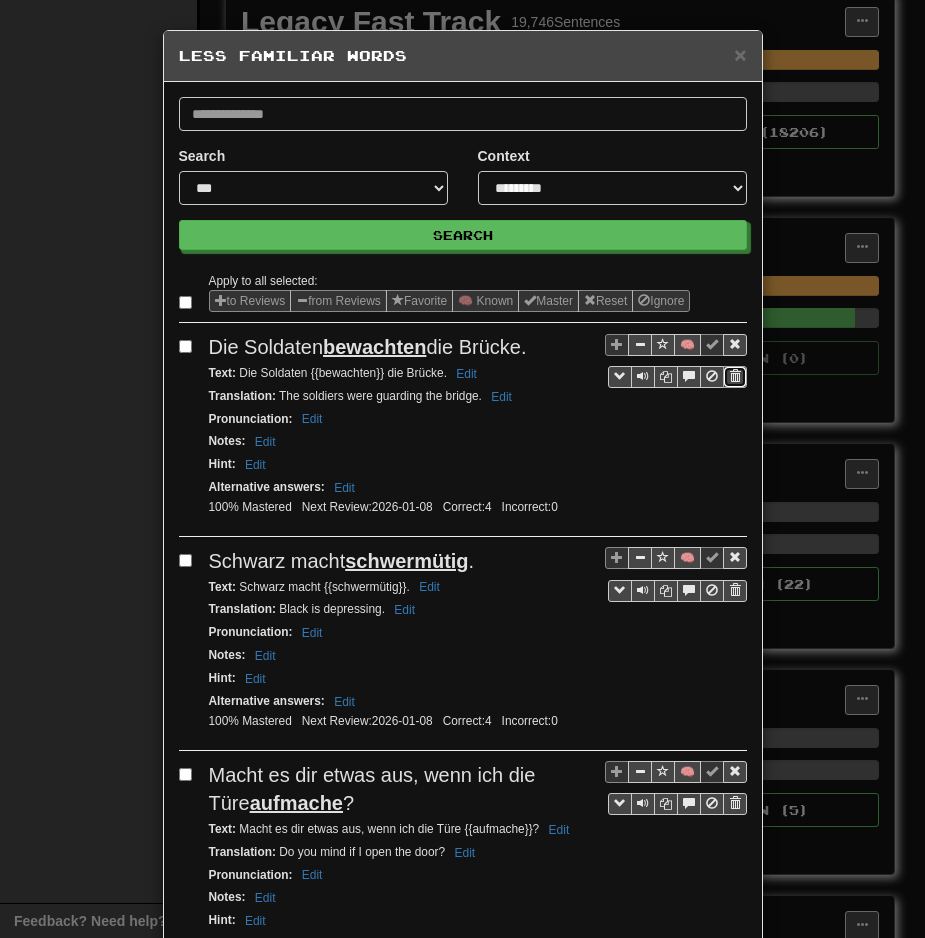 click at bounding box center [735, 377] 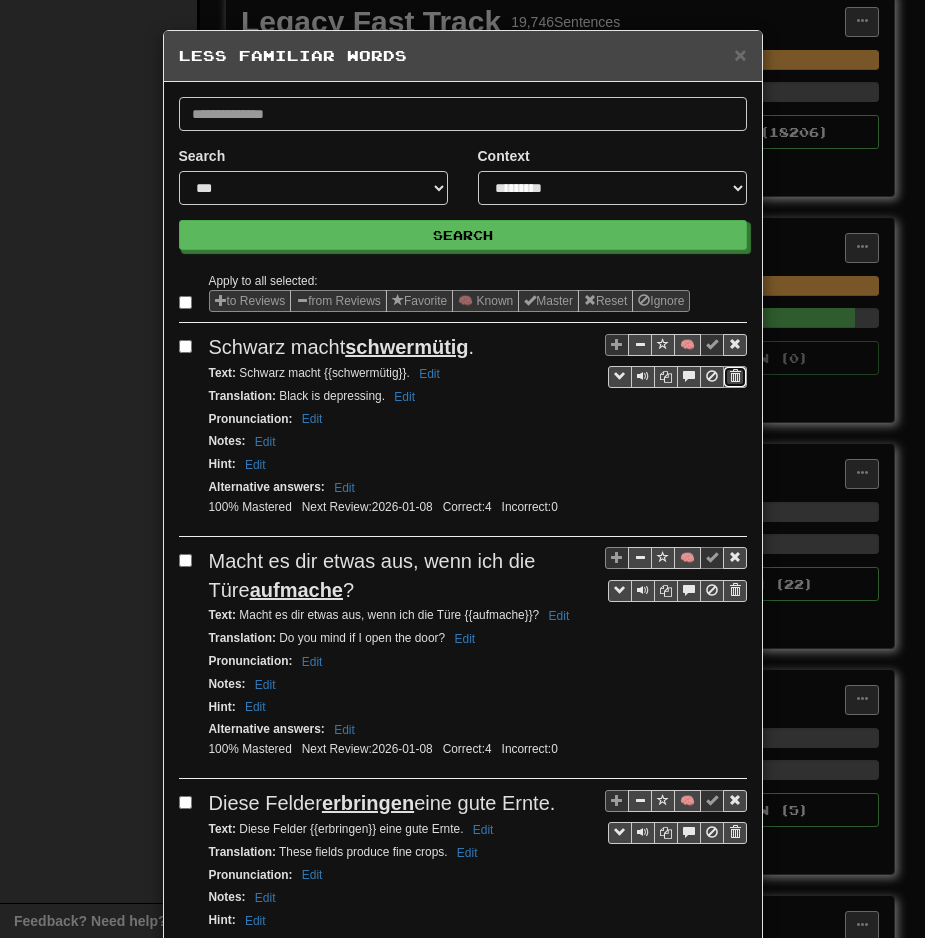 click at bounding box center (735, 376) 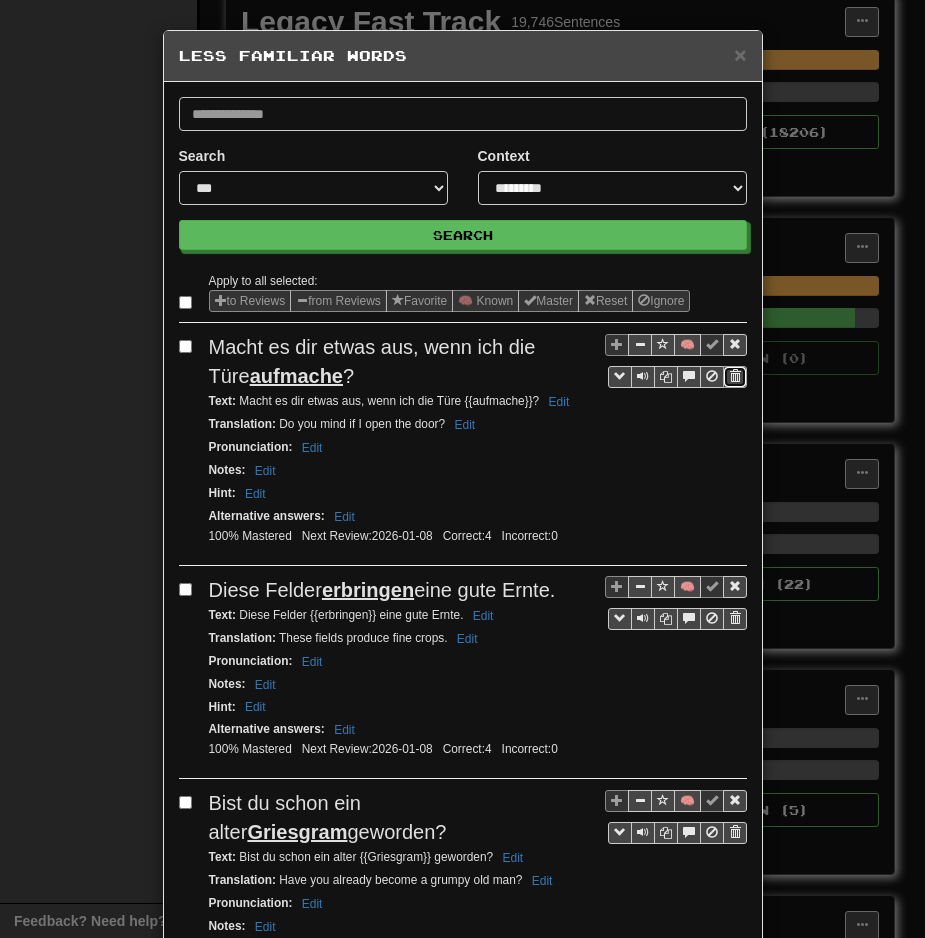 click at bounding box center (735, 376) 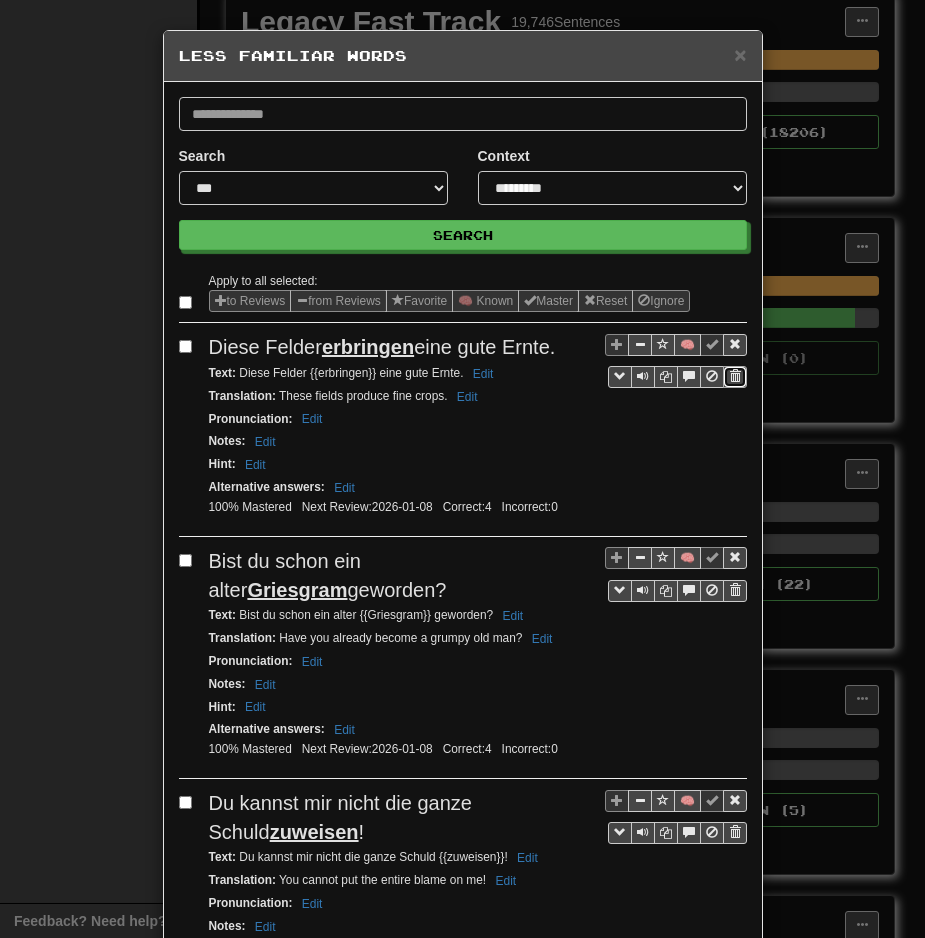 click at bounding box center [735, 376] 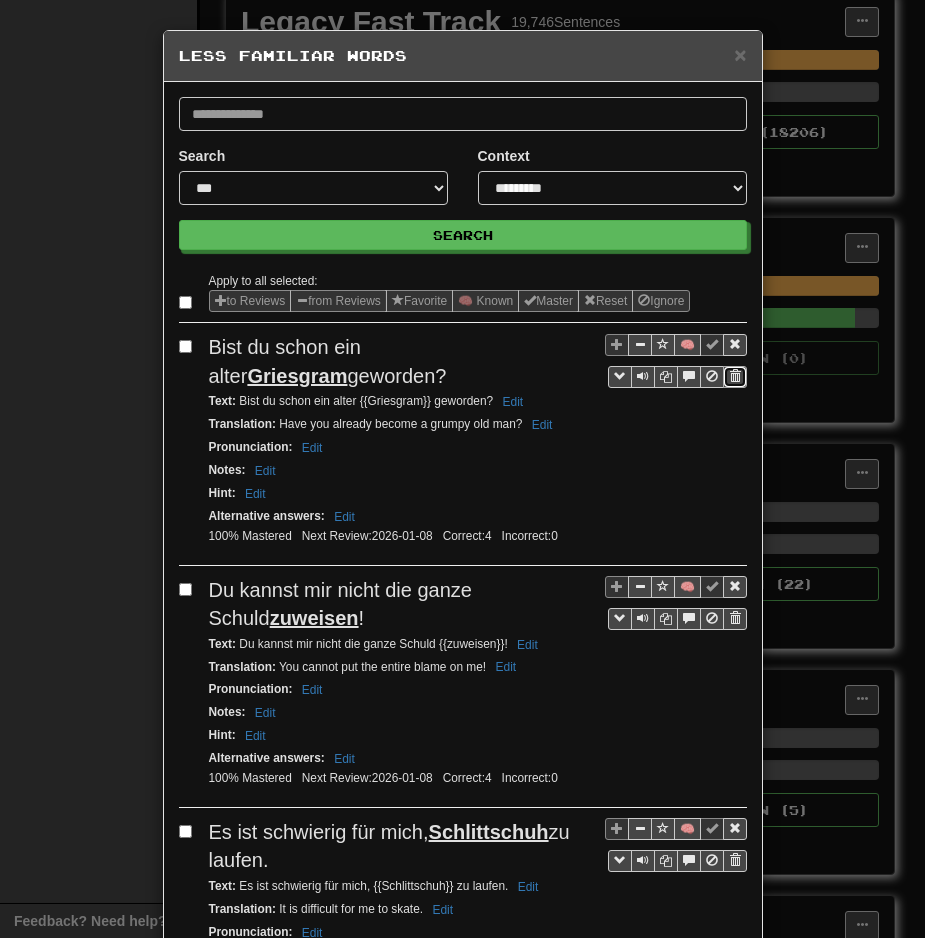 click at bounding box center (735, 376) 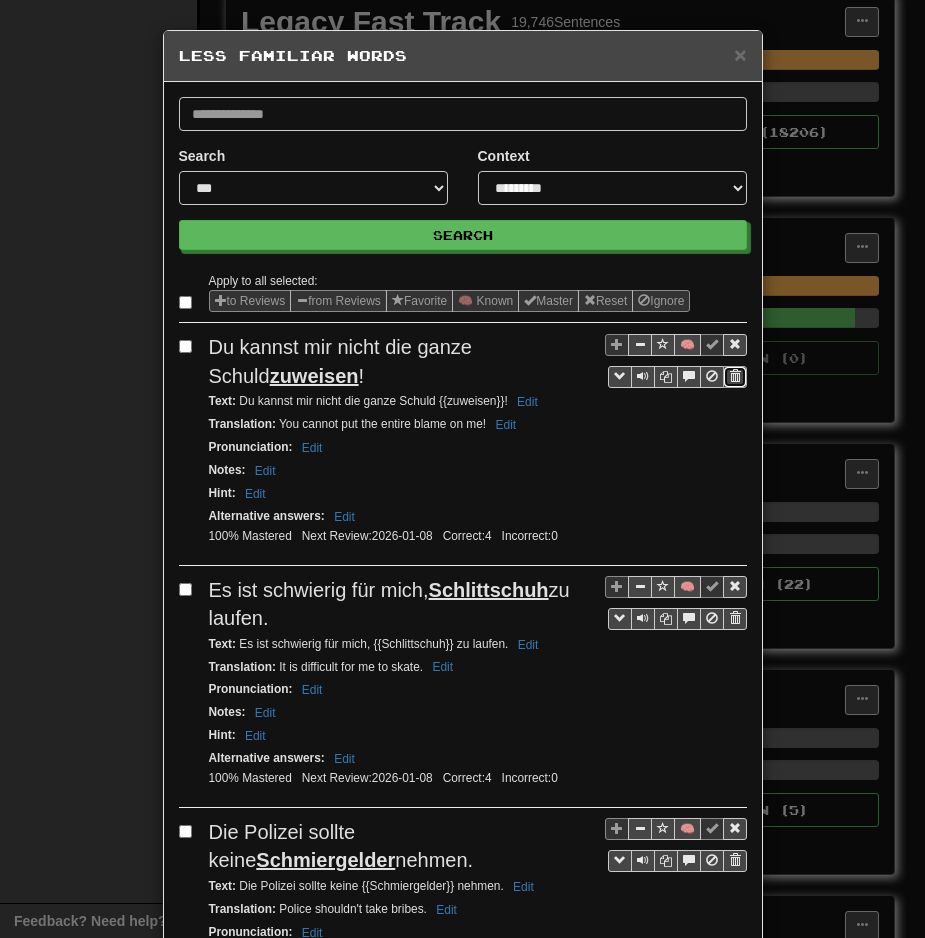click at bounding box center (735, 376) 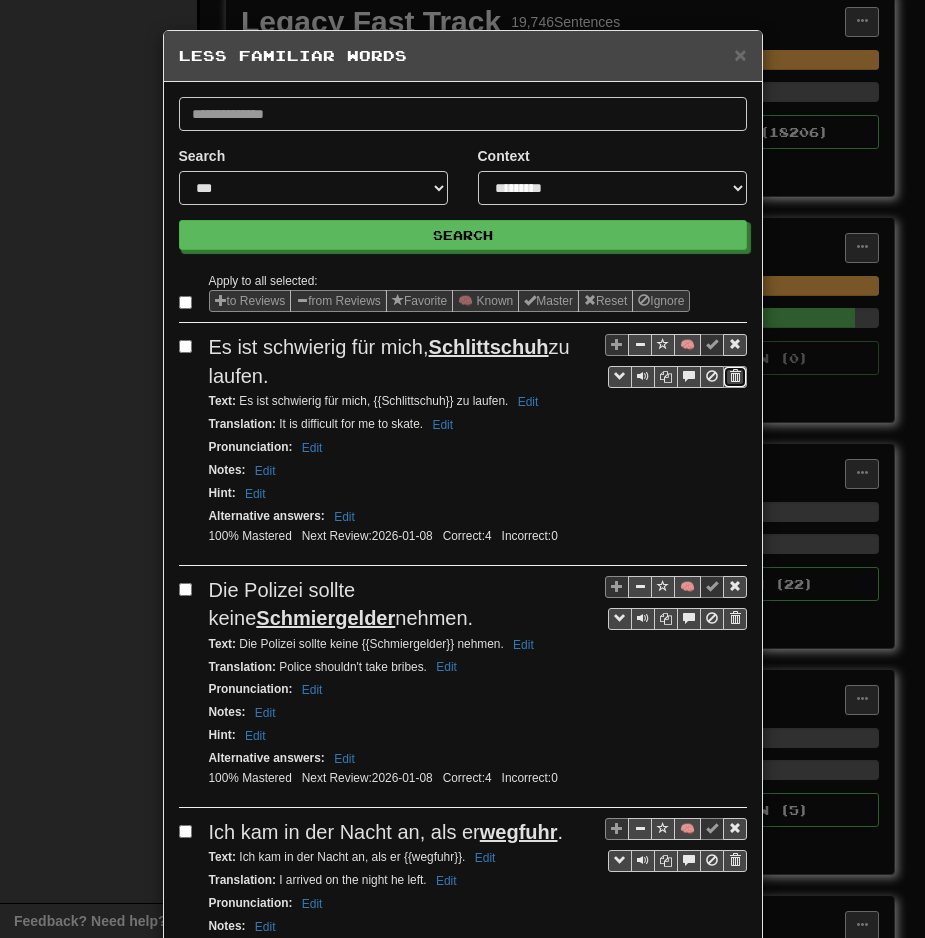click at bounding box center [735, 376] 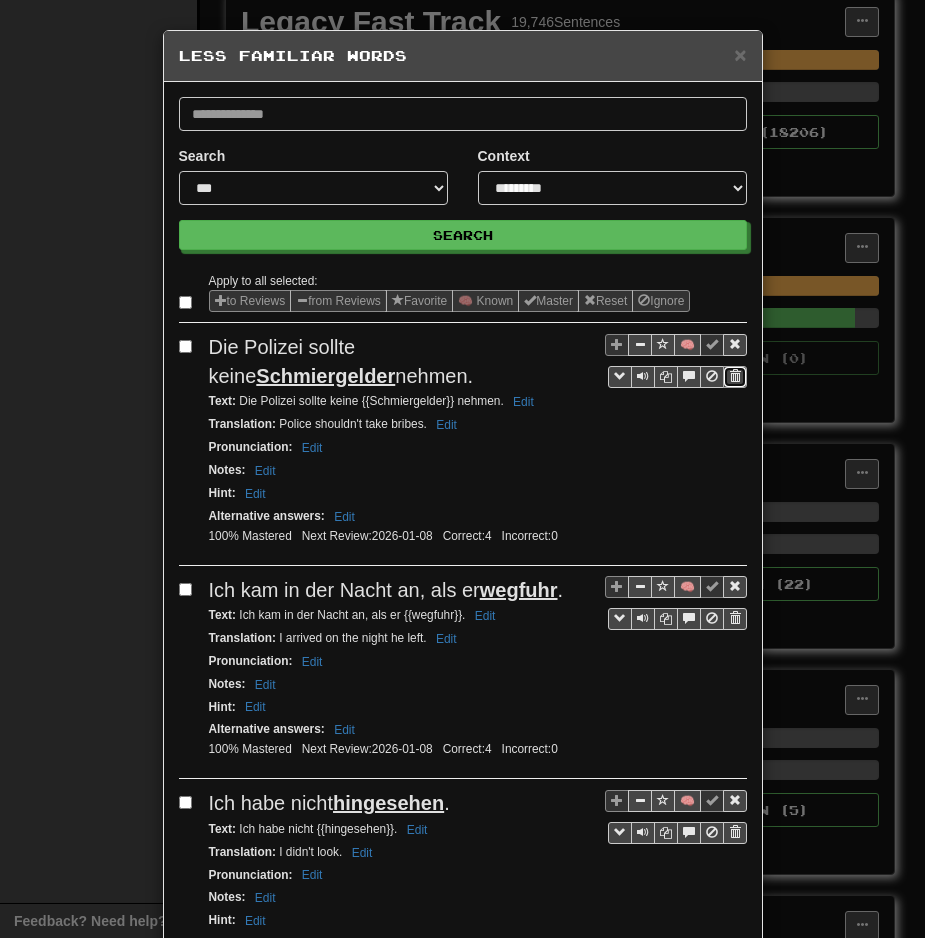 click at bounding box center (735, 377) 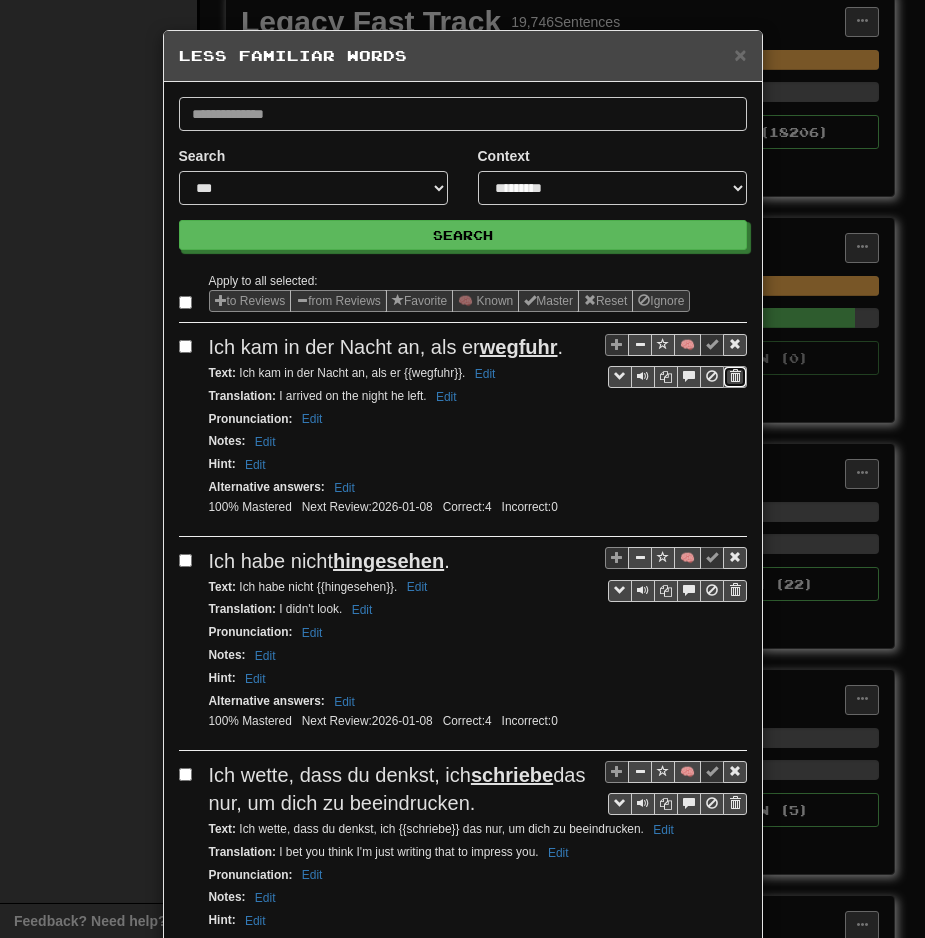 click at bounding box center [735, 377] 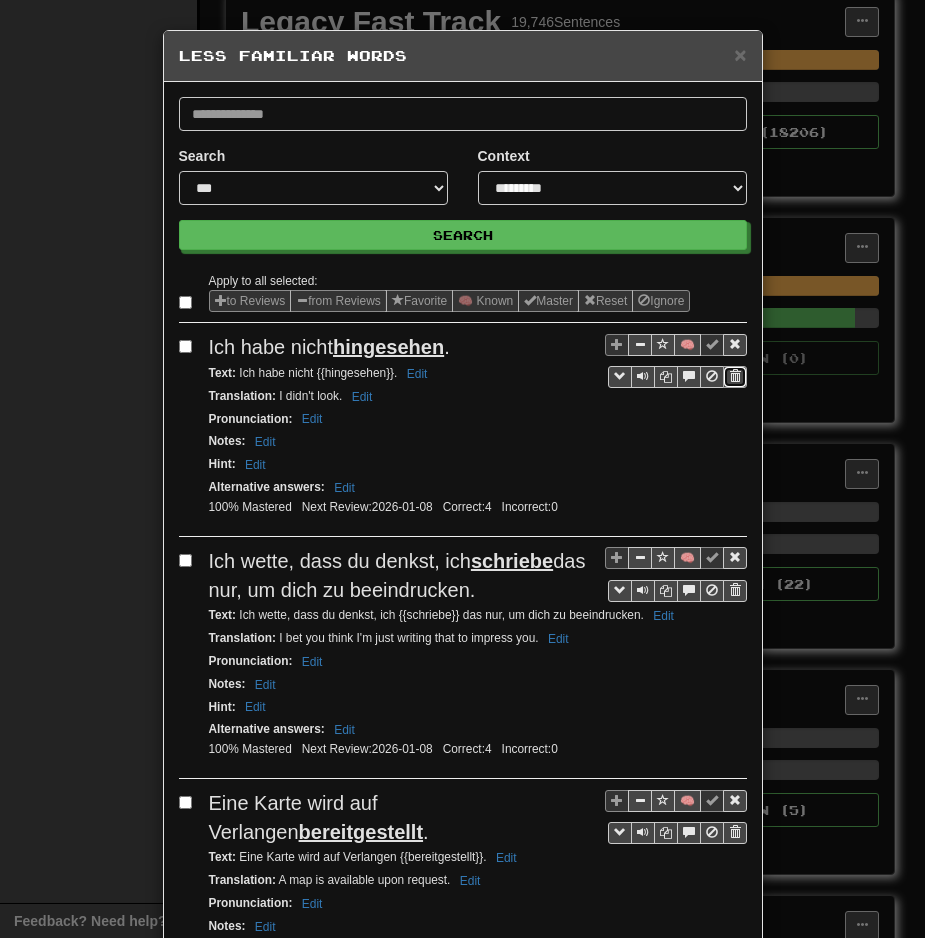 click at bounding box center [735, 376] 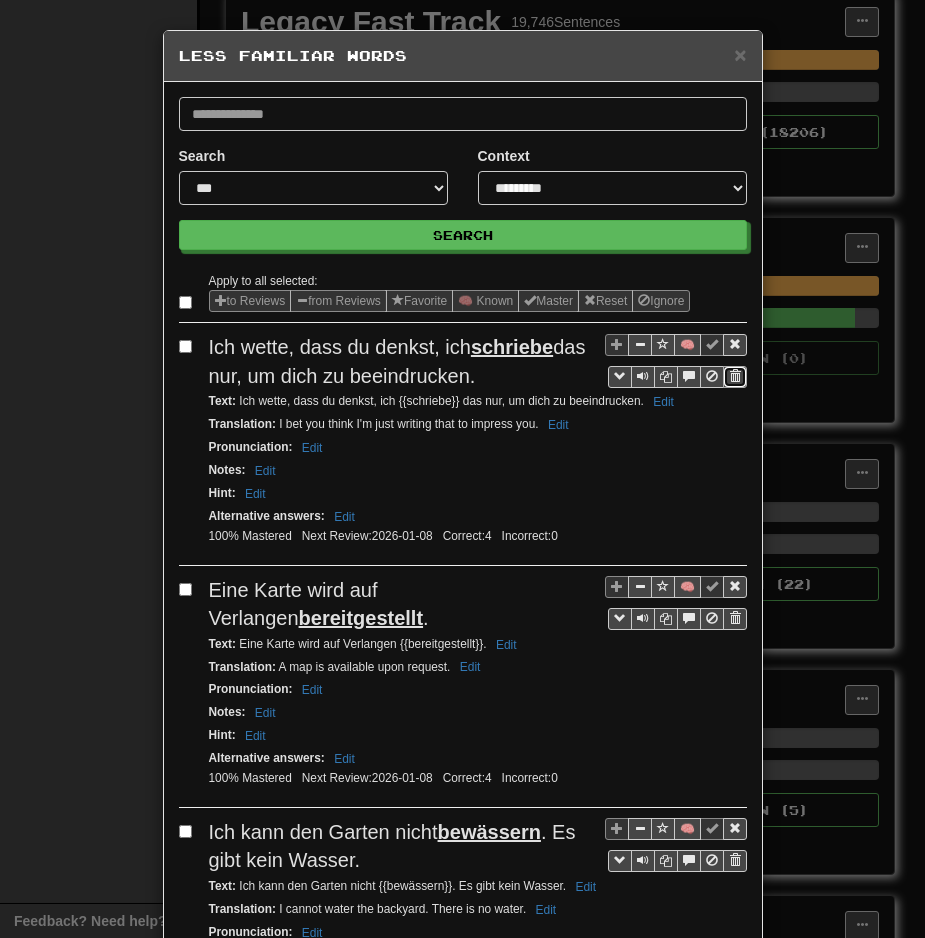 click at bounding box center (735, 376) 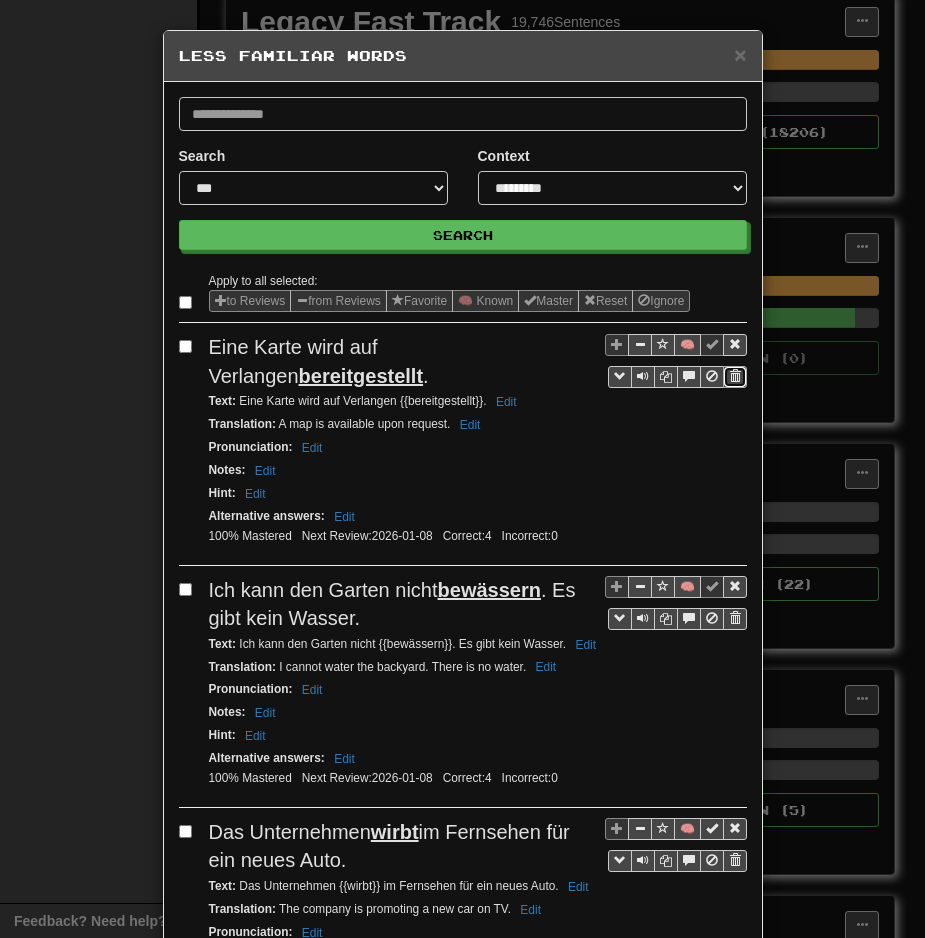 click at bounding box center (735, 376) 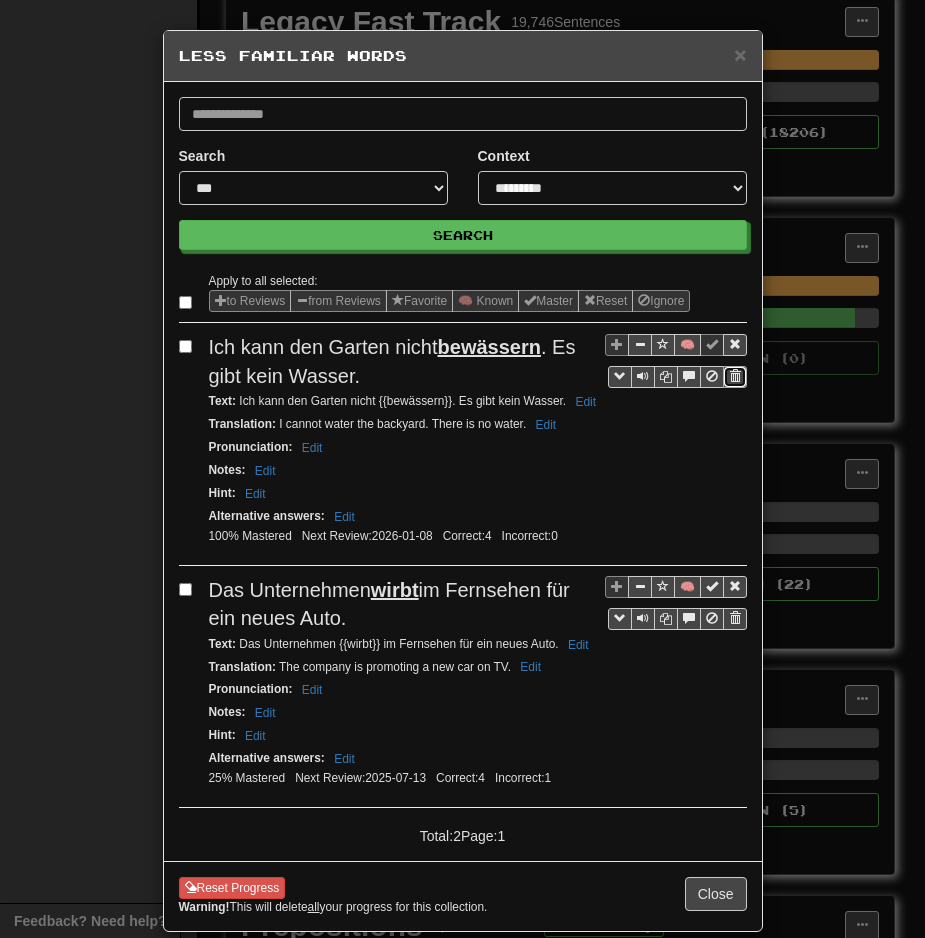 click at bounding box center (735, 377) 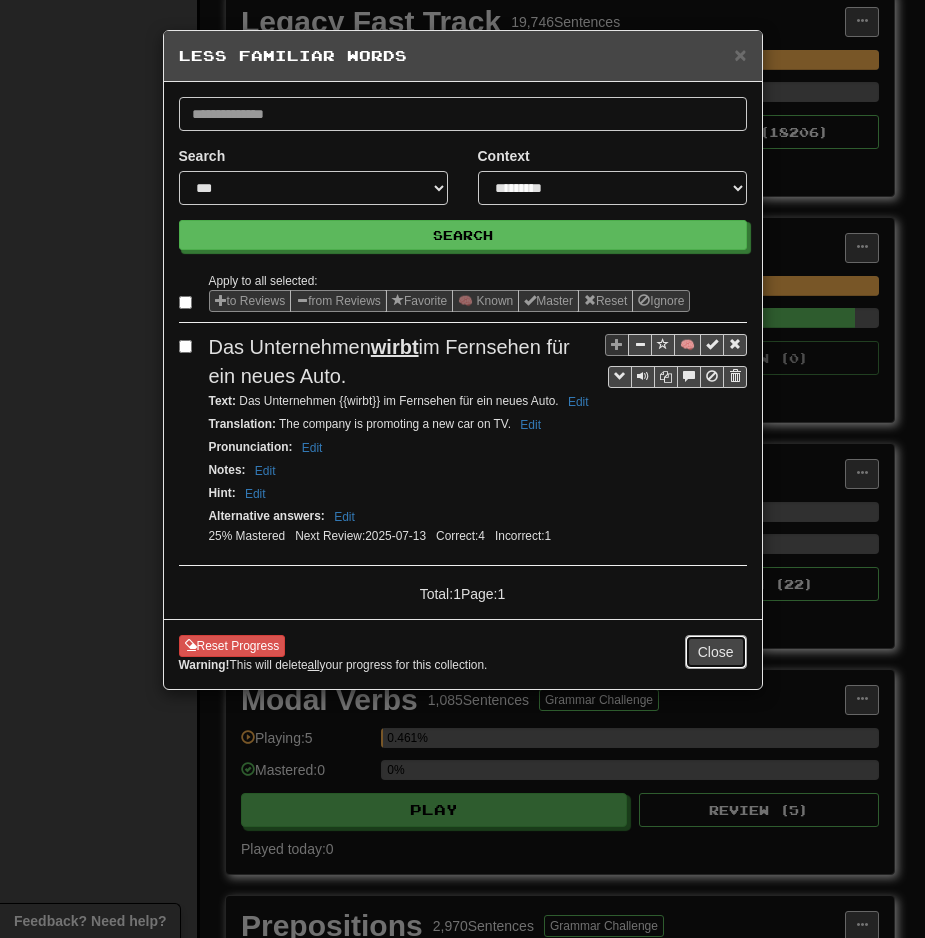 click on "Close" at bounding box center (716, 652) 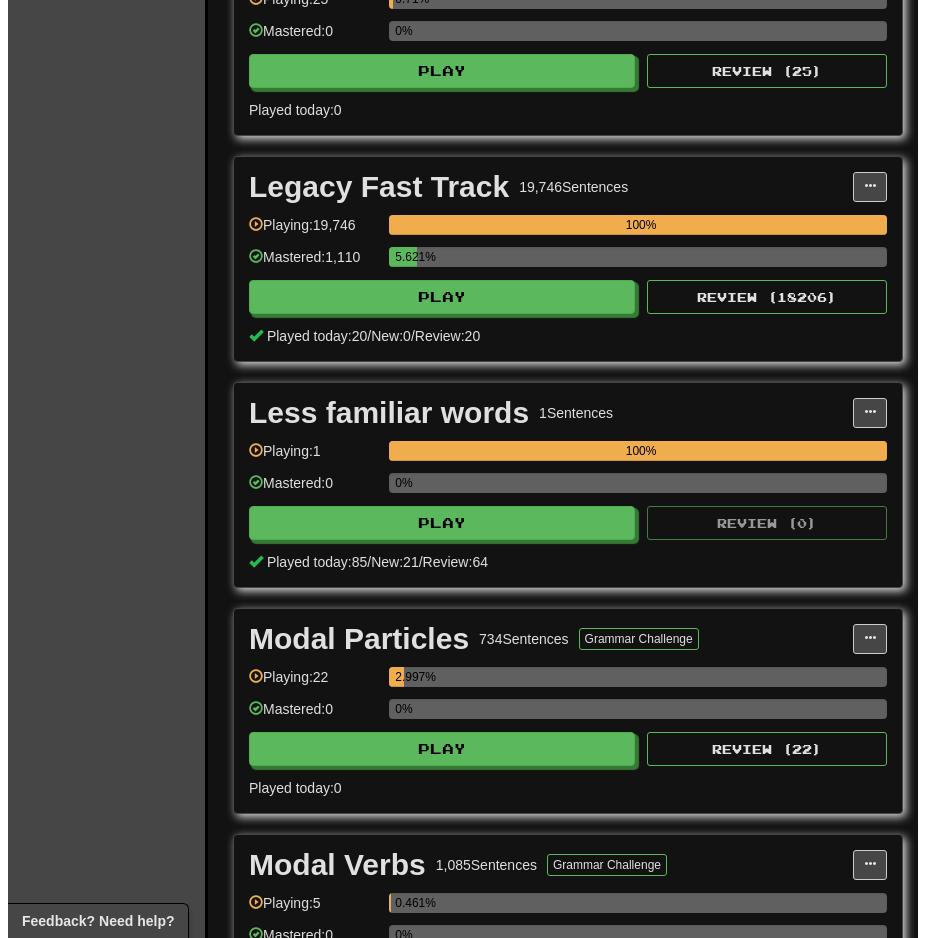 scroll, scrollTop: 4281, scrollLeft: 0, axis: vertical 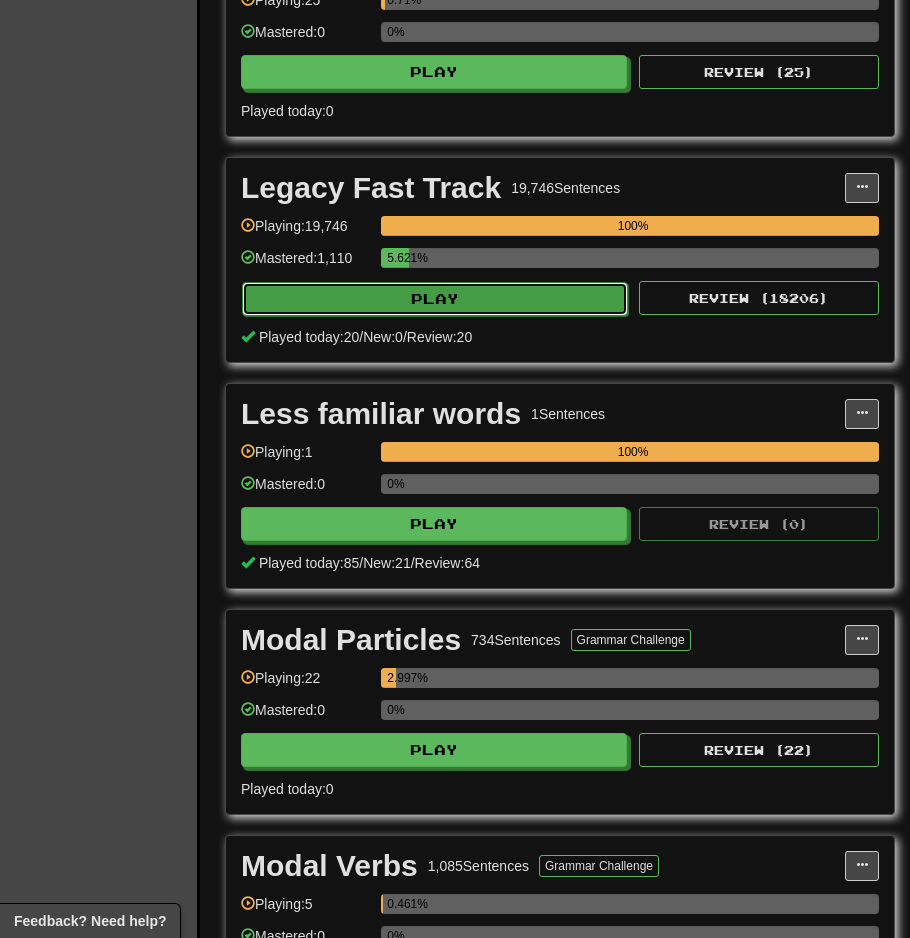 click on "Play" at bounding box center (435, 299) 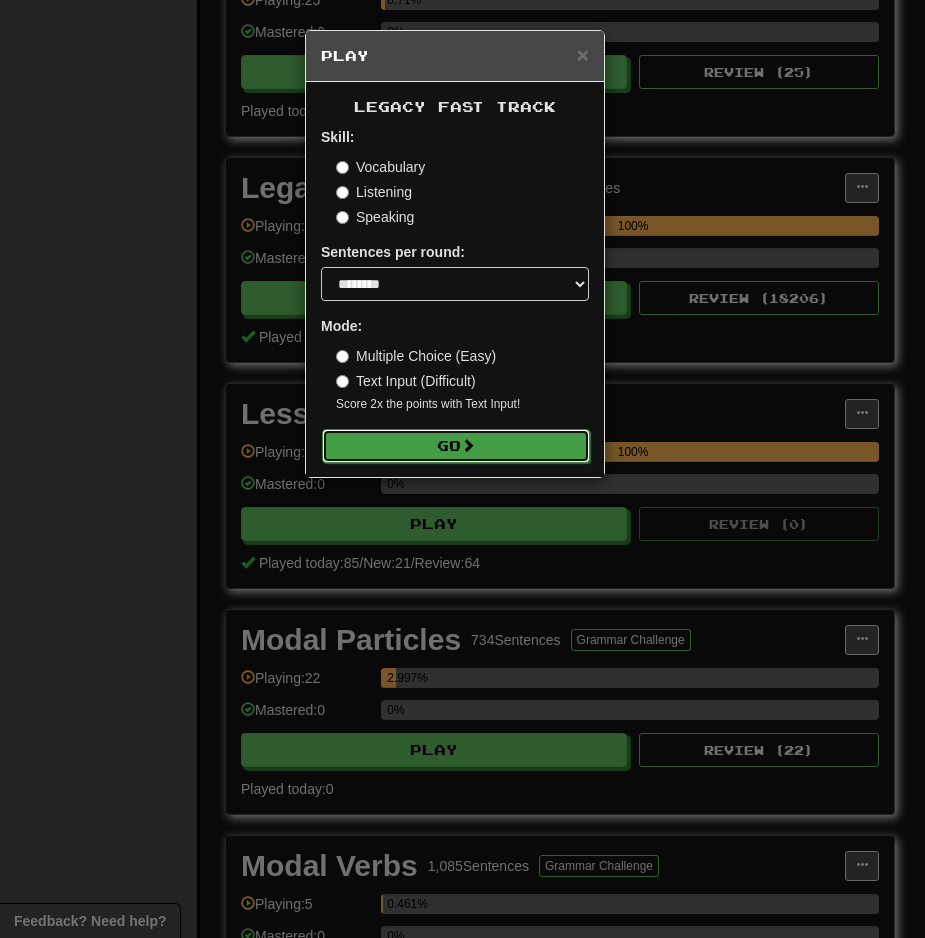 click on "Go" at bounding box center [456, 446] 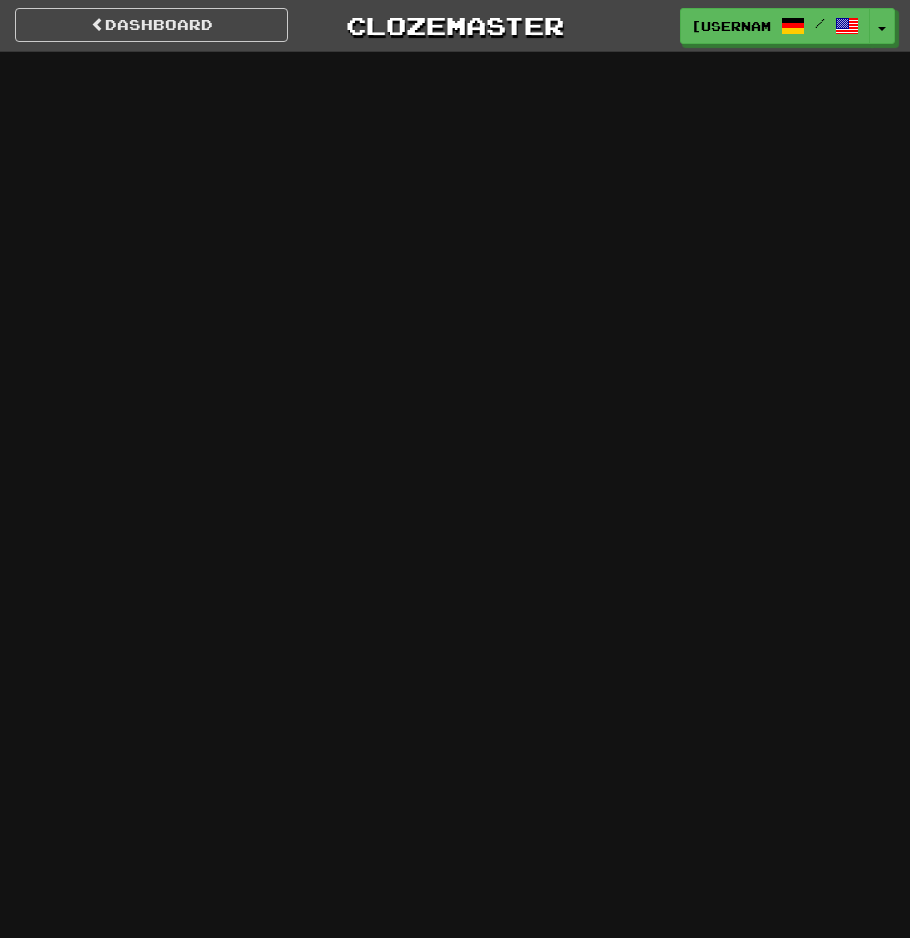 scroll, scrollTop: 0, scrollLeft: 0, axis: both 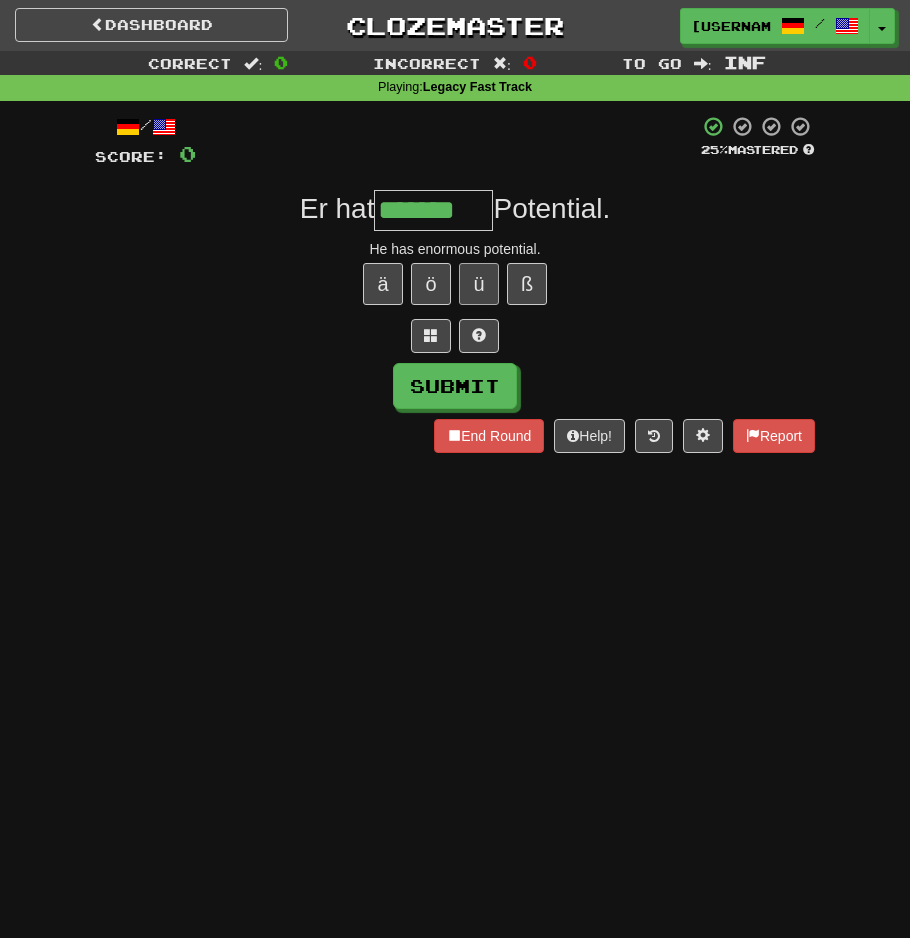 type on "*******" 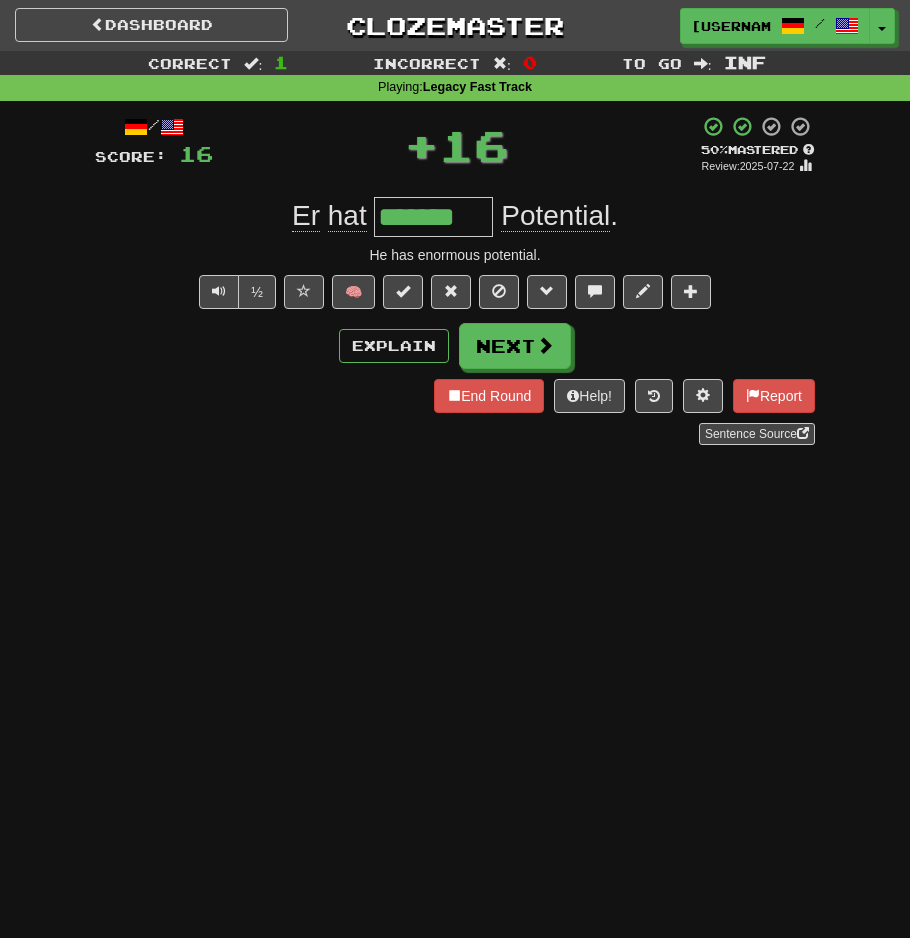 click on "/  Score:   16 + 16 50 %  Mastered Review:  [DATE] Er   hat   [POTENTIAL]   Potential . He has enormous potential. ½ 🧠 Explain Next  End Round  Help!  Report Sentence Source" at bounding box center [455, 280] 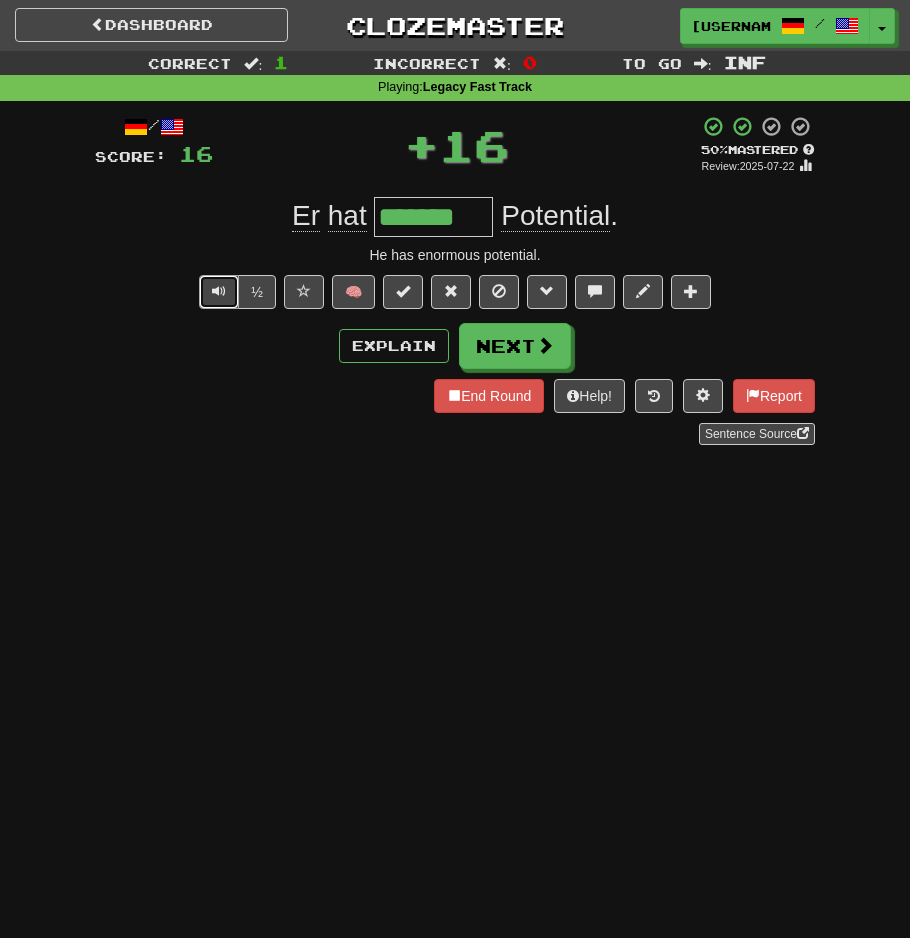 click at bounding box center [219, 292] 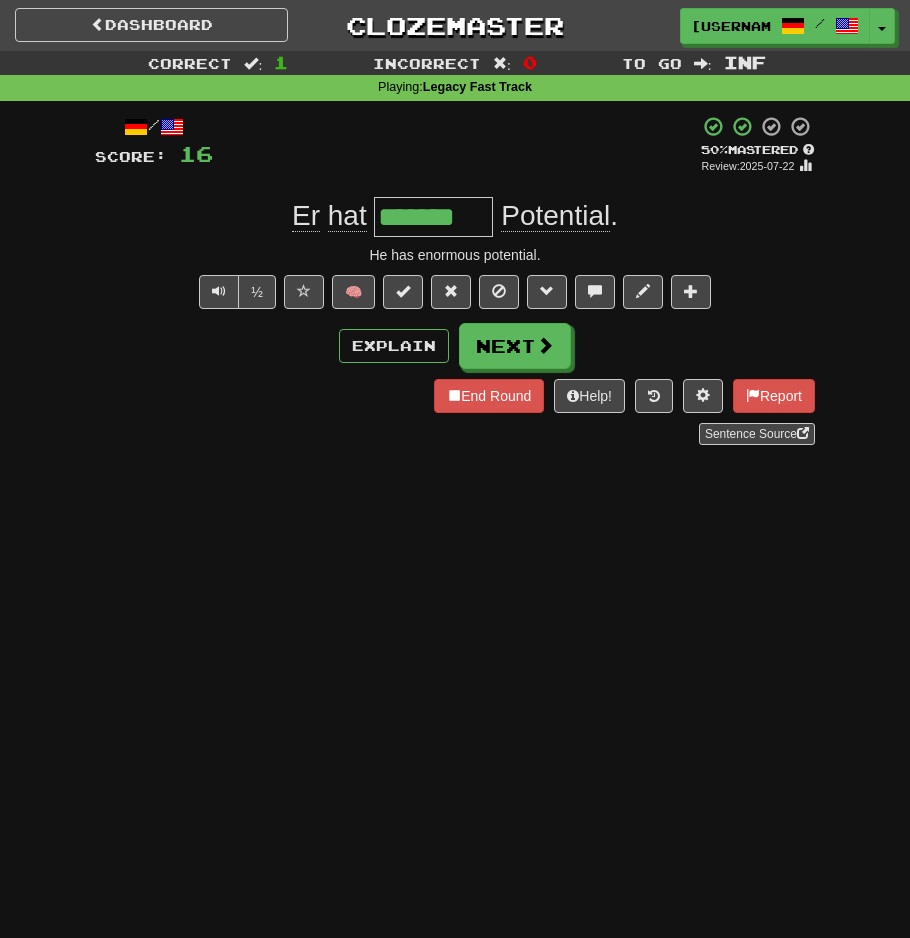 click on "Er   hat   [POTENTIAL]   Potential ." at bounding box center (455, 217) 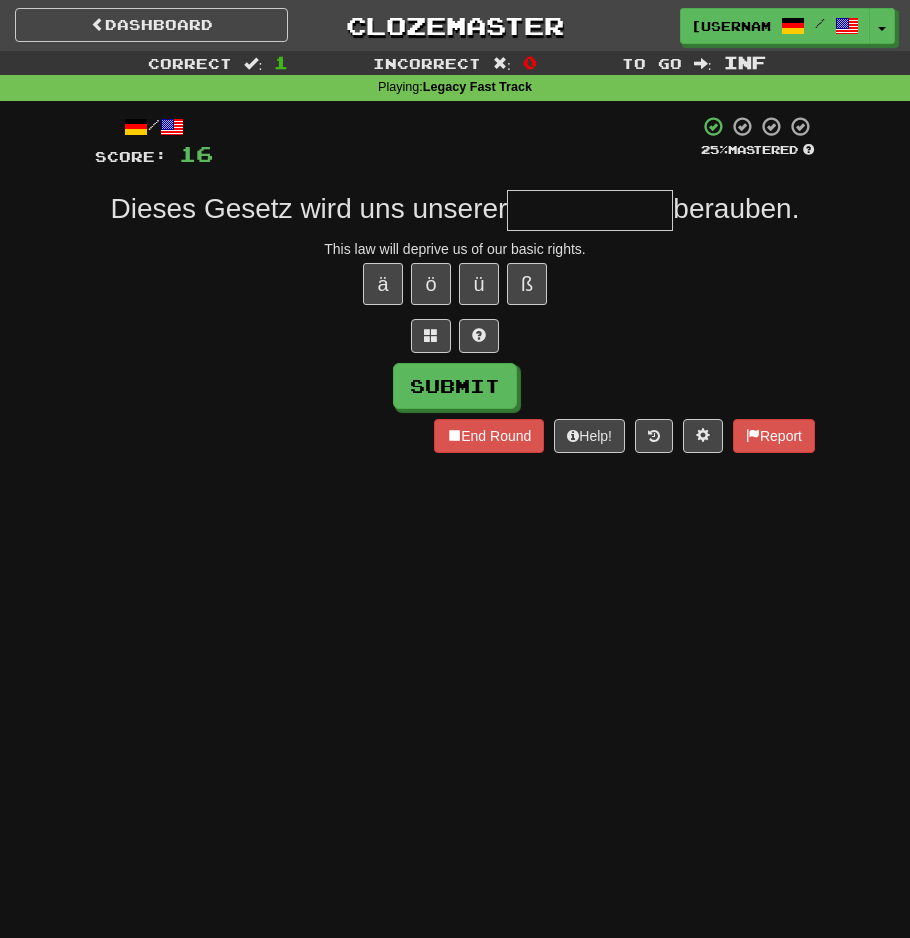 type on "*" 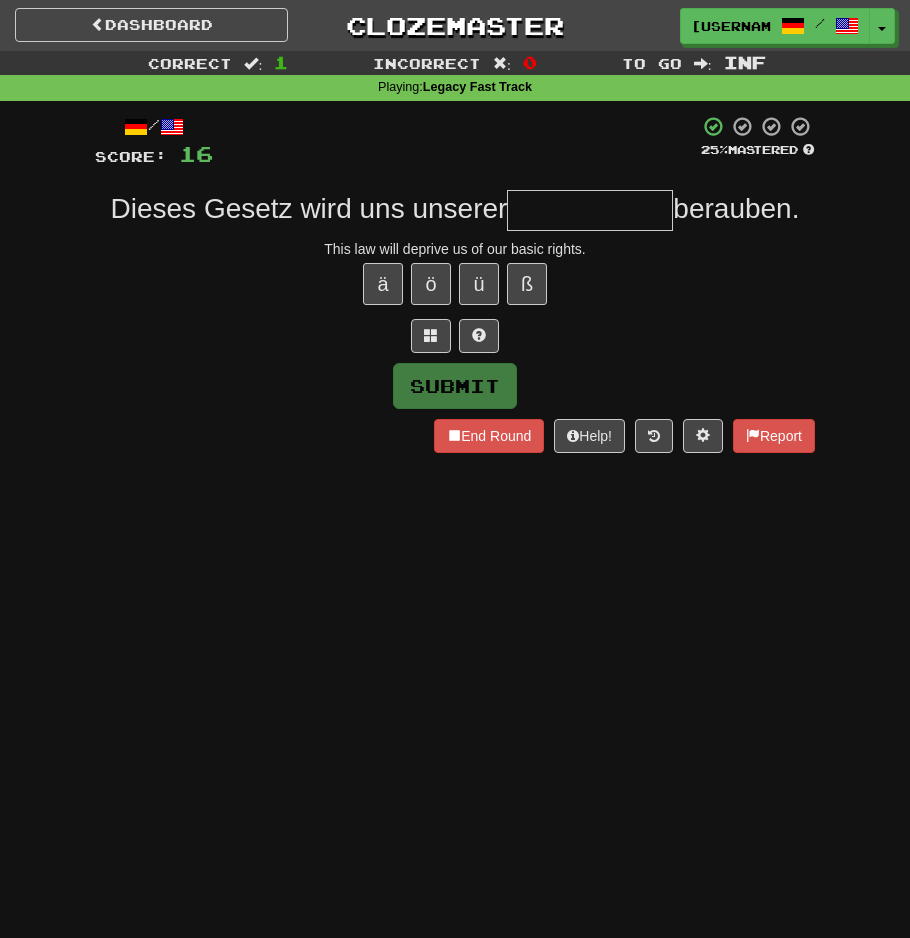 type on "*" 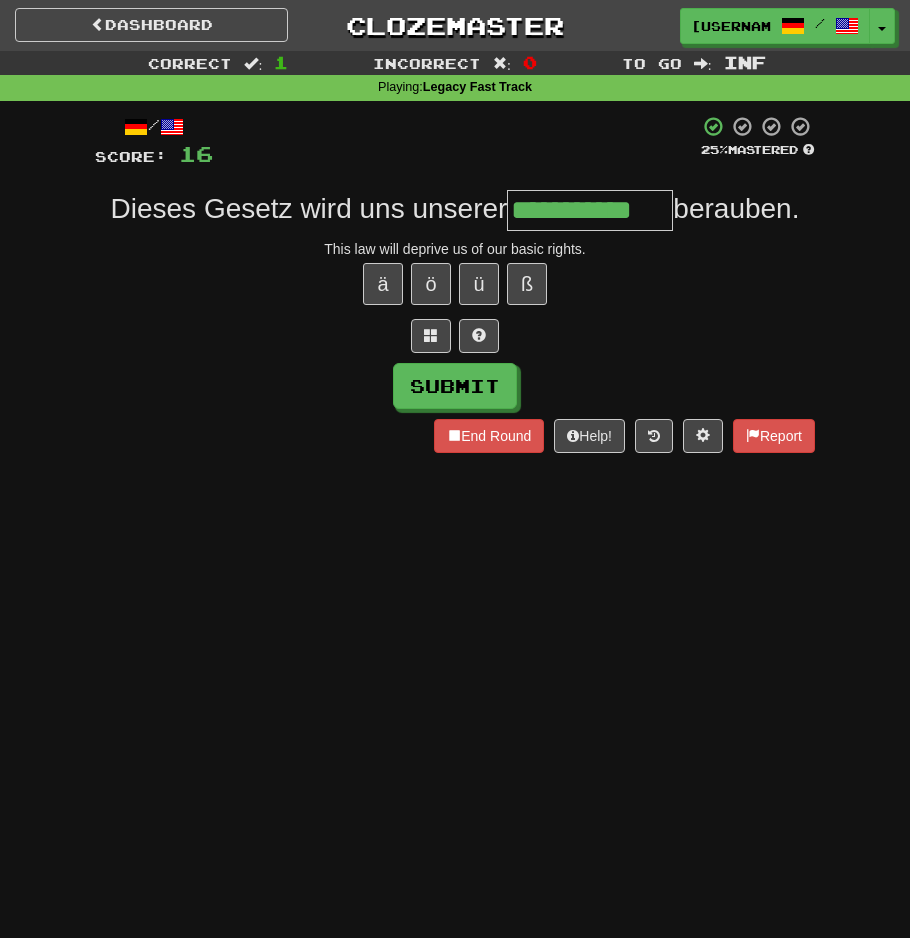 type on "**********" 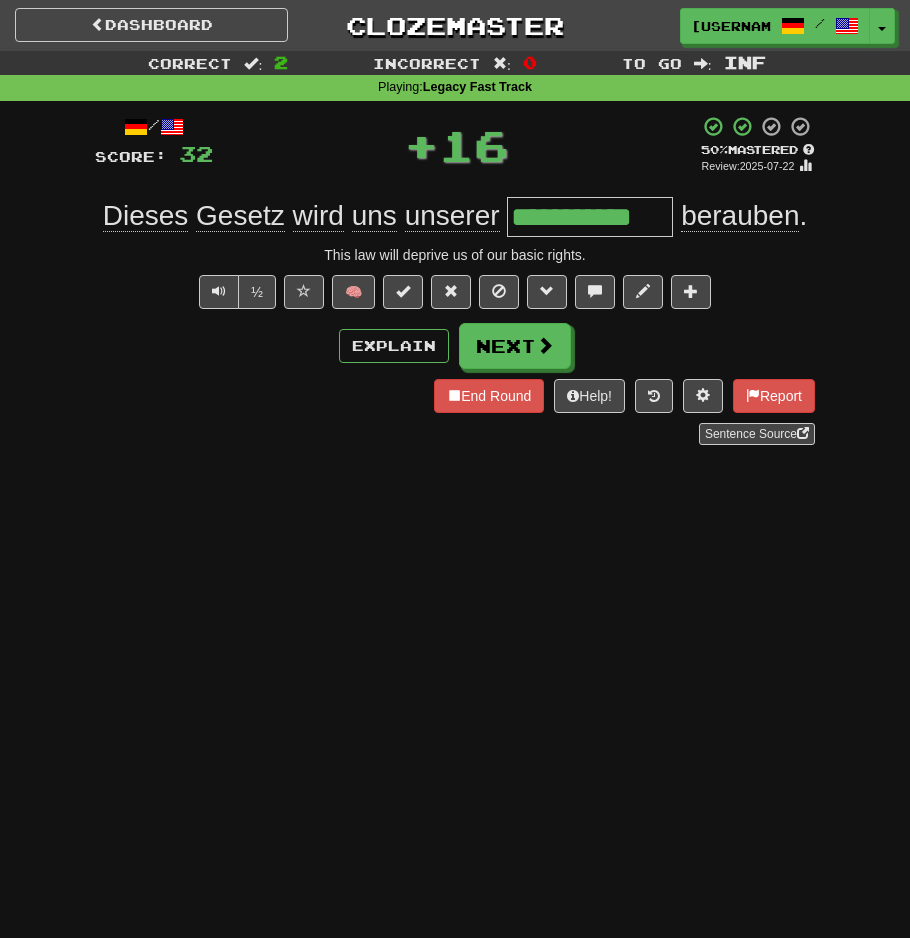 click on "½ 🧠" at bounding box center (455, 292) 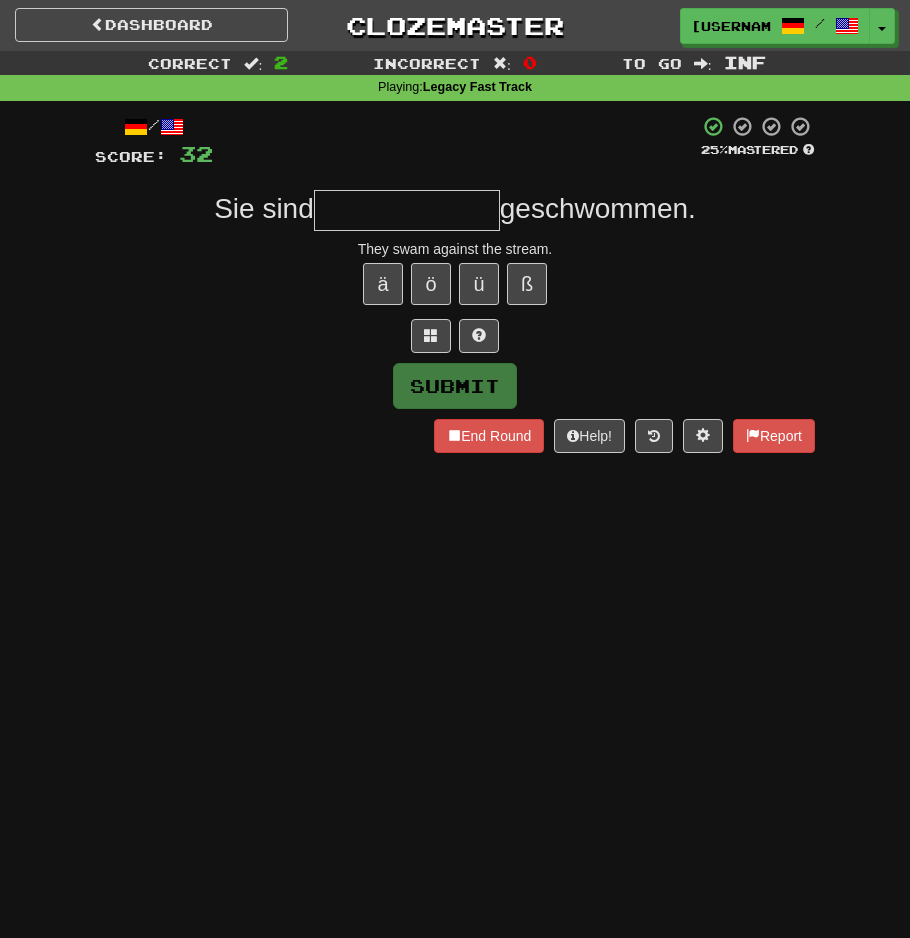 type on "*" 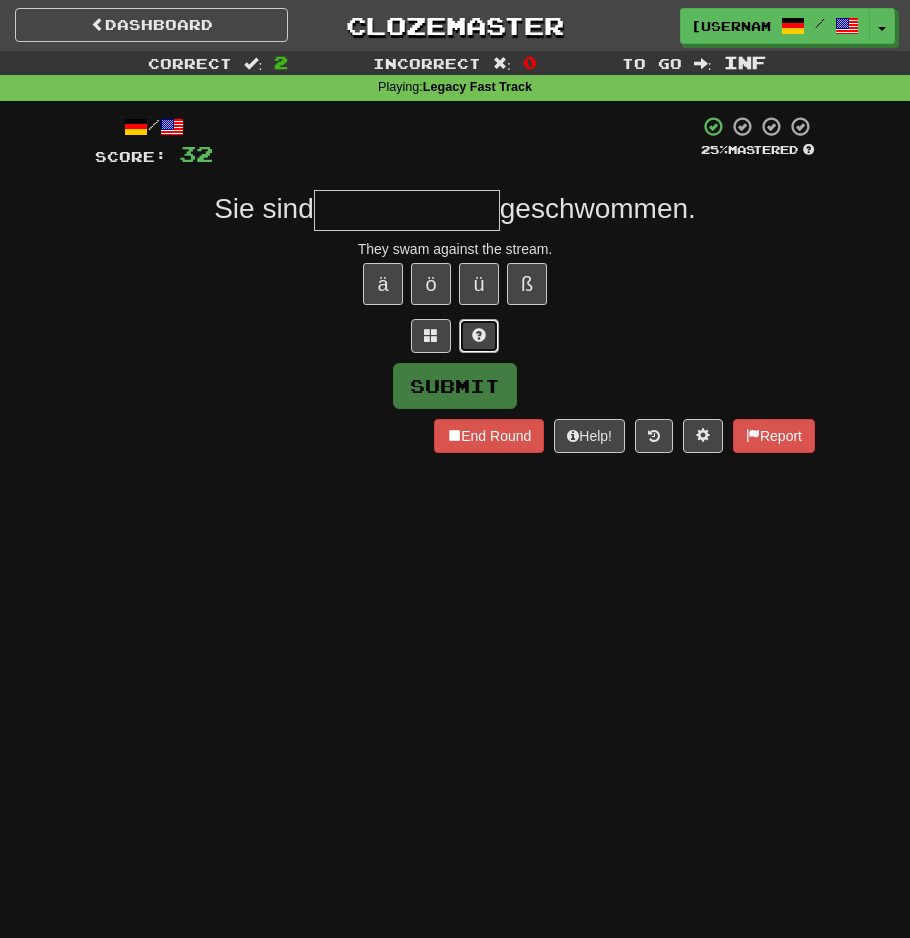 click at bounding box center (479, 336) 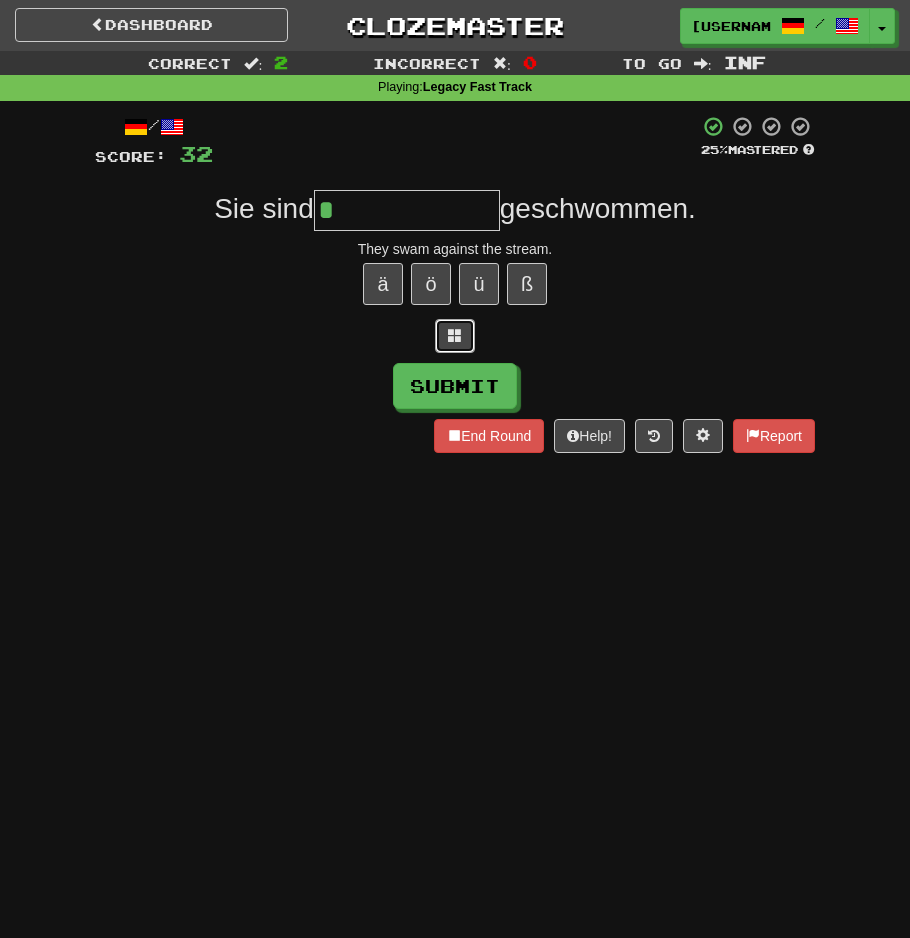 click at bounding box center (455, 335) 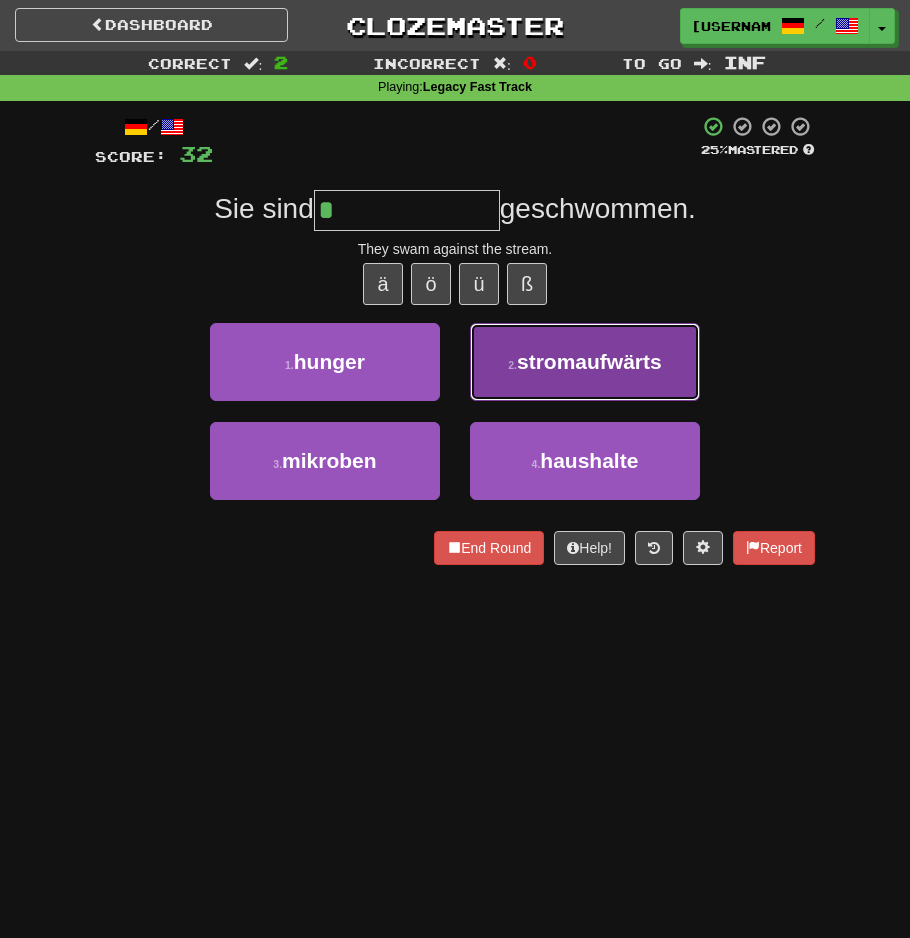 click on "2 .  stromaufwärts" at bounding box center [585, 362] 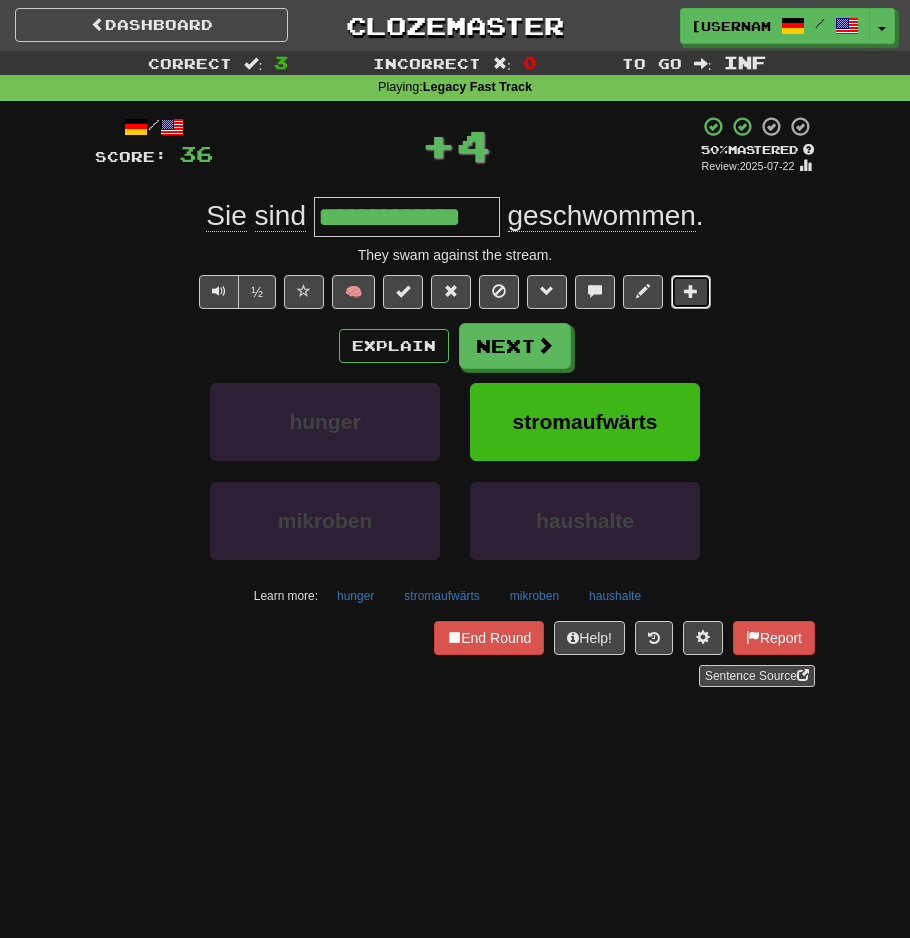click at bounding box center (691, 291) 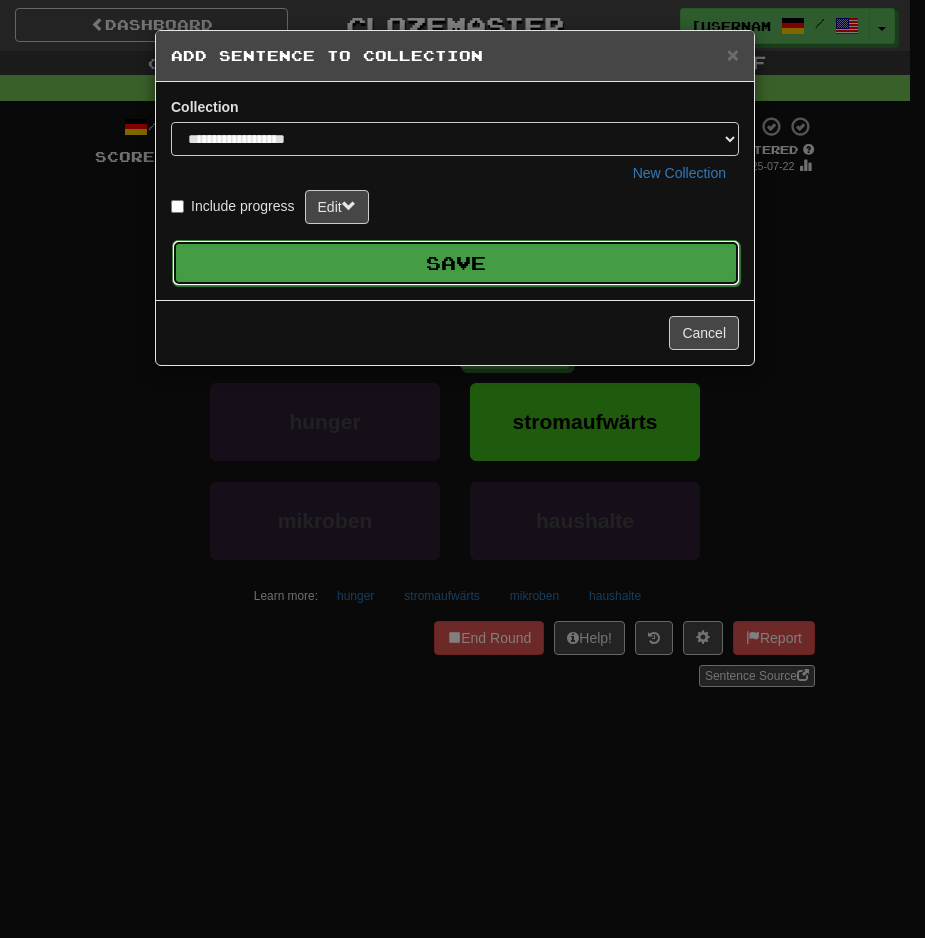 click on "Save" at bounding box center (456, 263) 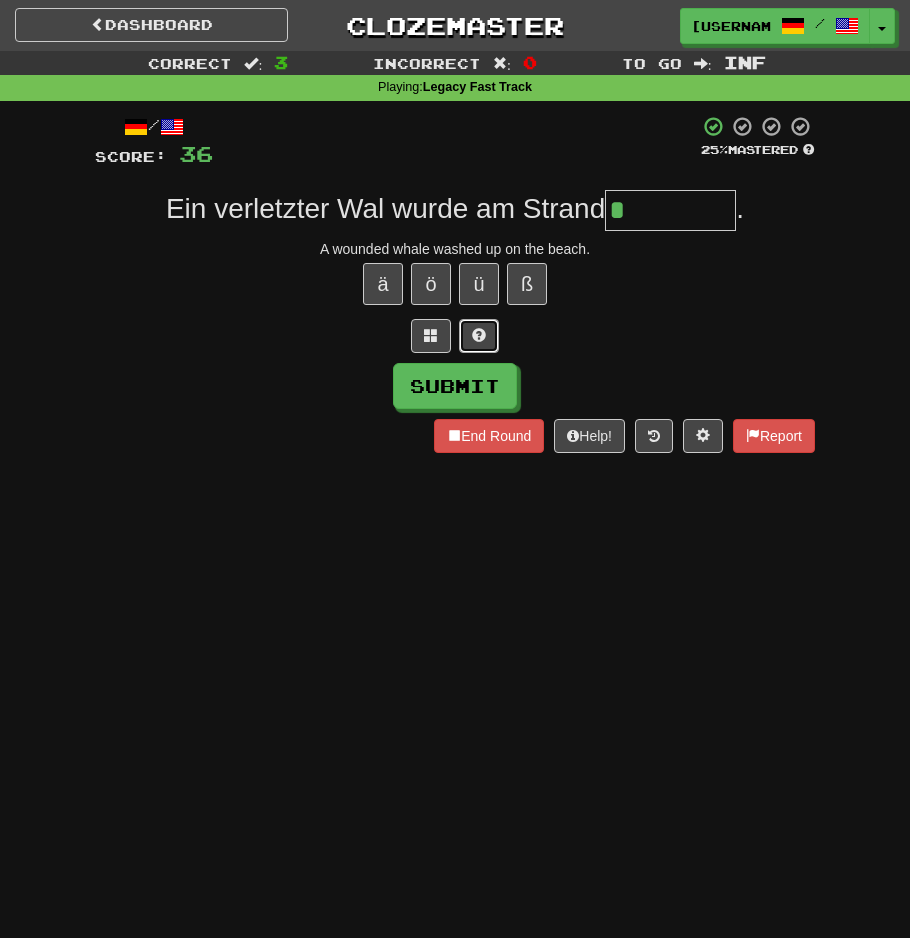 click at bounding box center (479, 335) 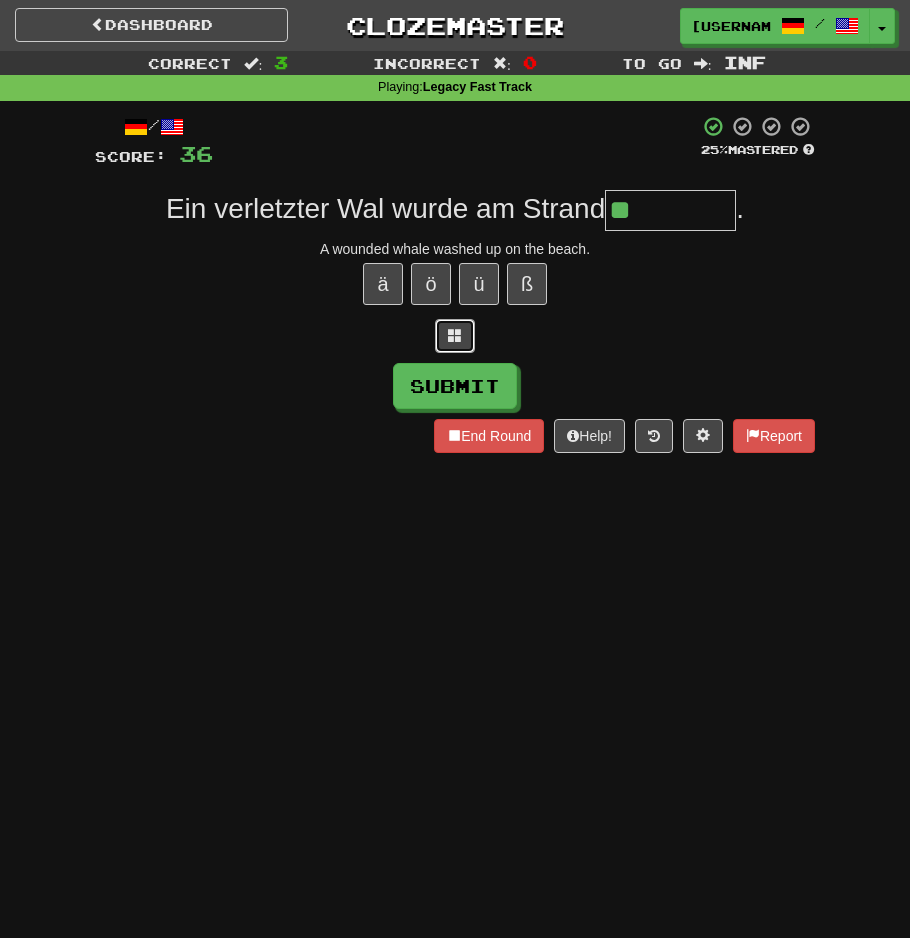click at bounding box center [455, 336] 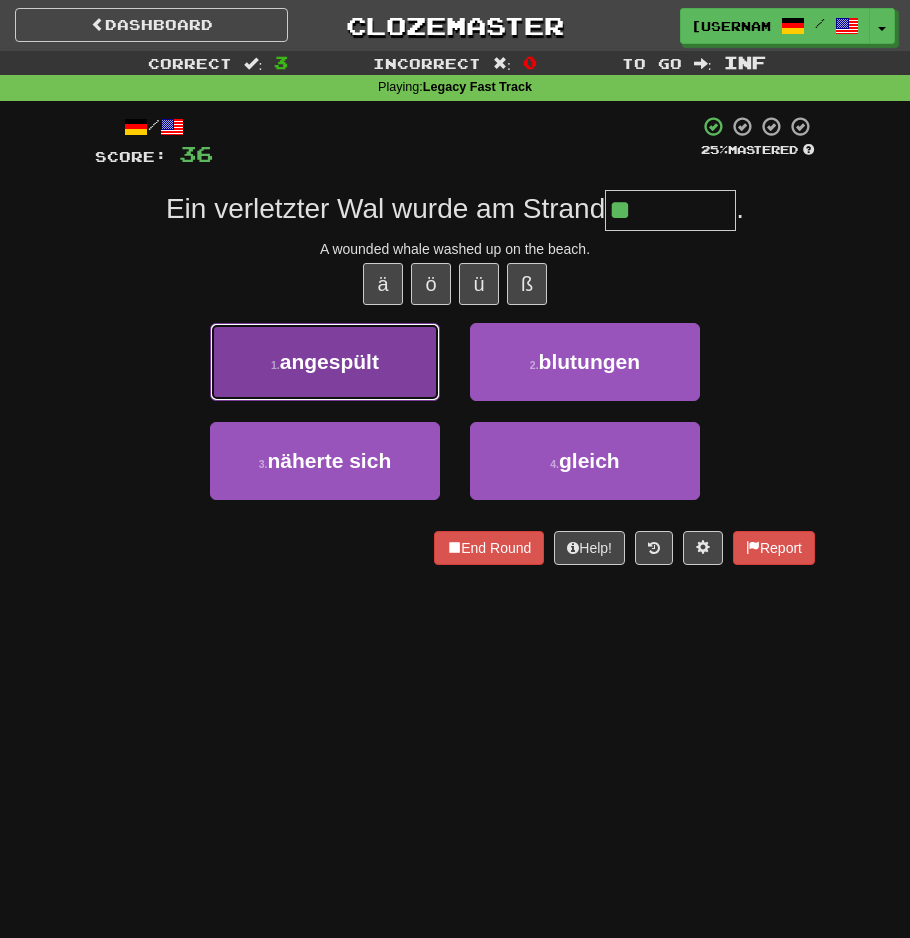 click on "1 .  angespült" at bounding box center [325, 362] 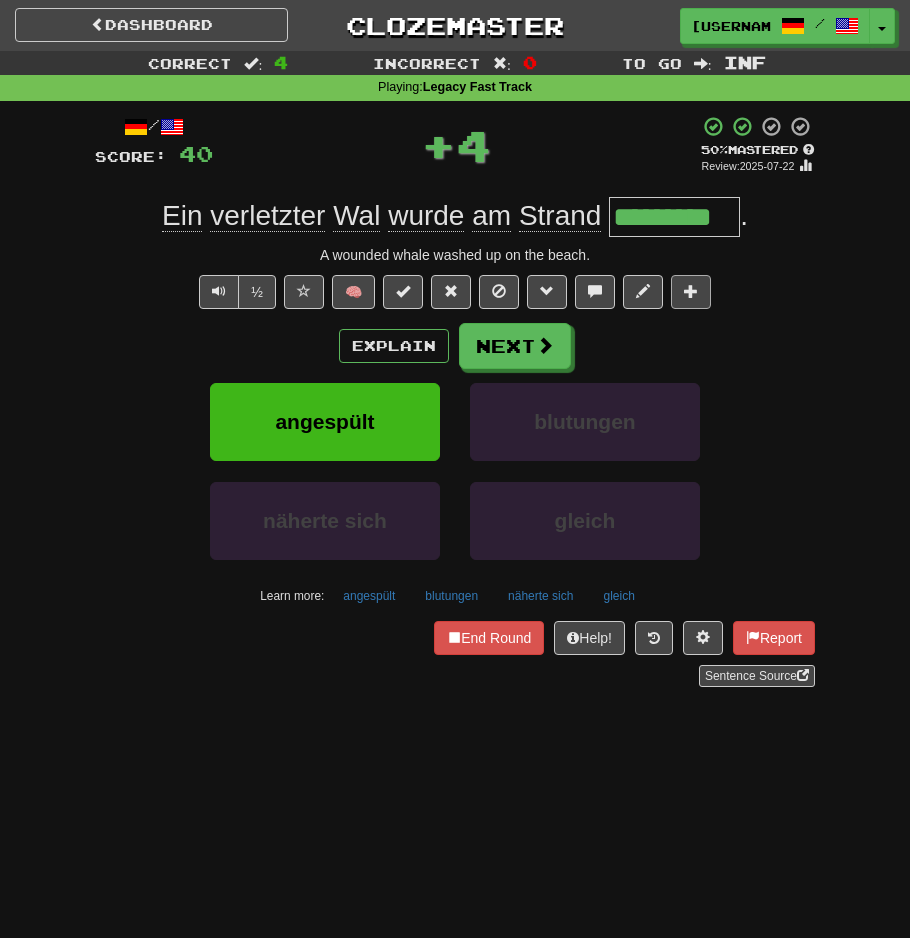 drag, startPoint x: 714, startPoint y: 300, endPoint x: 698, endPoint y: 298, distance: 16.124516 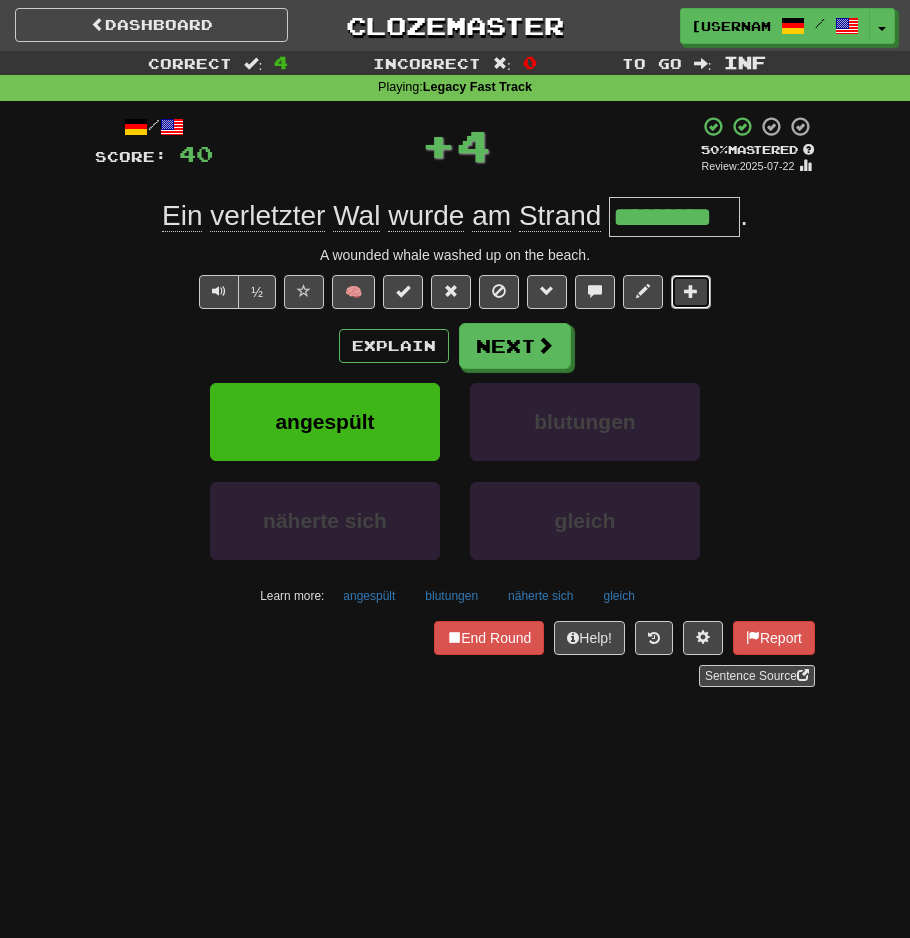 click at bounding box center [691, 291] 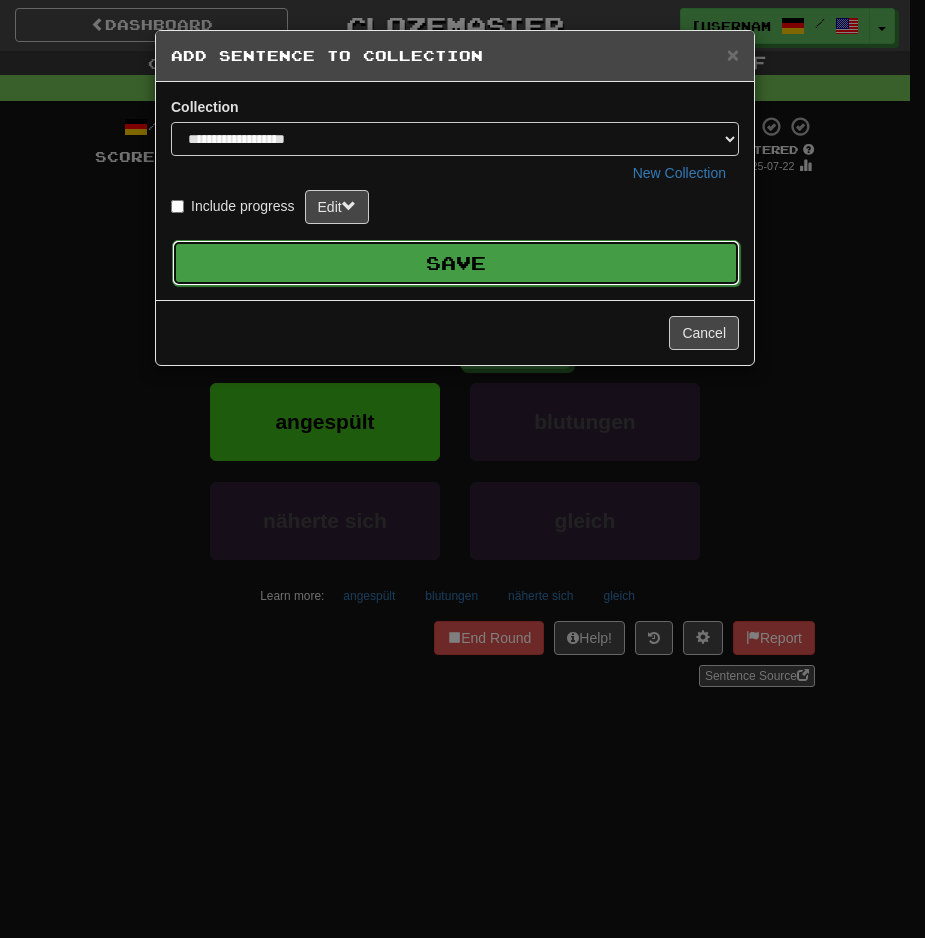 click on "Save" at bounding box center [456, 263] 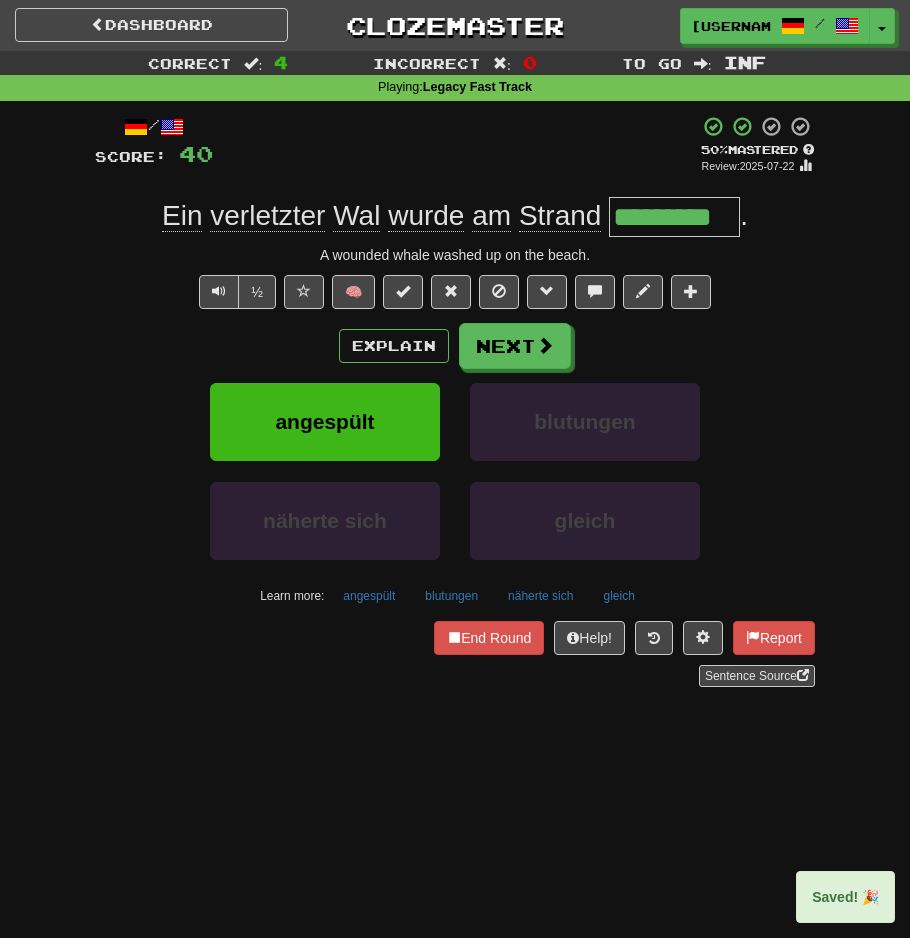 click on "*********" at bounding box center [674, 217] 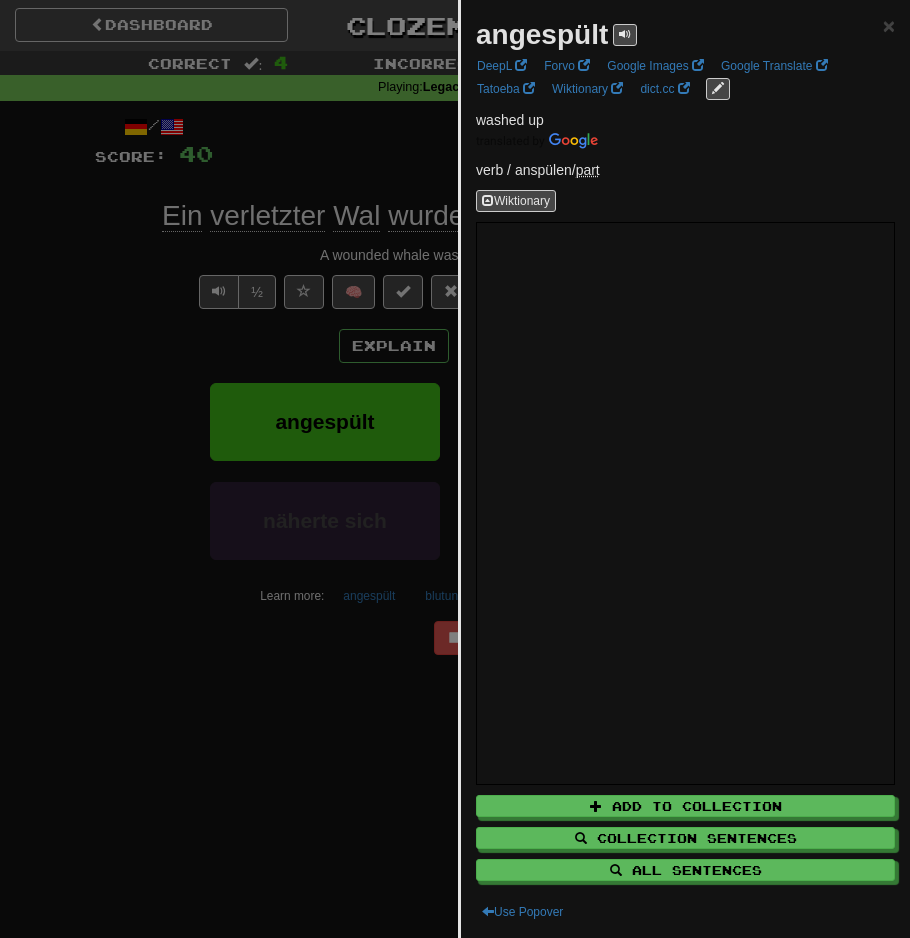 click at bounding box center [455, 469] 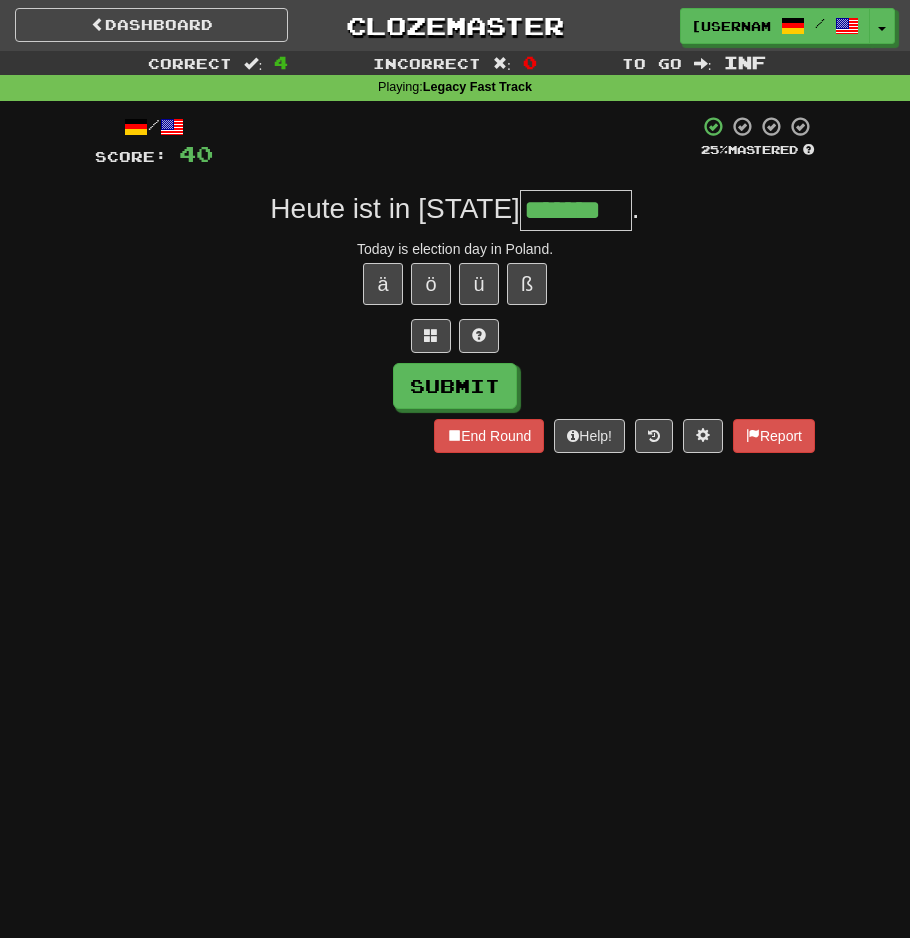 type on "*******" 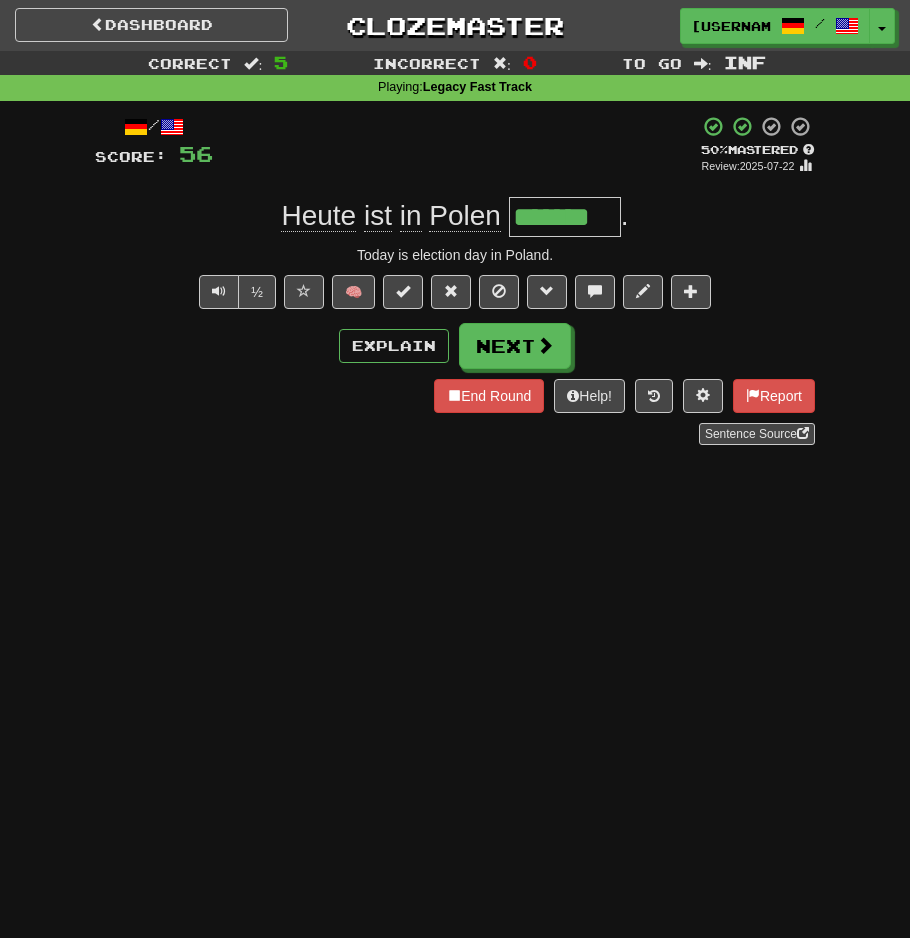 click on "Heute   ist   in   Polen   ******* ." at bounding box center [455, 217] 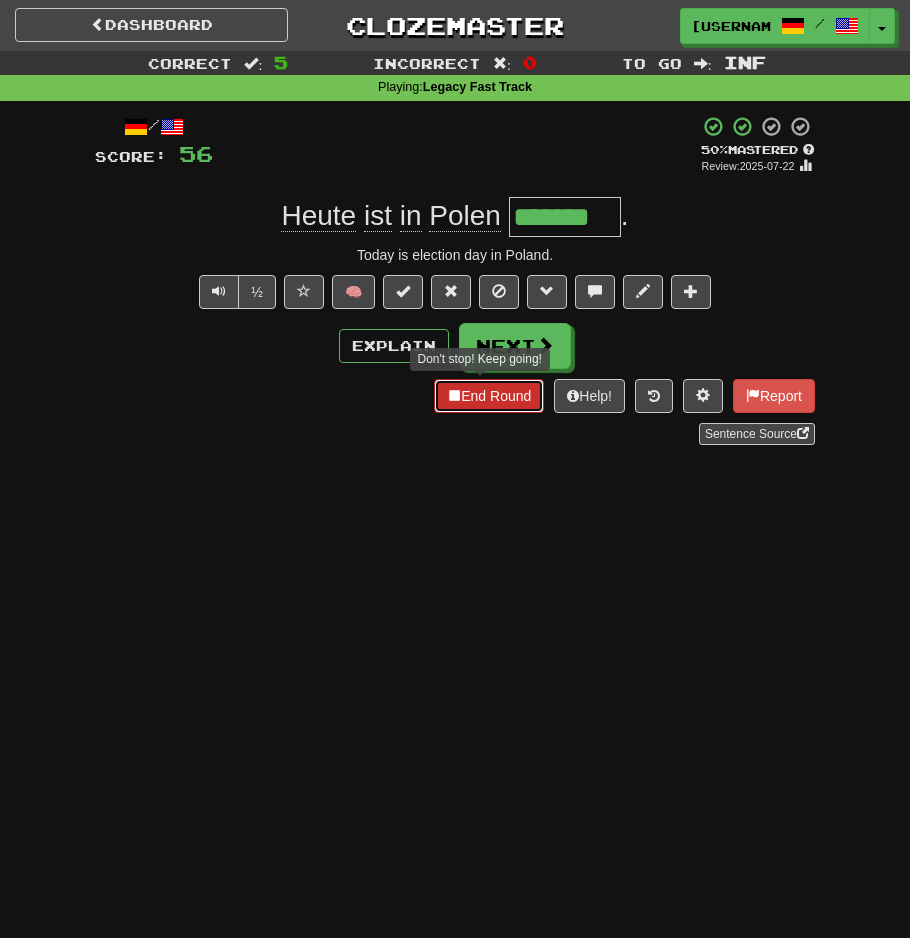 click on "End Round" at bounding box center (489, 396) 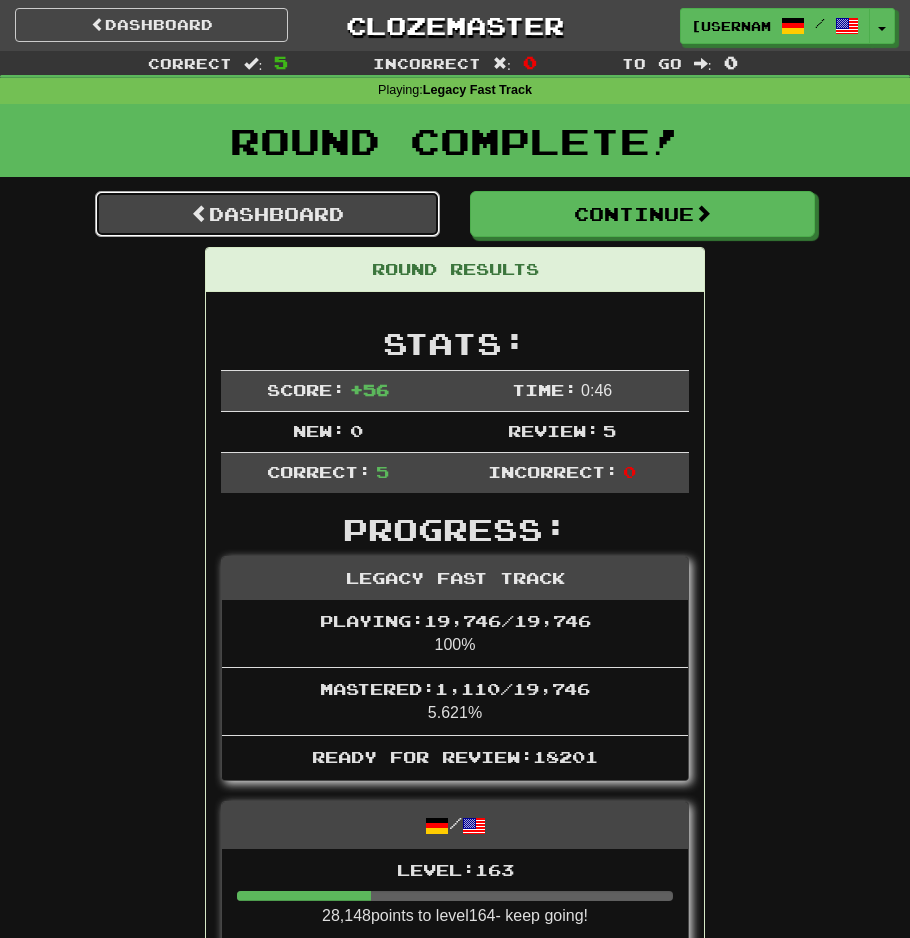 click on "Dashboard" at bounding box center [267, 214] 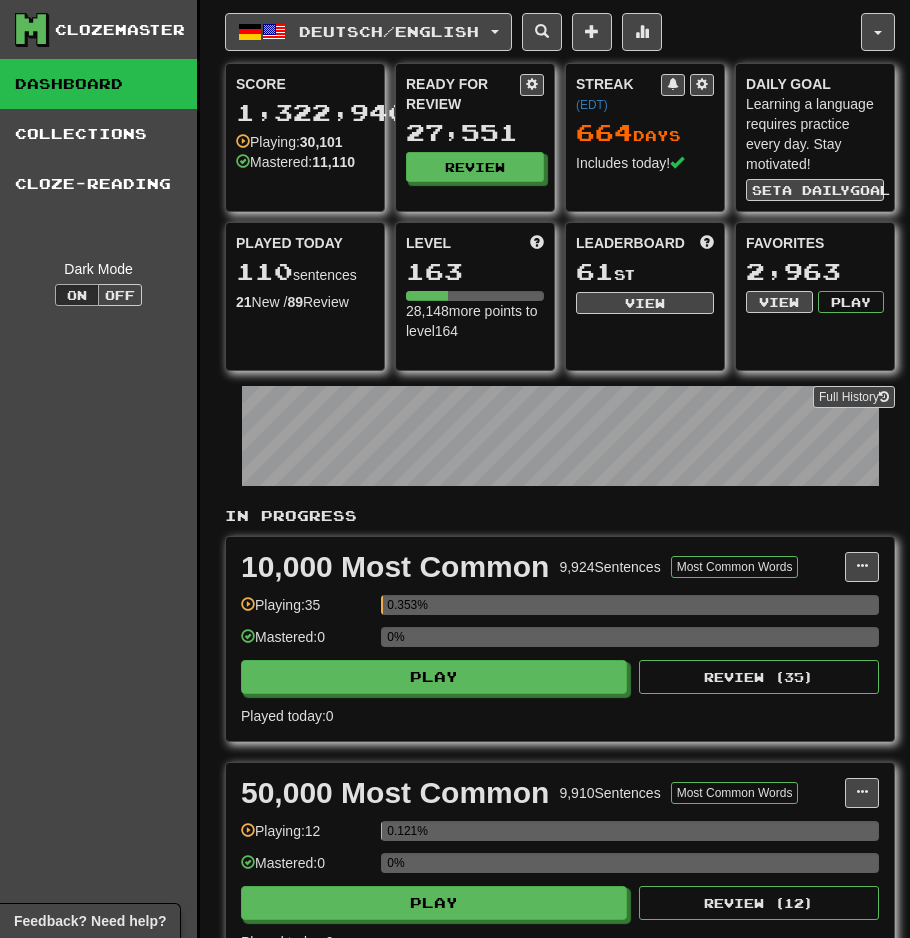 scroll, scrollTop: 0, scrollLeft: 0, axis: both 